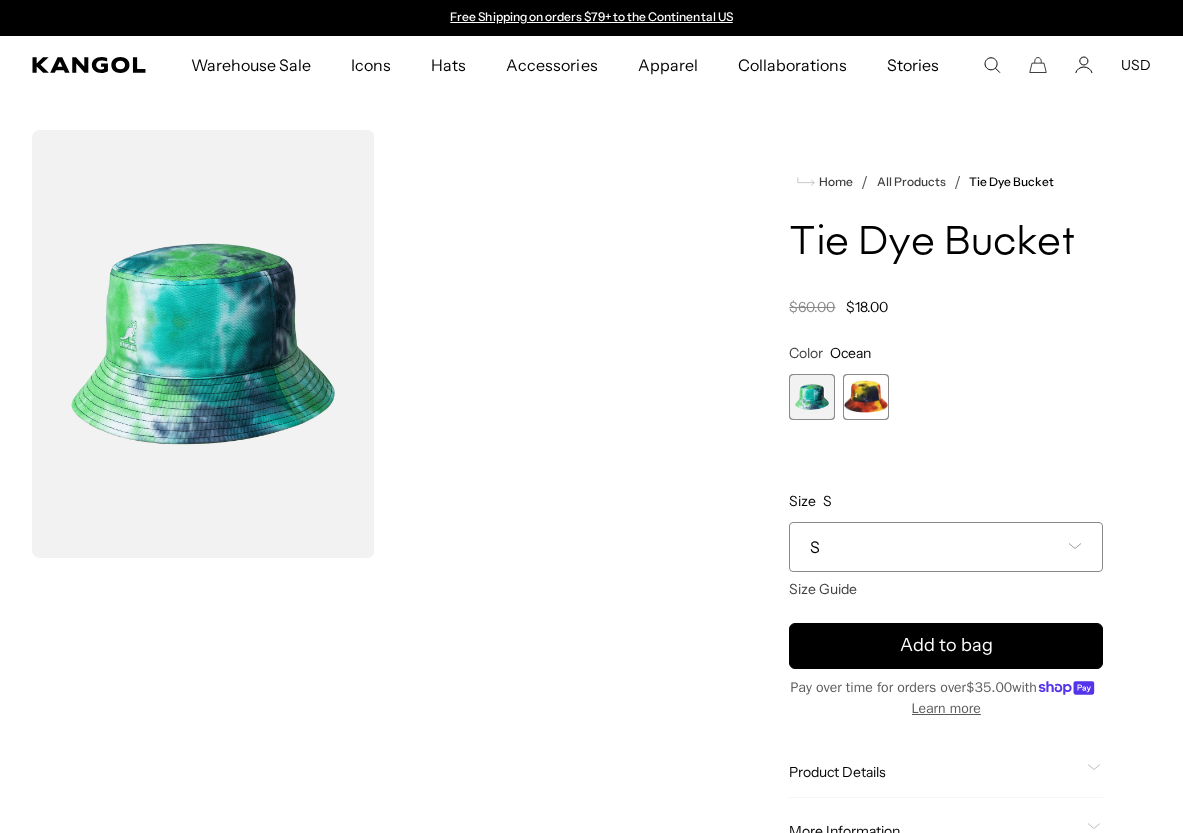 scroll, scrollTop: 0, scrollLeft: 0, axis: both 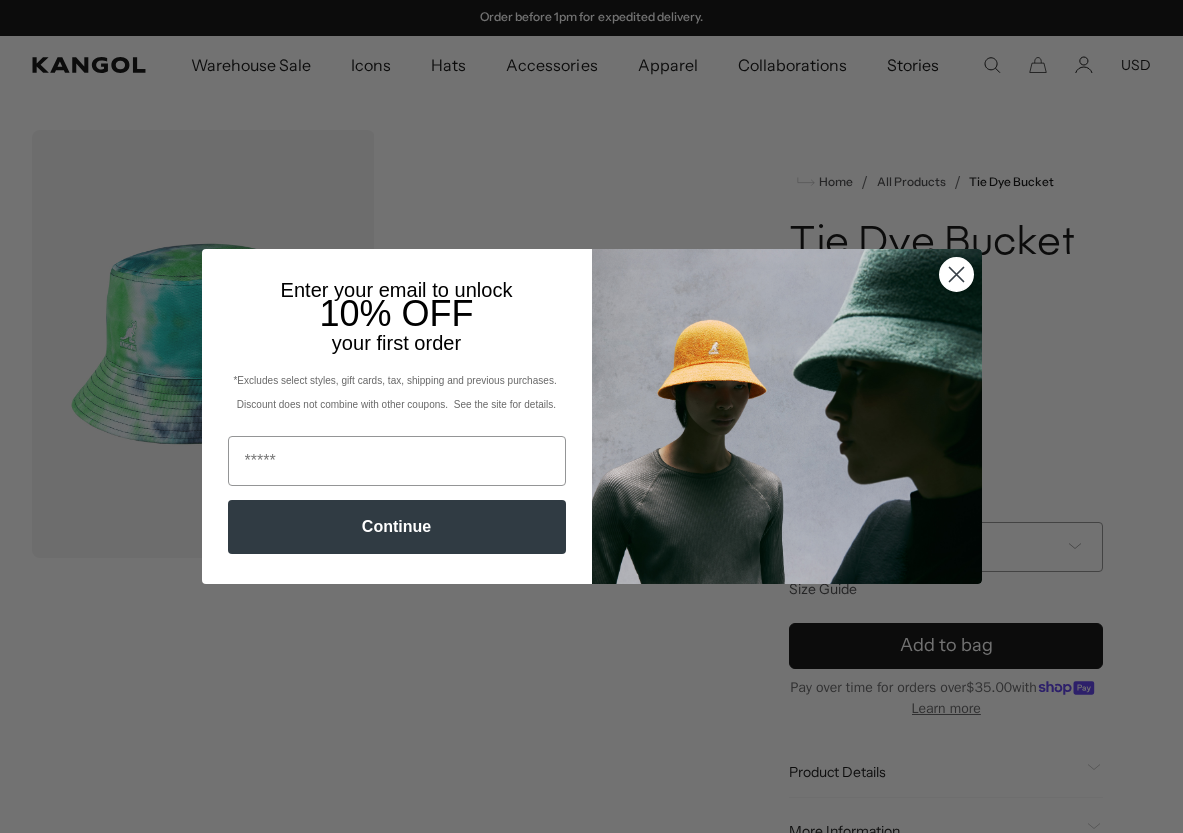 click 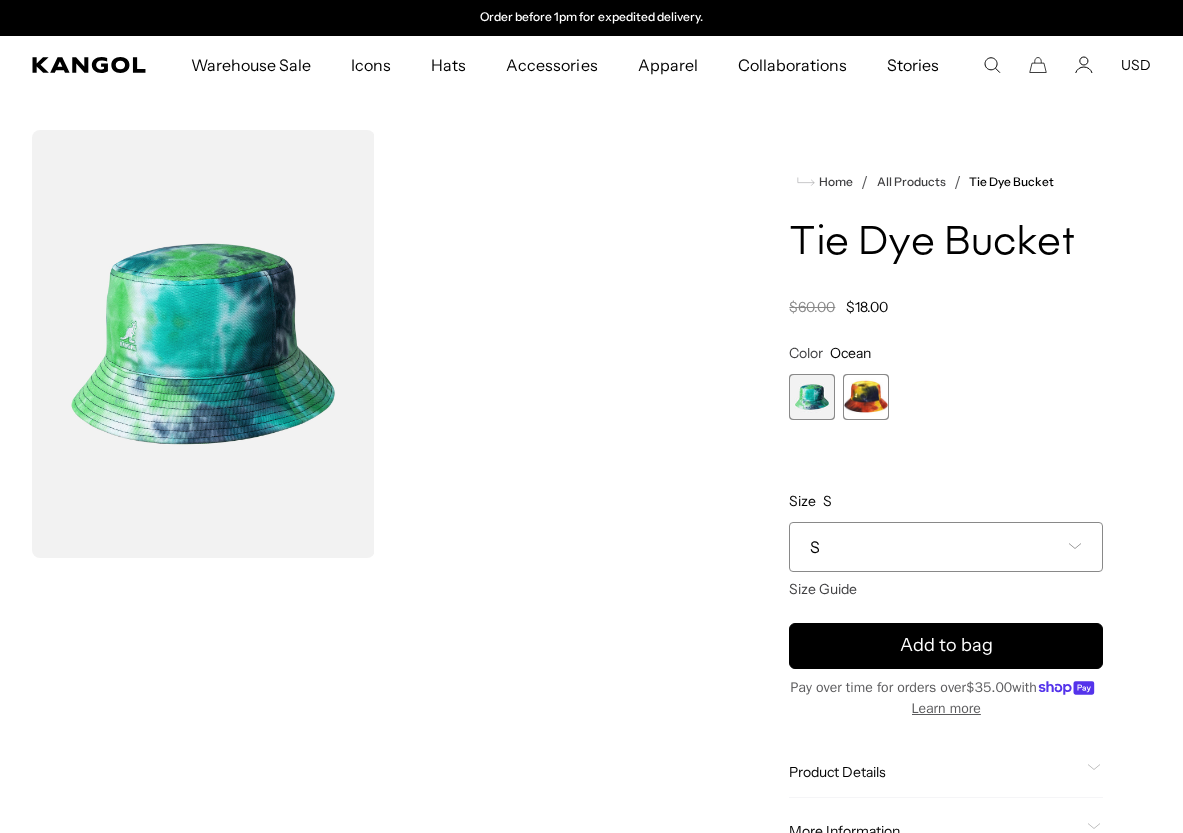 scroll, scrollTop: 0, scrollLeft: 0, axis: both 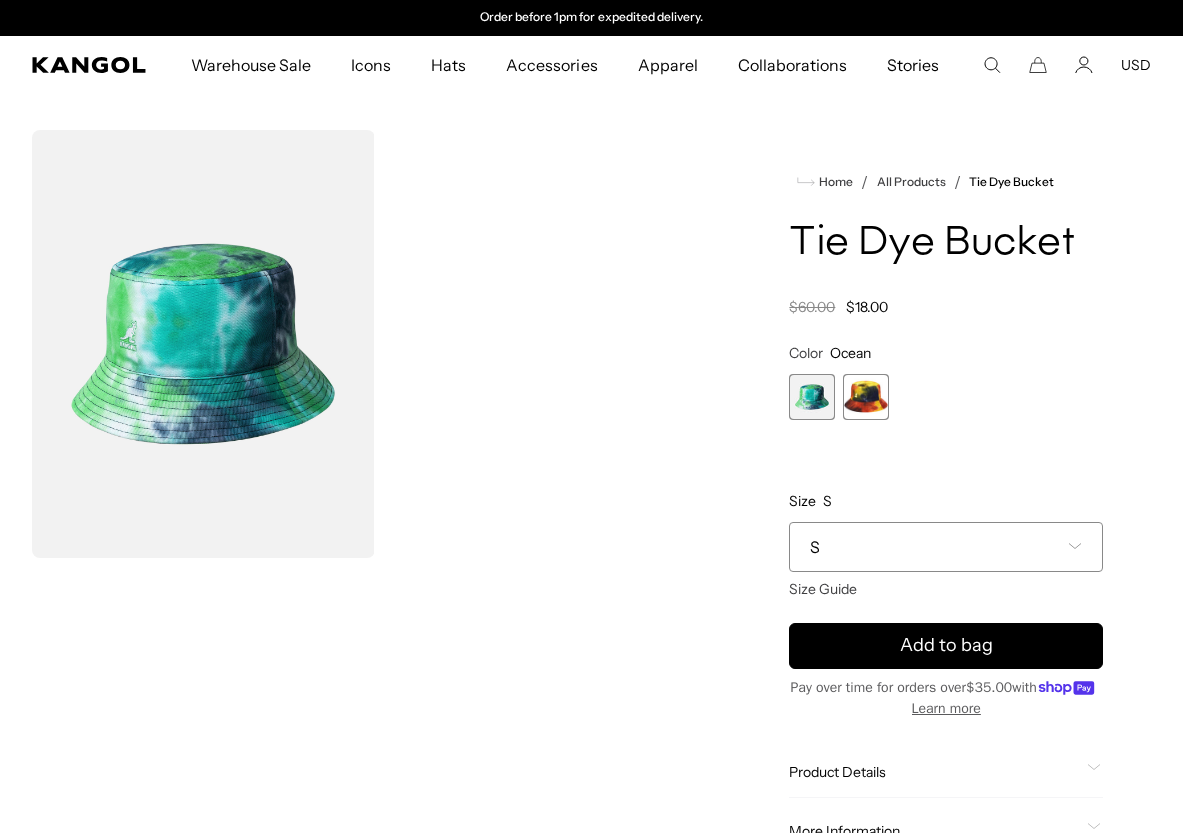 click on "S" at bounding box center (946, 547) 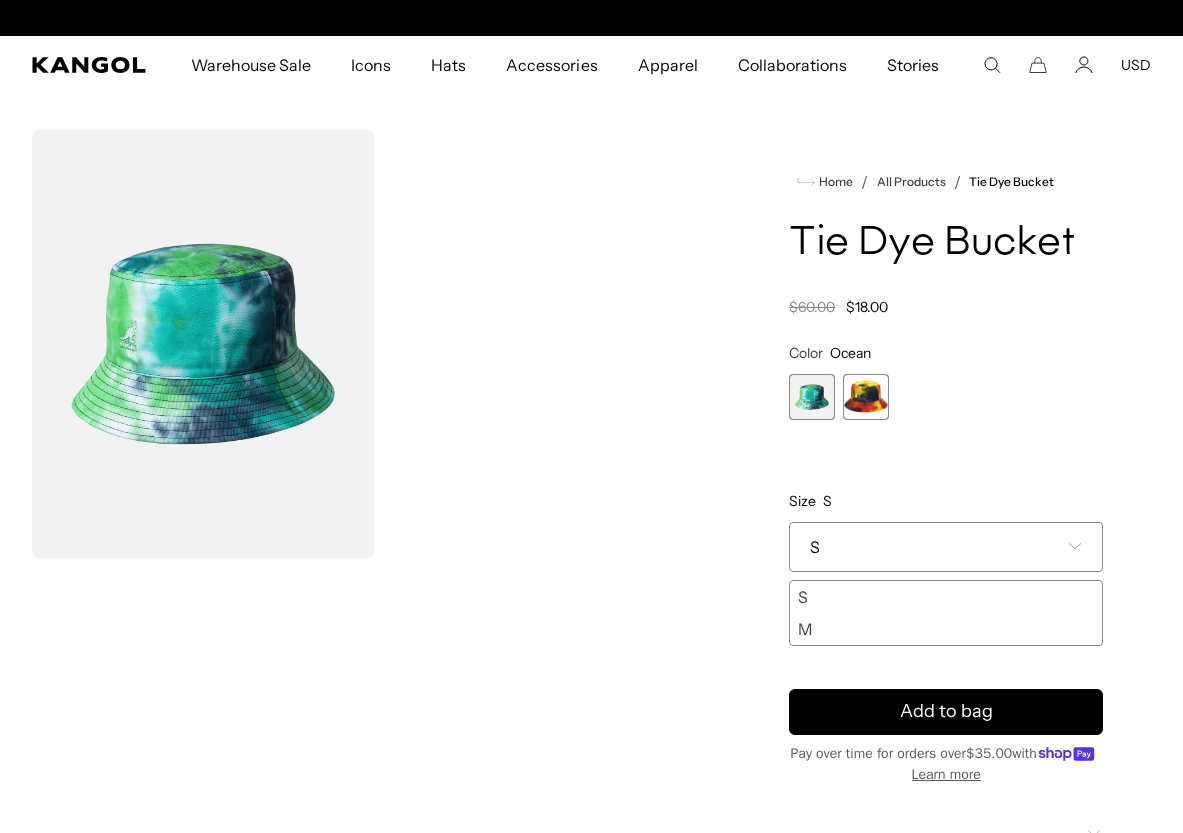 scroll, scrollTop: 0, scrollLeft: 0, axis: both 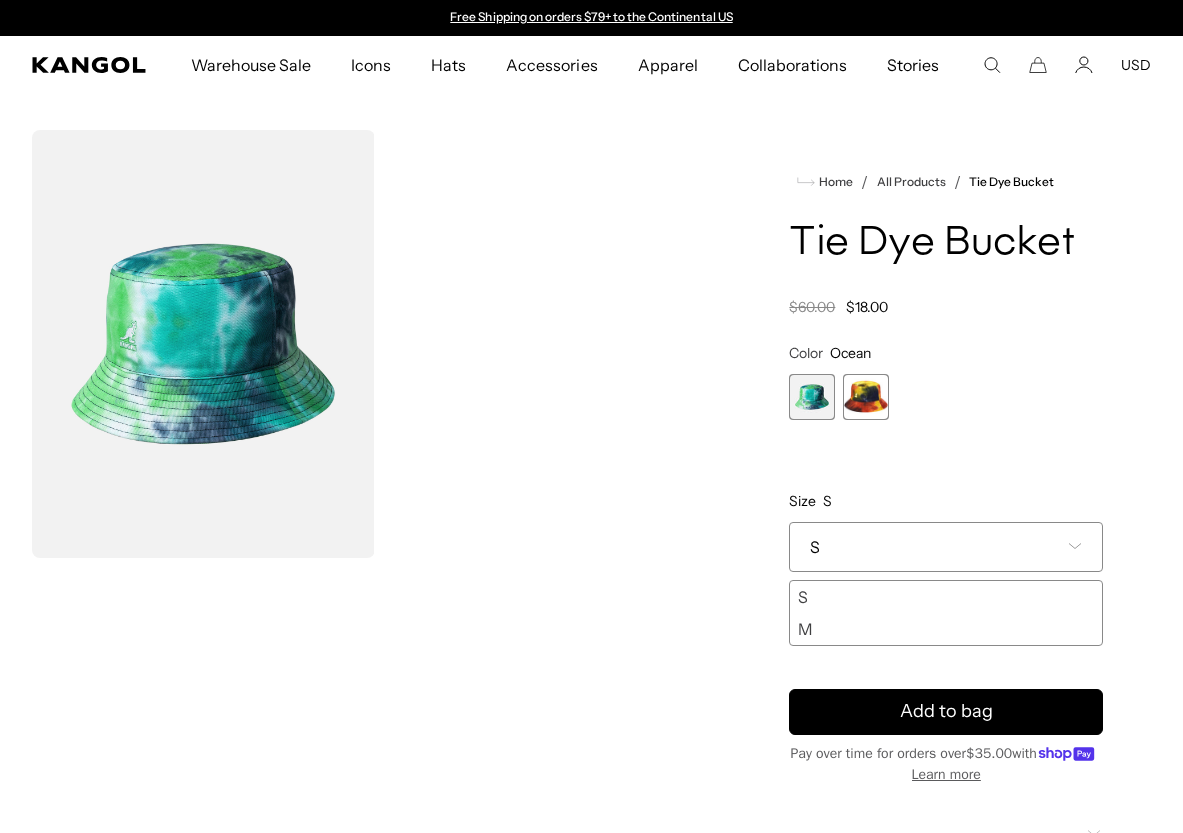 click on "Home
/
All Products
/
Tie Dye Bucket
Tie Dye Bucket
Regular price
$18.00
Regular price
$60.00
Sale price
$18.00
Color
Ocean
Previous
Next
Ocean
Variant sold out or unavailable
Golden Palm
Variant sold out or unavailable" at bounding box center (946, 576) 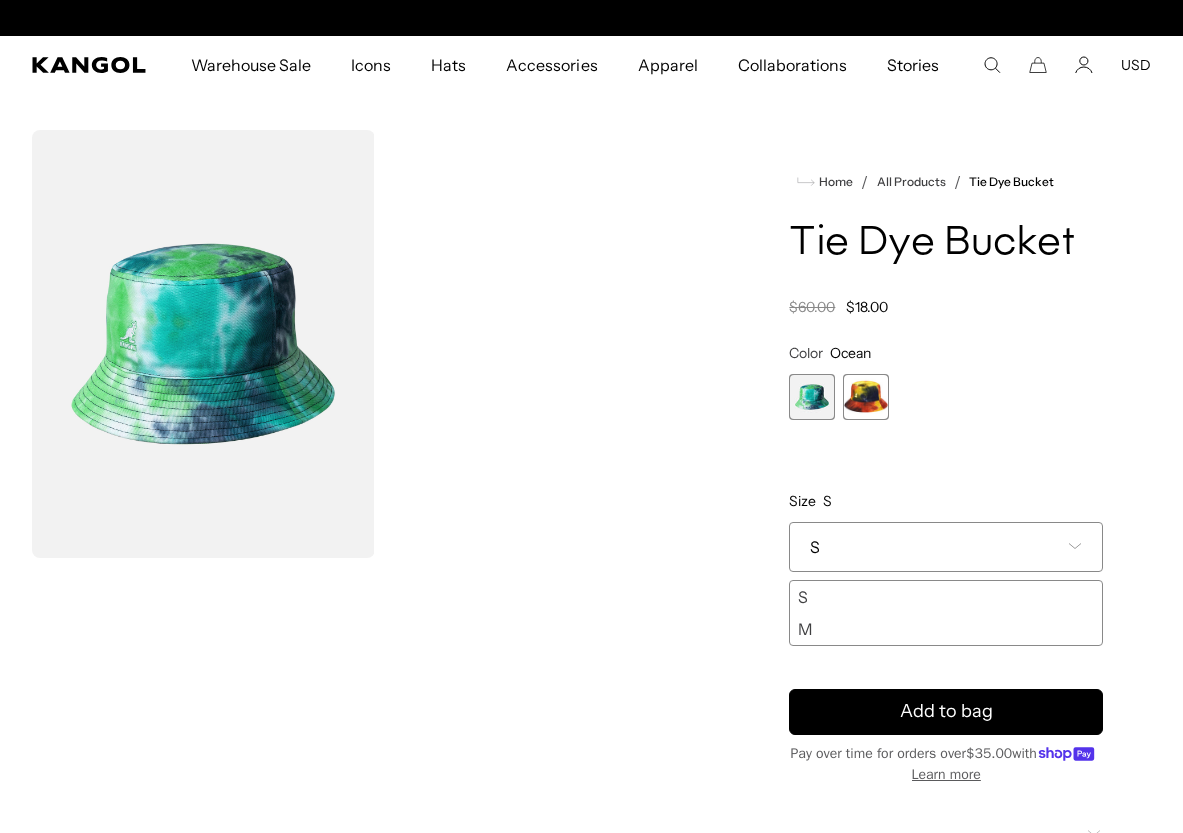 scroll, scrollTop: 0, scrollLeft: 0, axis: both 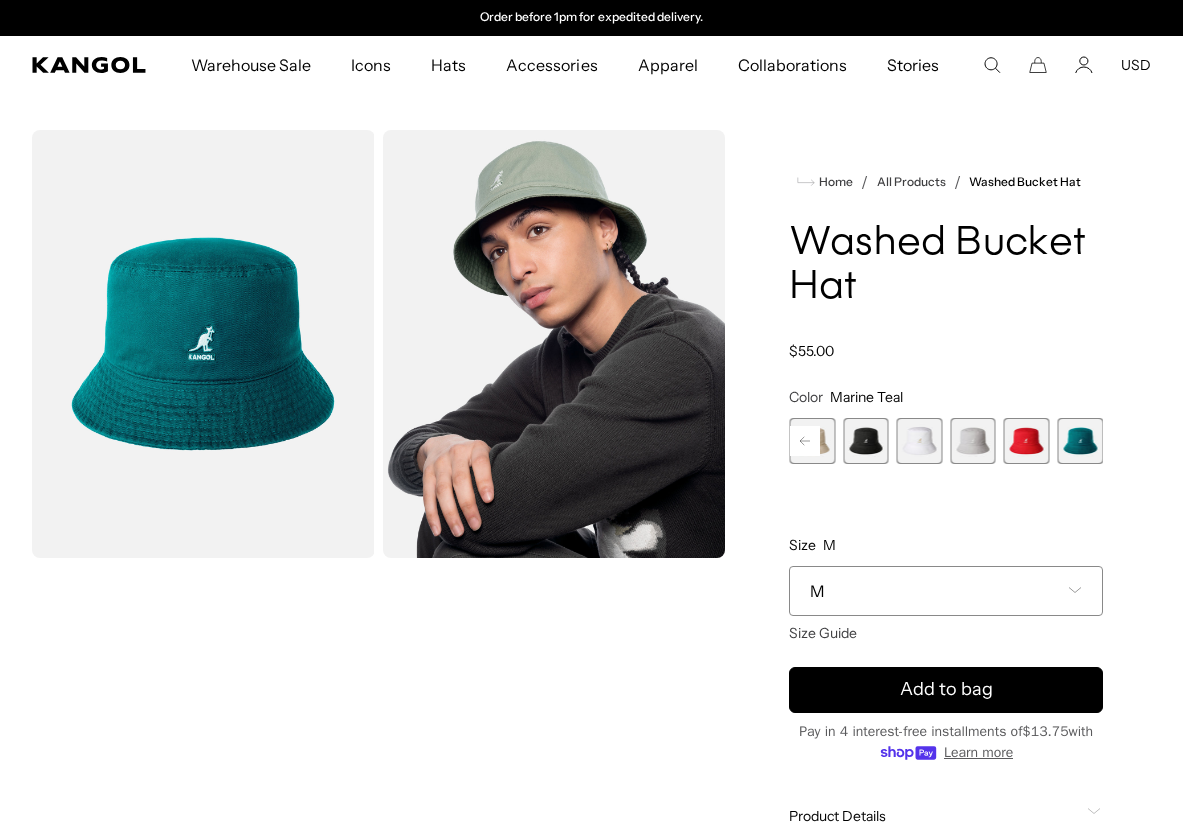 click on "M" at bounding box center (946, 591) 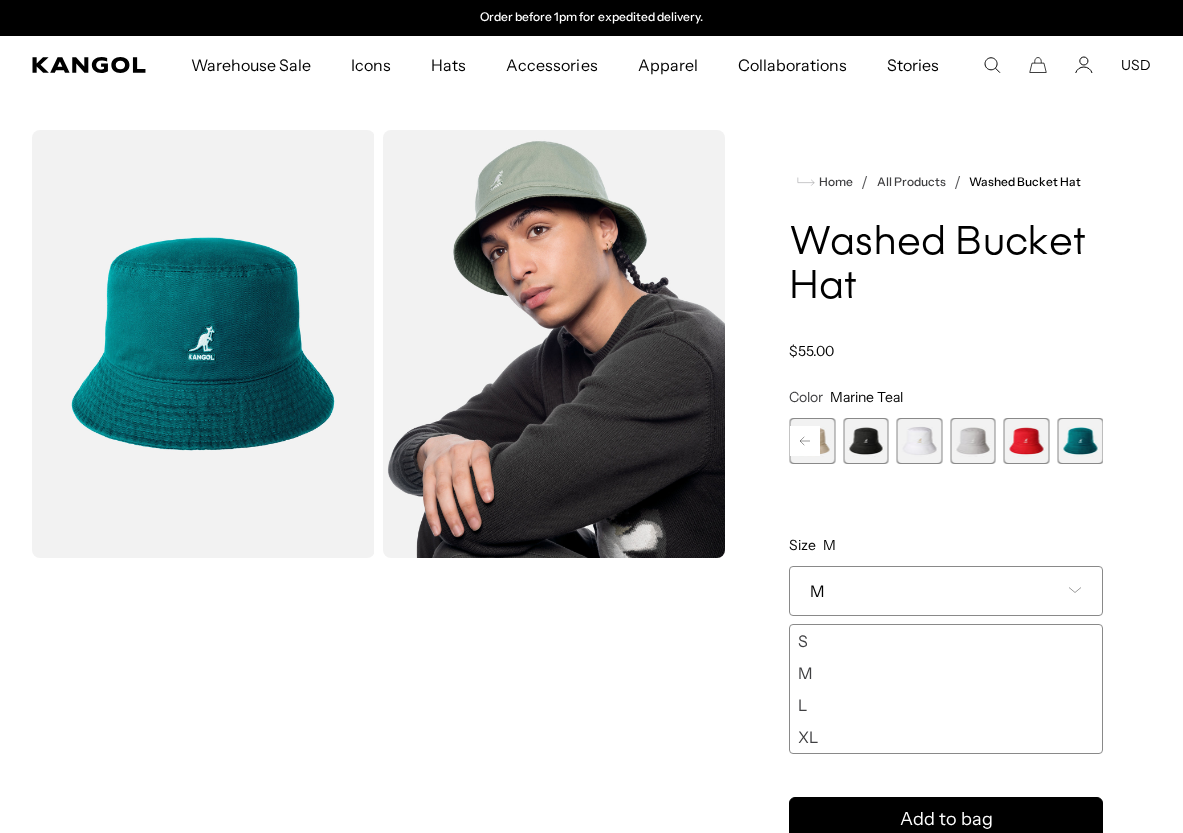 click on "L" at bounding box center [946, 705] 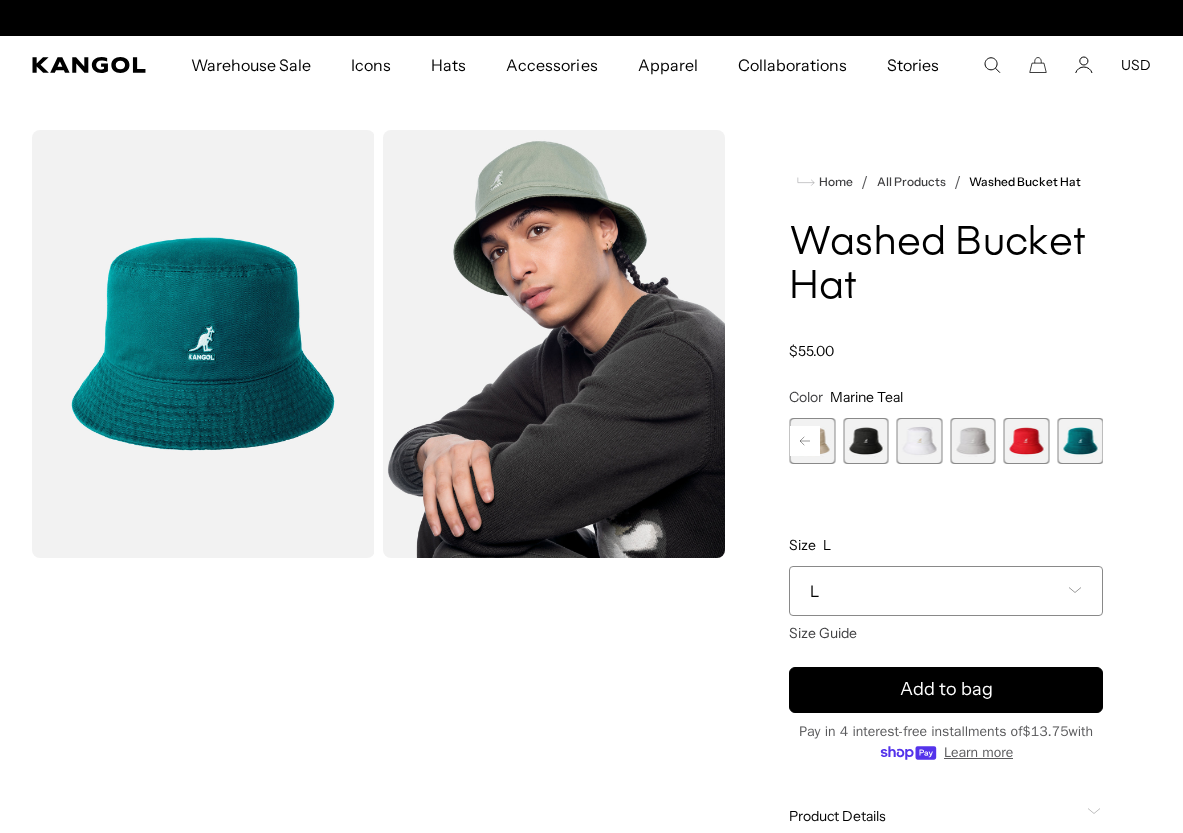 scroll, scrollTop: 0, scrollLeft: 0, axis: both 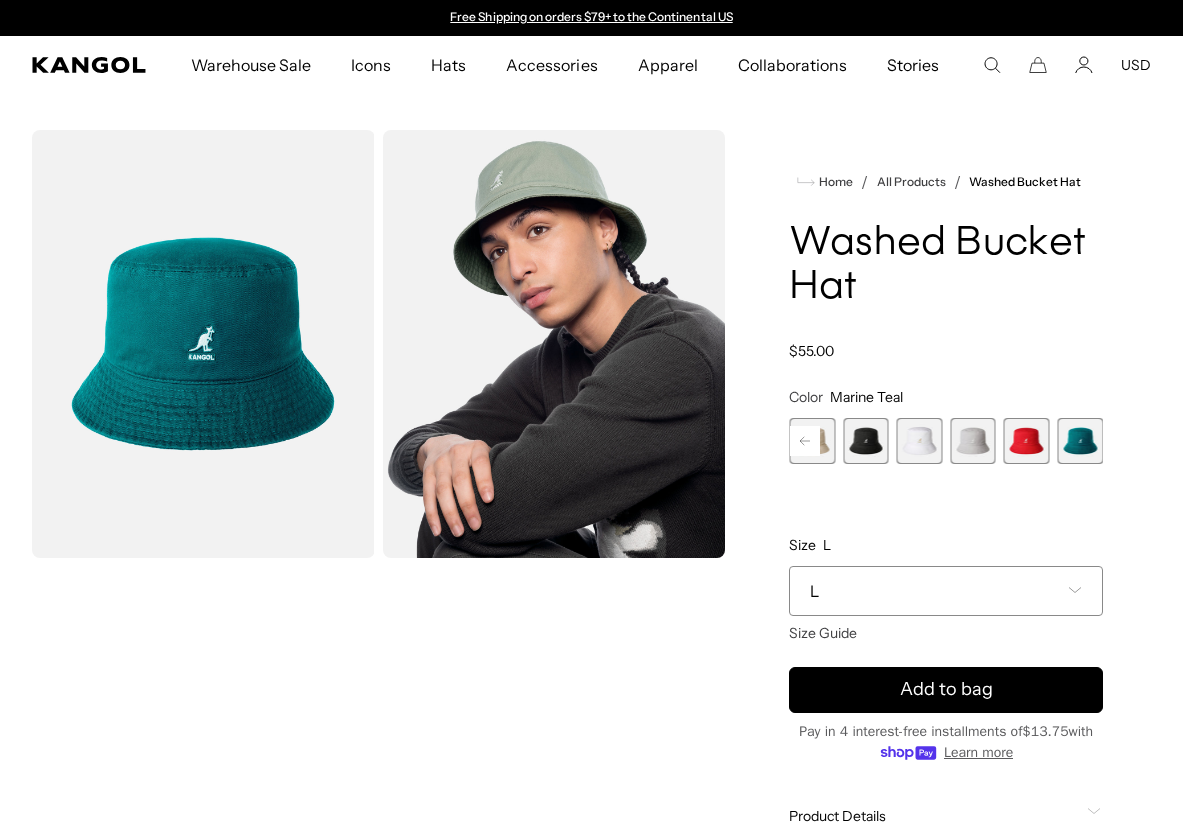 click at bounding box center (203, 344) 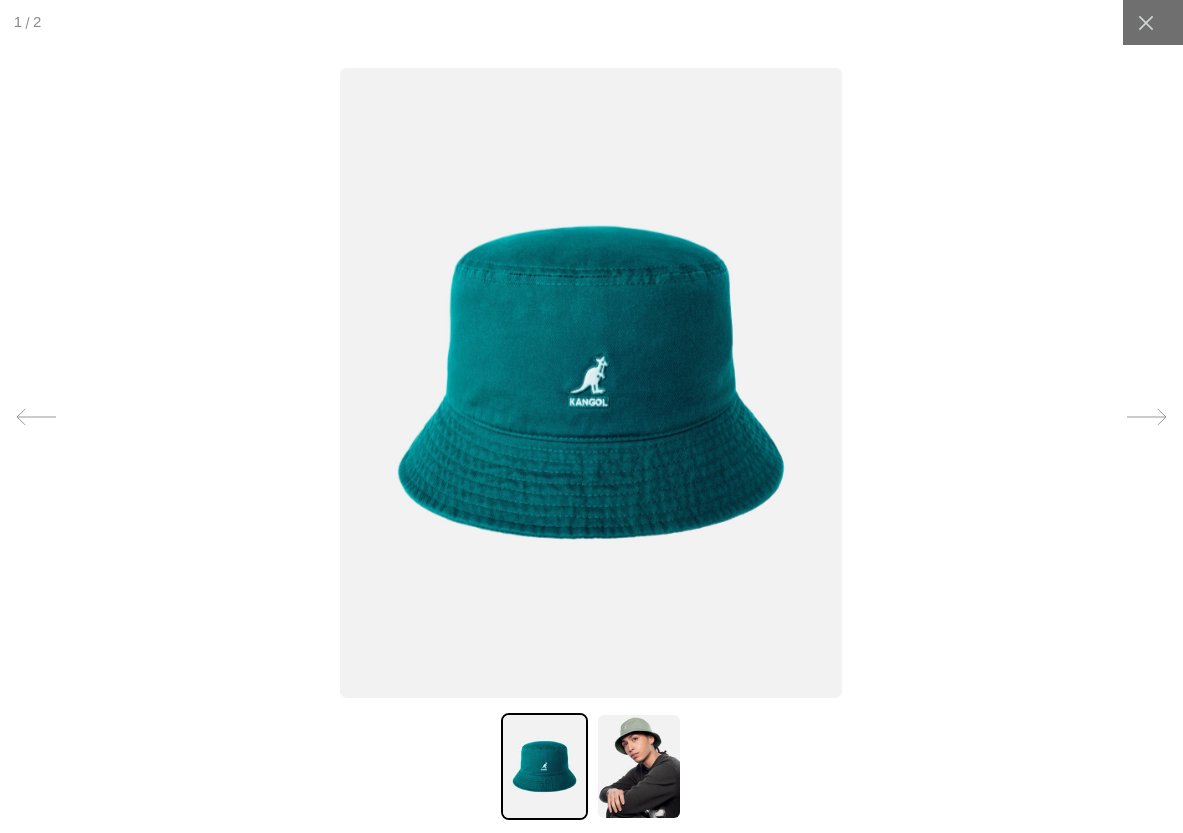 scroll, scrollTop: 0, scrollLeft: 412, axis: horizontal 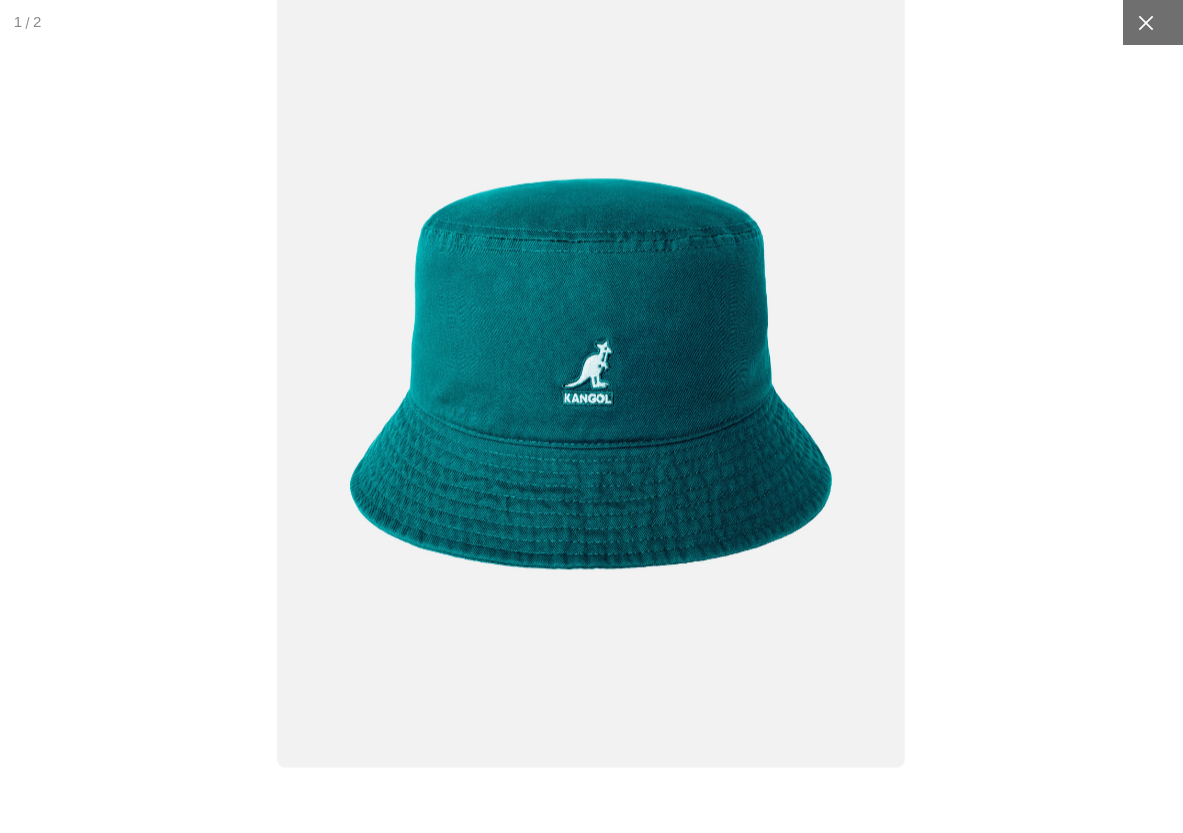 click at bounding box center [1145, 22] 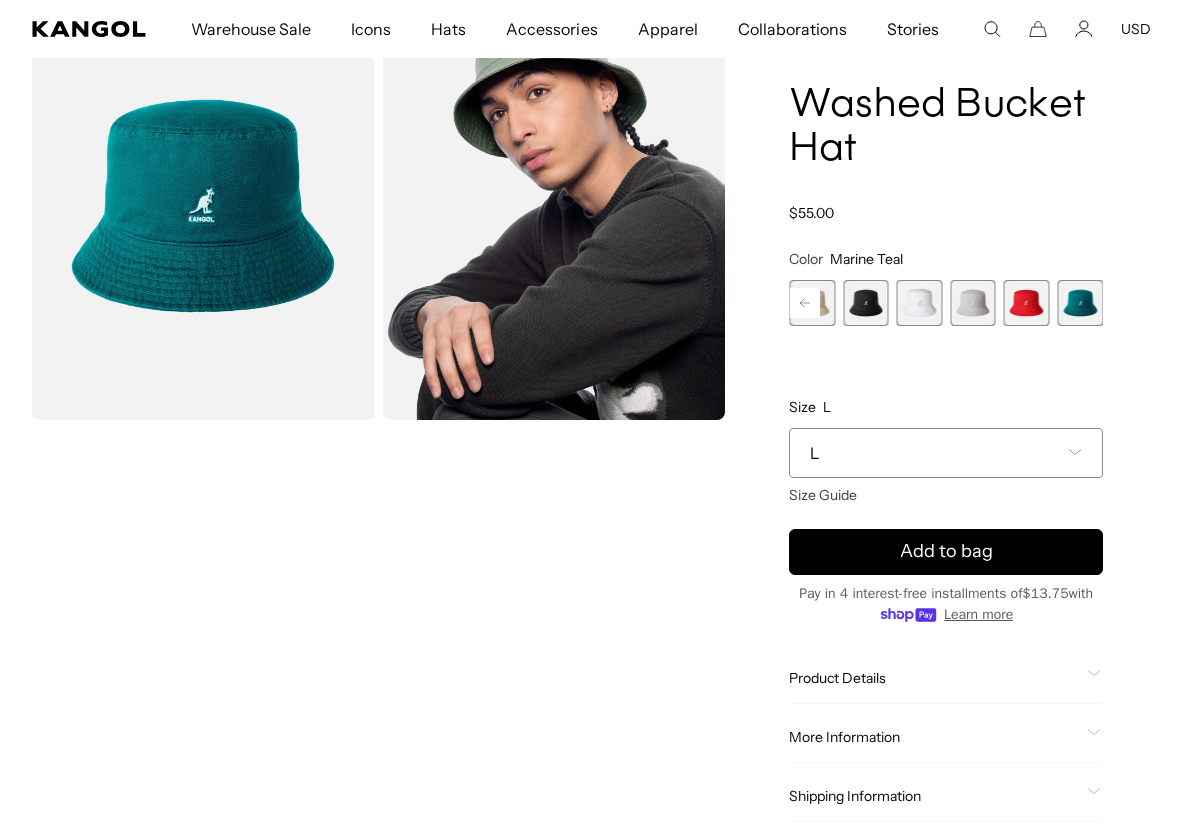 scroll, scrollTop: 268, scrollLeft: 0, axis: vertical 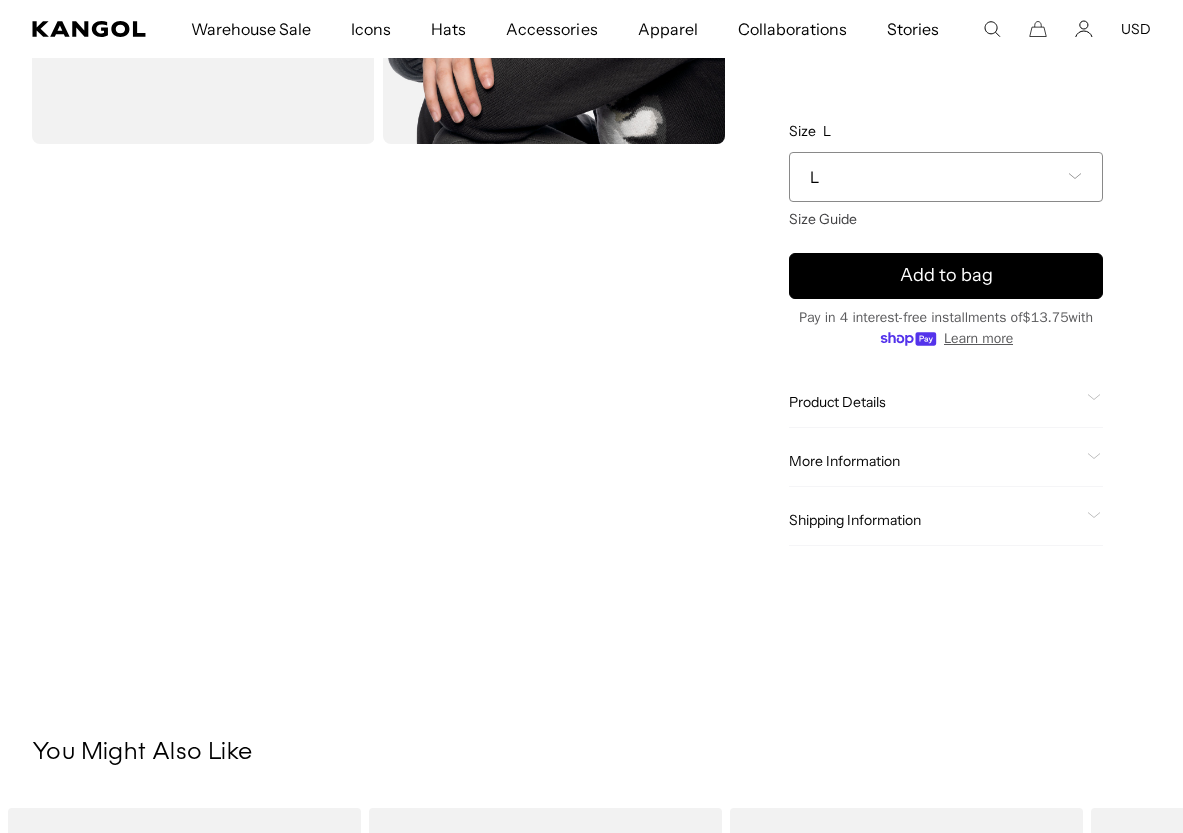 click on "Product Details" 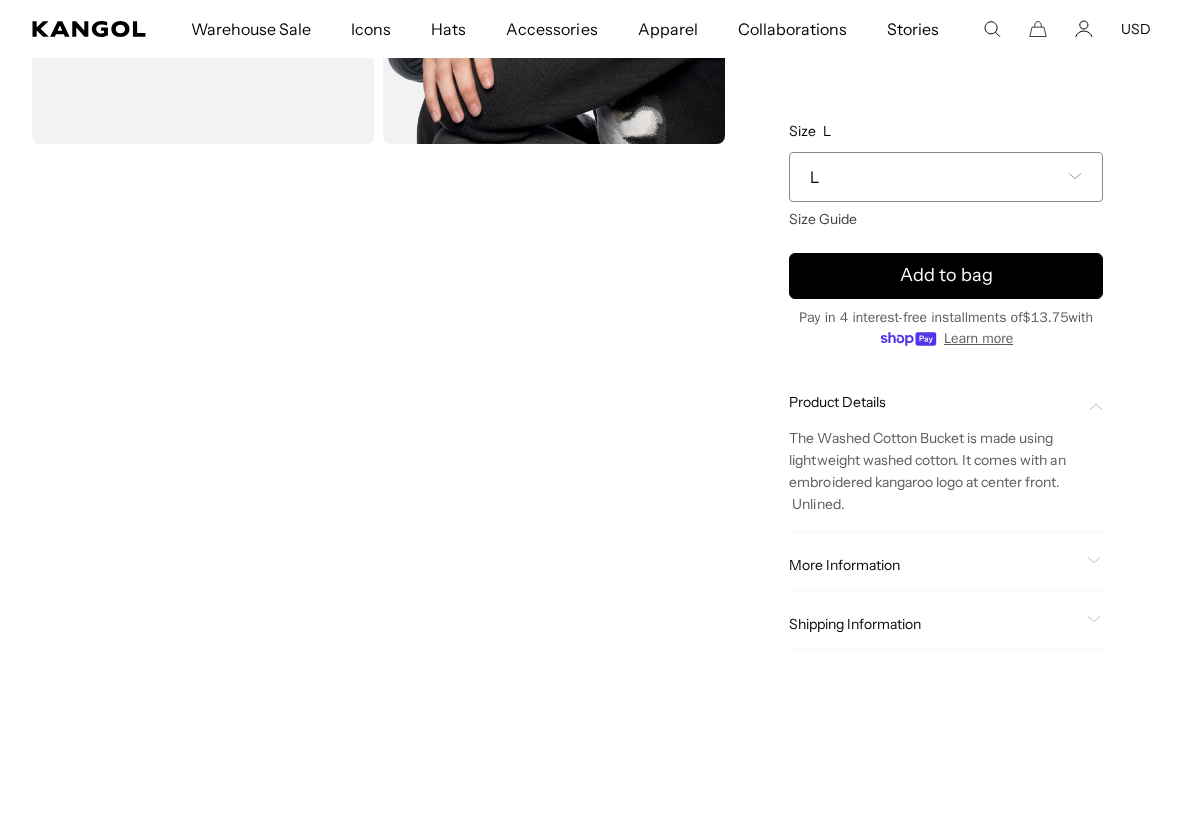 click on "More Information" 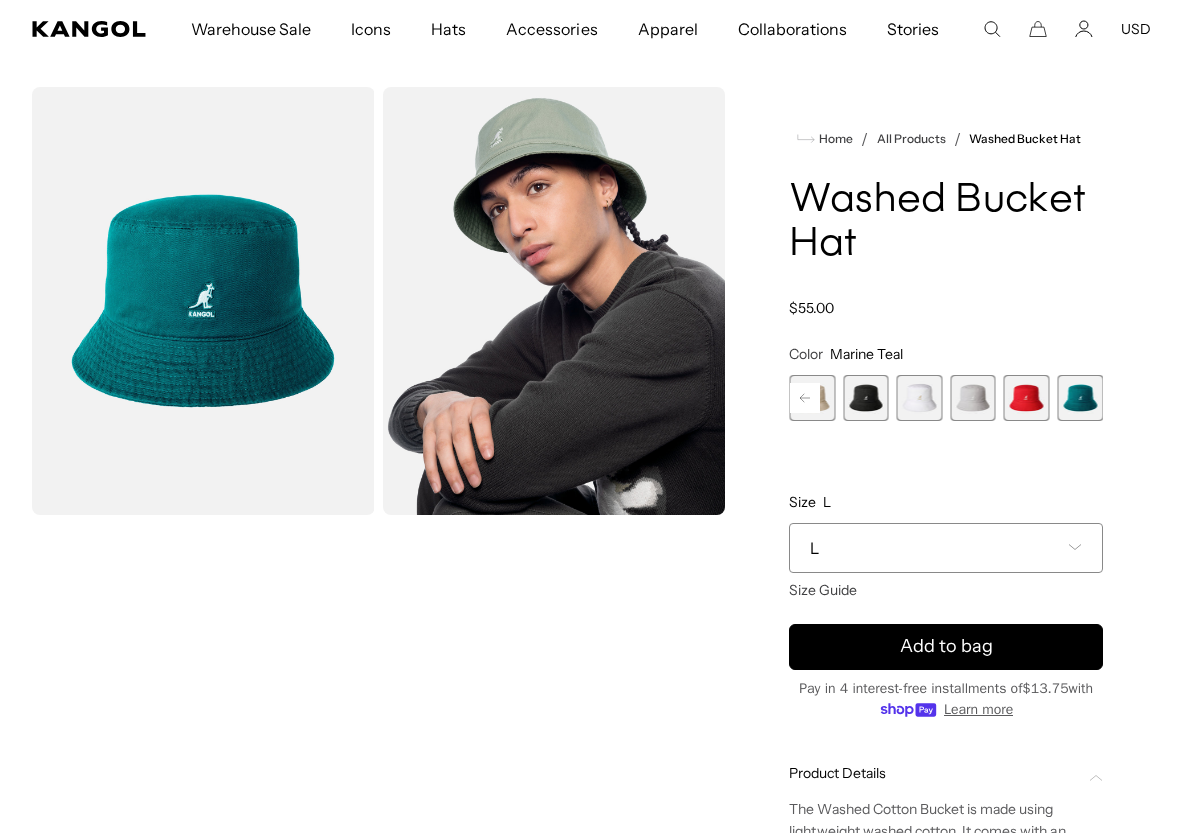 scroll, scrollTop: 0, scrollLeft: 0, axis: both 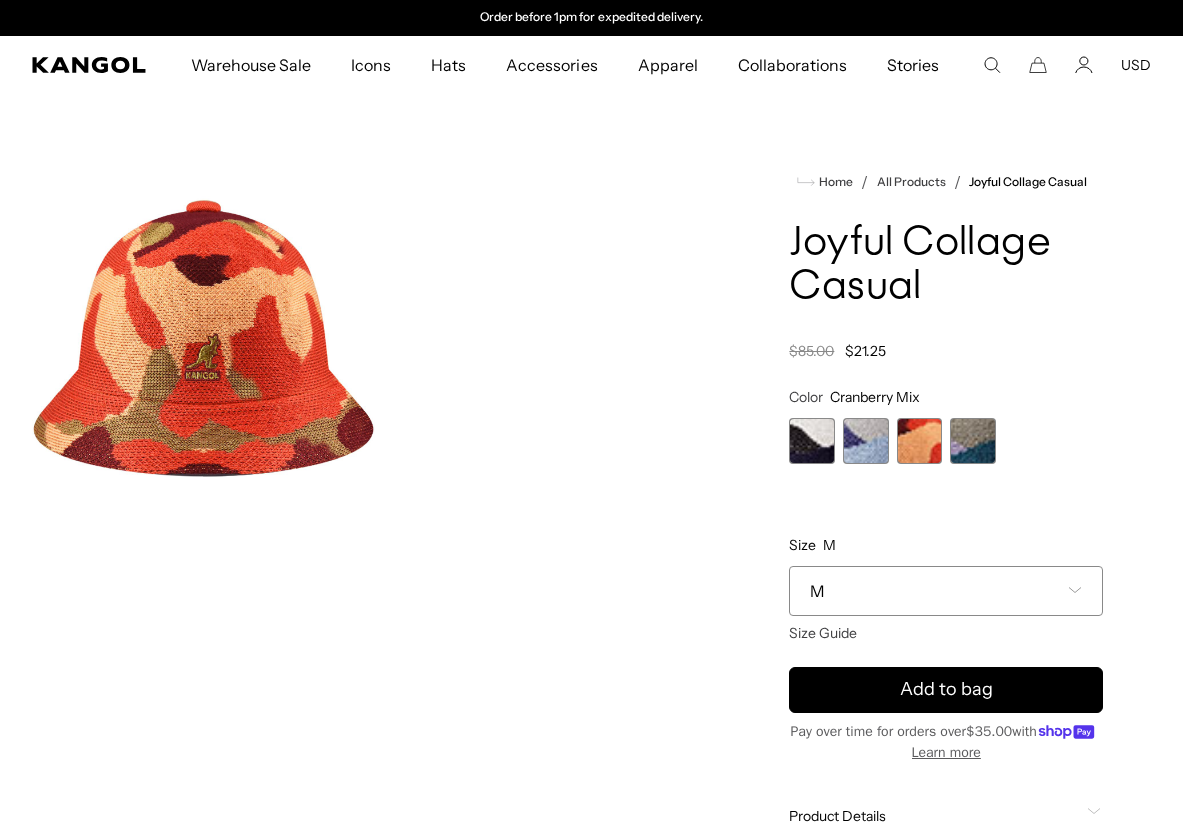 click on "M" at bounding box center (946, 591) 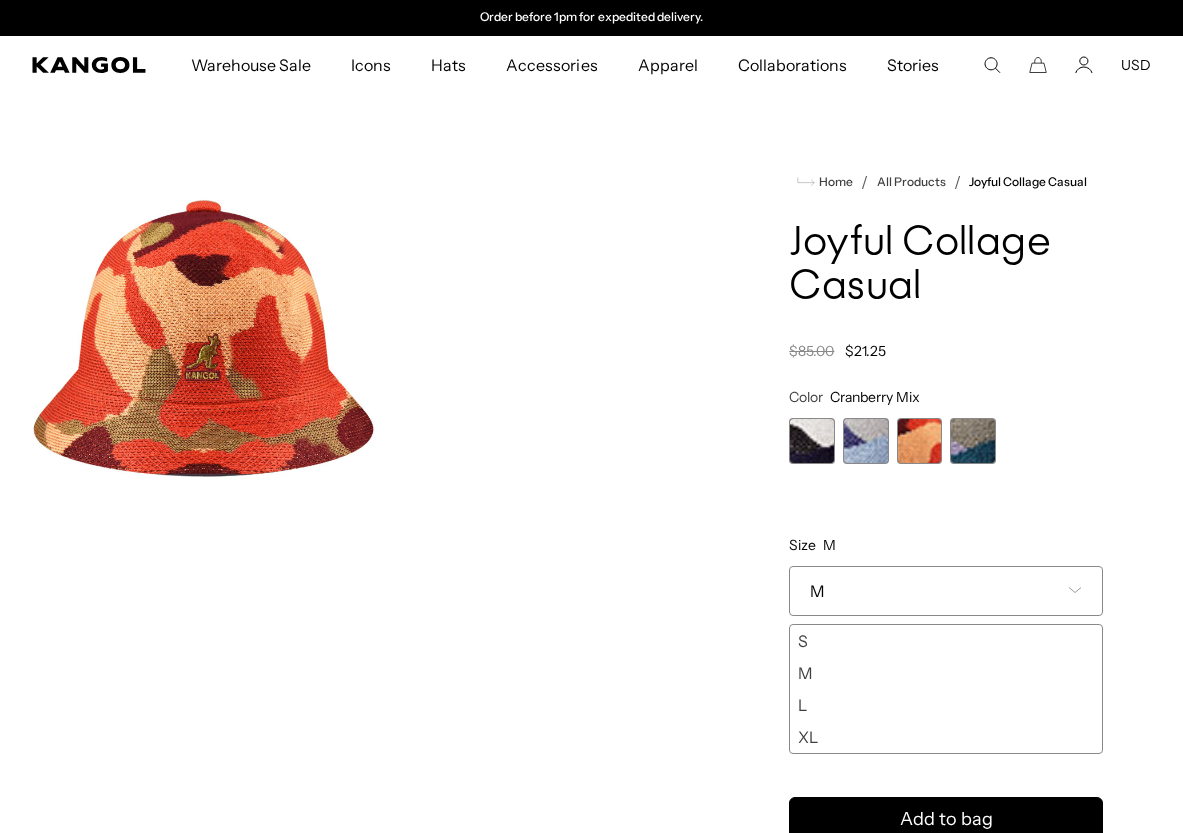 click on "L" at bounding box center [946, 705] 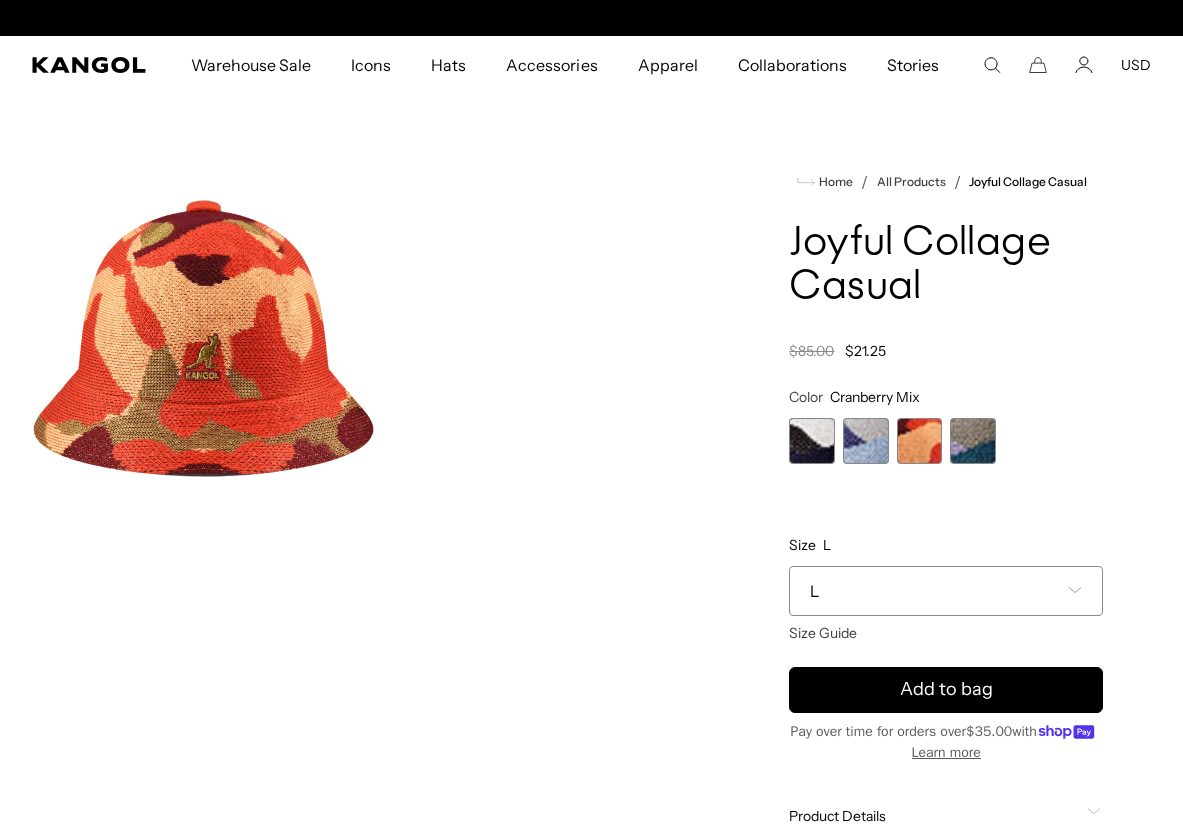 scroll, scrollTop: 0, scrollLeft: 0, axis: both 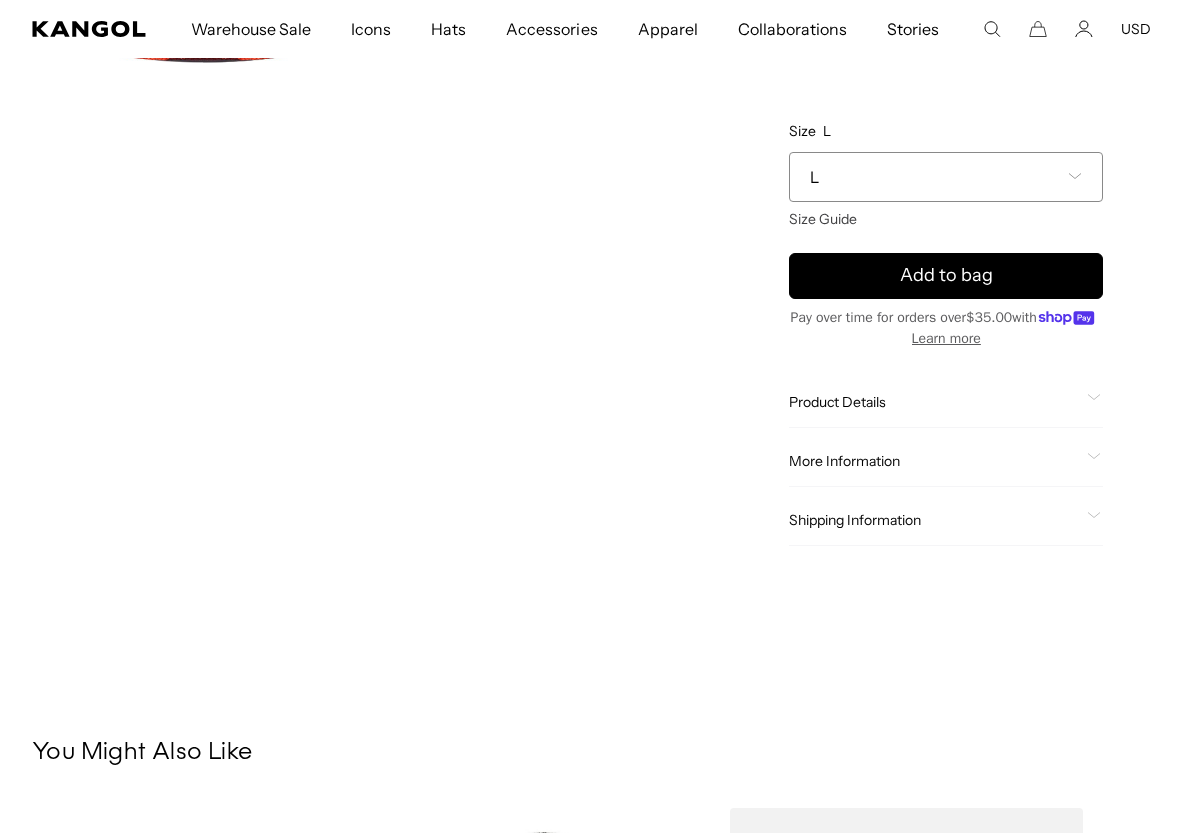 click on "More Information" 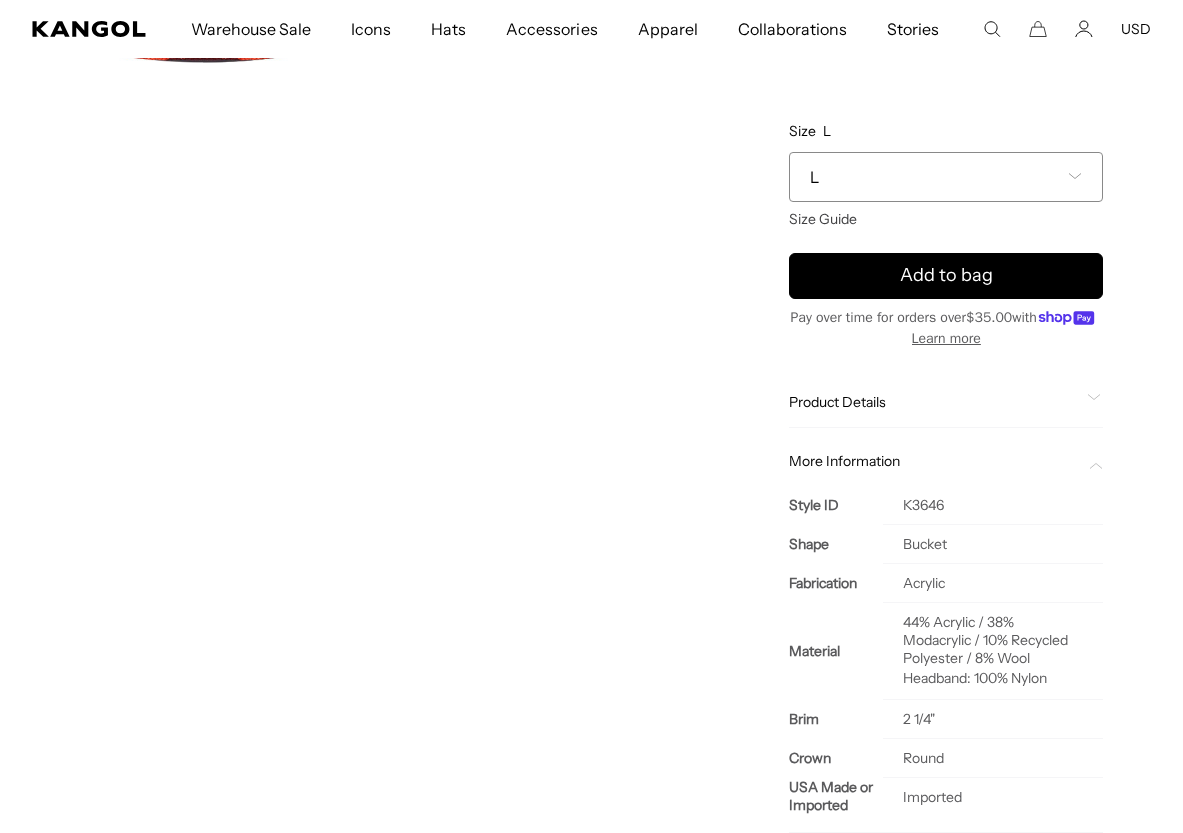 scroll, scrollTop: 0, scrollLeft: 0, axis: both 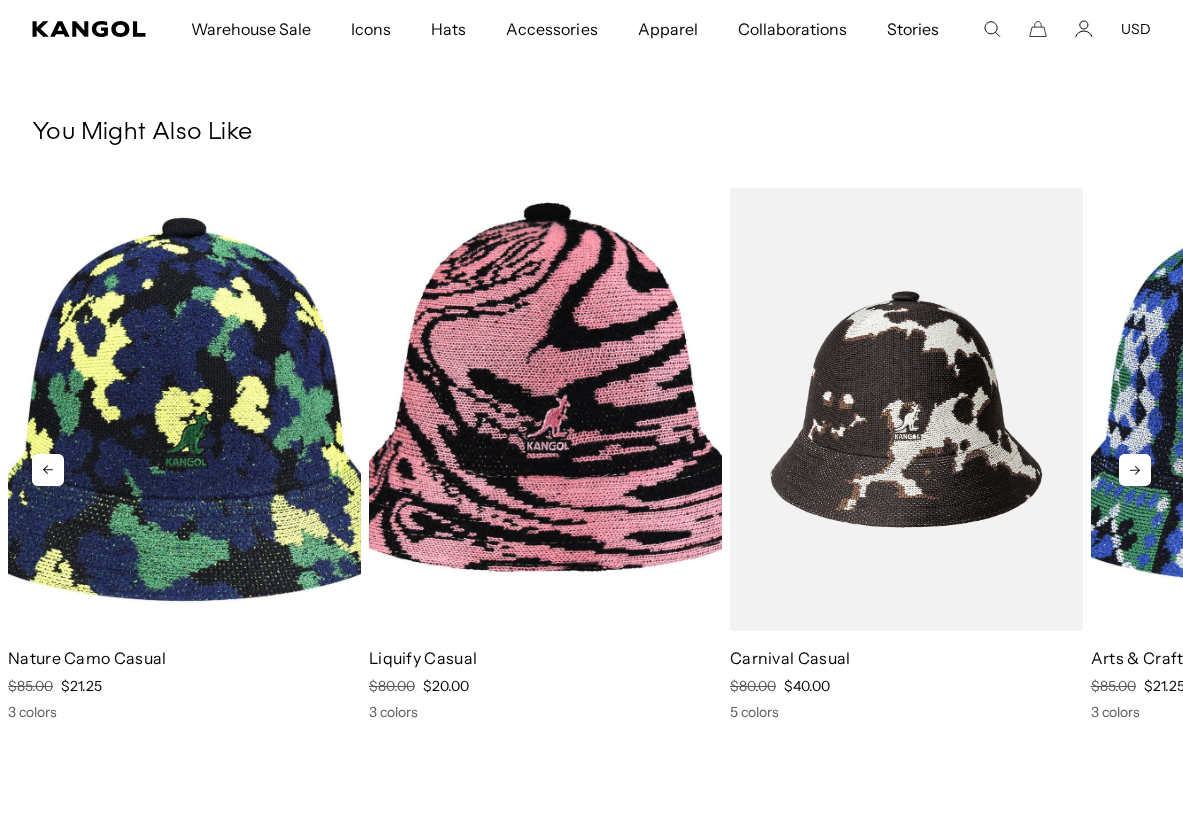 click at bounding box center [545, 409] 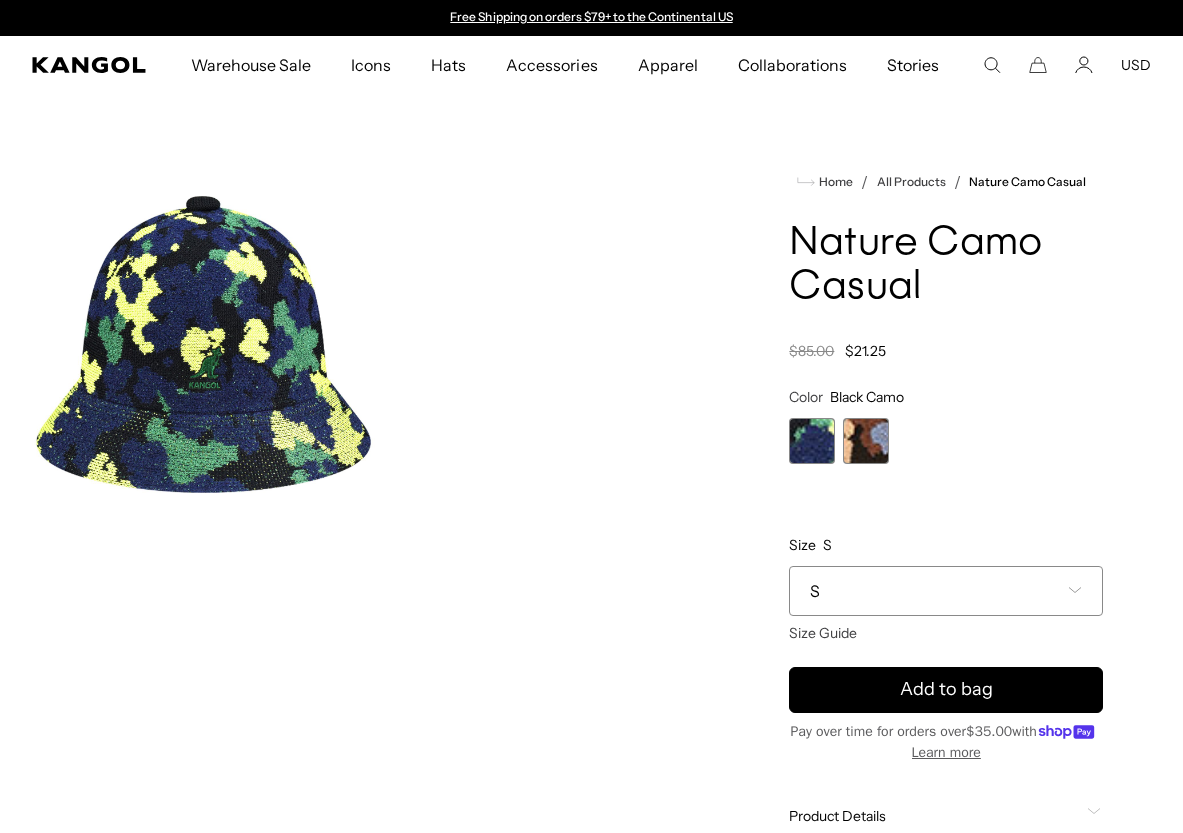 scroll, scrollTop: 0, scrollLeft: 0, axis: both 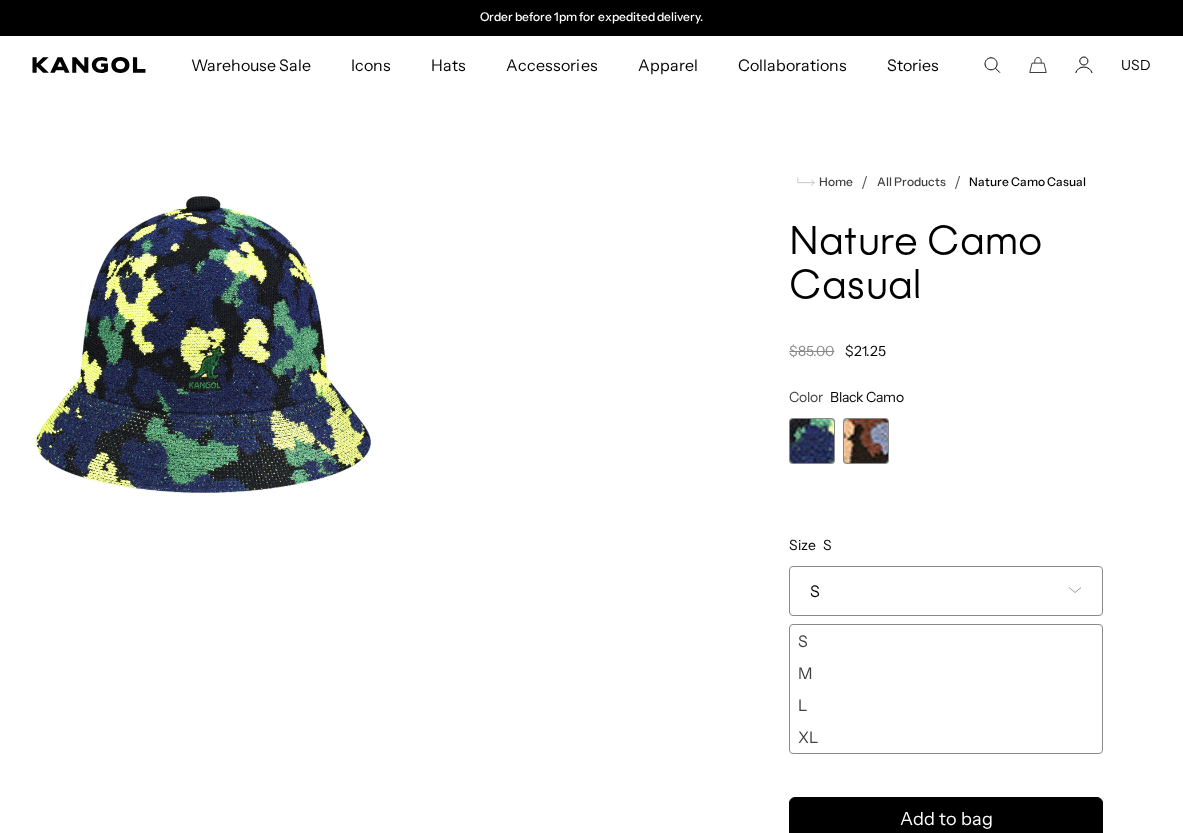 click on "L" at bounding box center (946, 705) 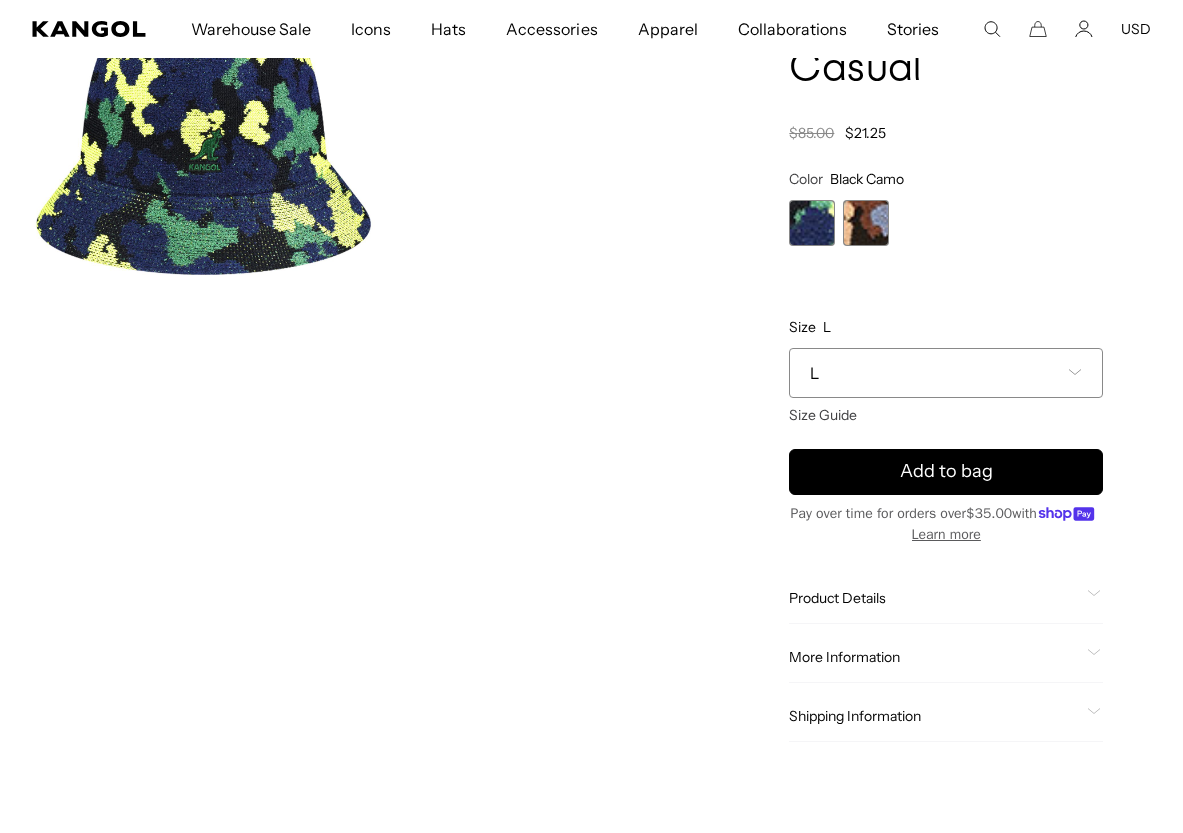 scroll, scrollTop: 276, scrollLeft: 0, axis: vertical 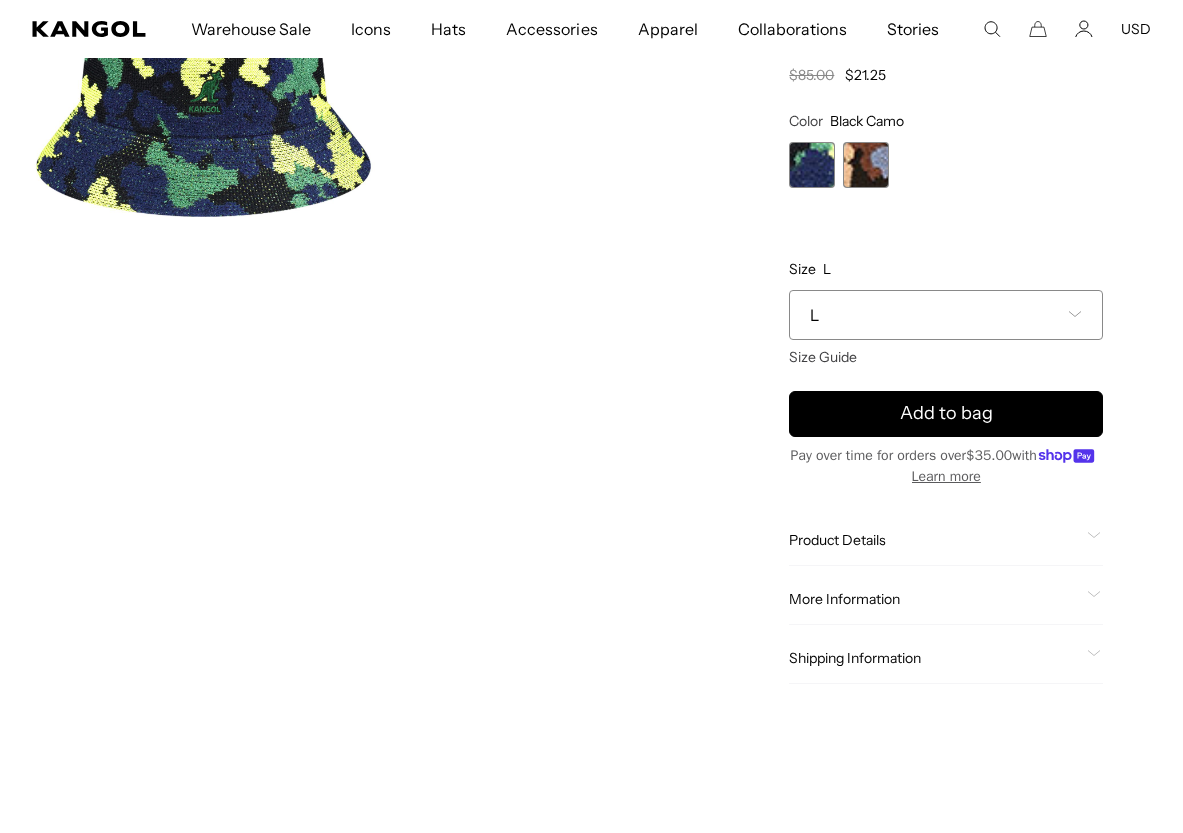 click on "More Information
Style ID
K3622
Shape
Bucket
Fabrication
Bermuda
Material
37% Modacrylic, 29% Acrylic. 21% Polyester, 13% Nylon Headband: 100% Nylon
Brim
2 1/4" Brim
USA Made or Imported
Imported" 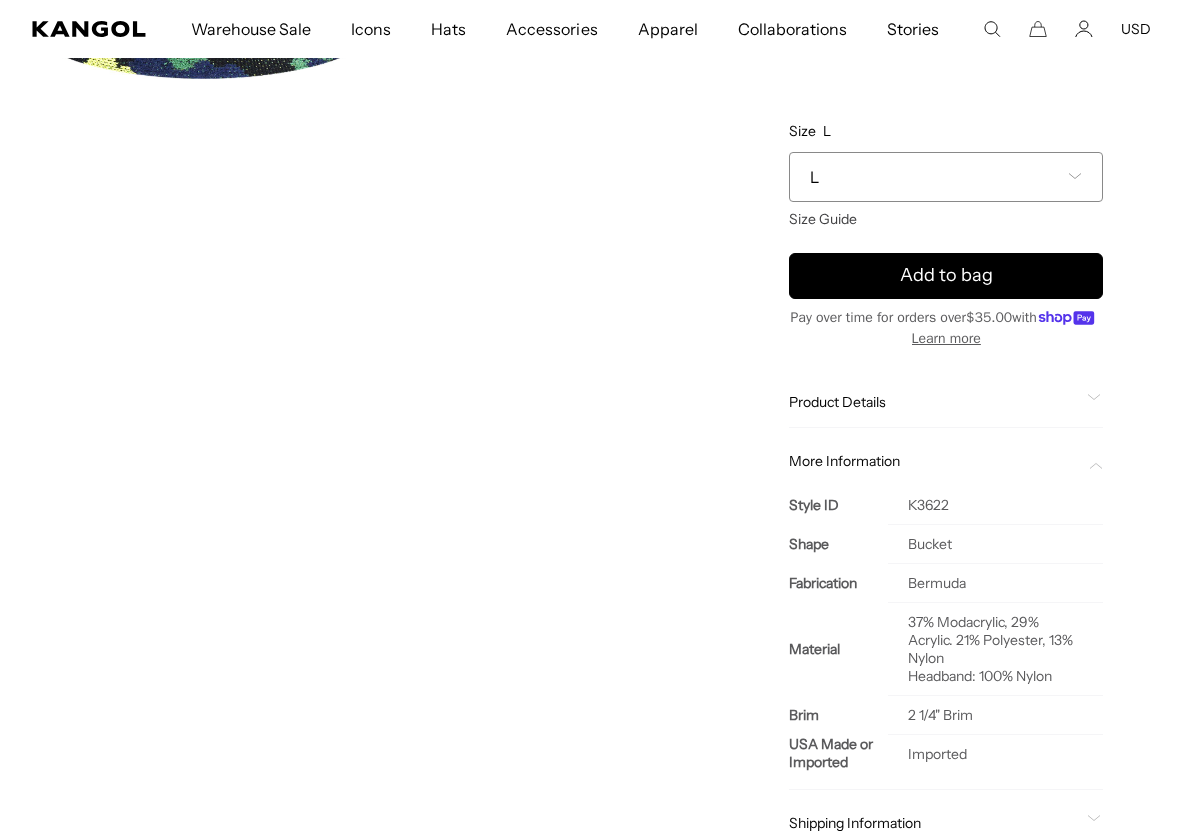 scroll, scrollTop: 0, scrollLeft: 0, axis: both 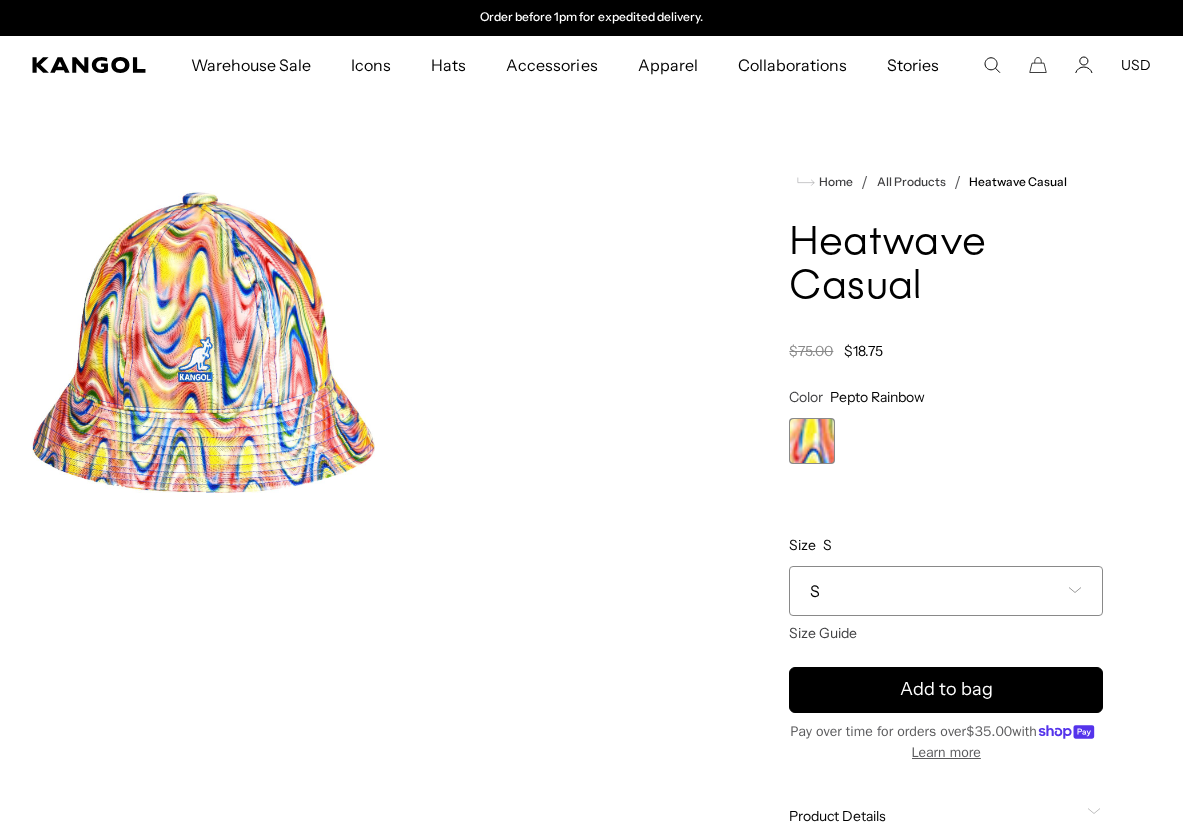 click on "S" at bounding box center [946, 591] 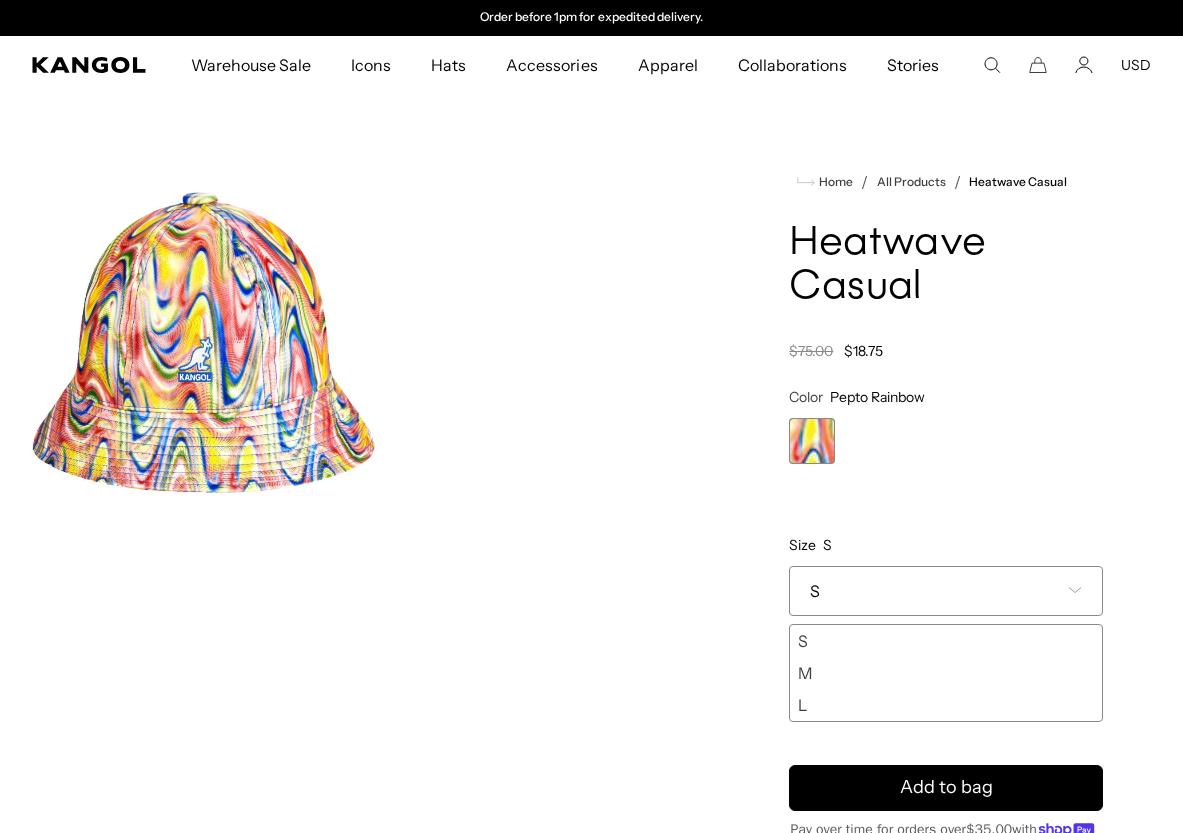 click on "L" at bounding box center [946, 705] 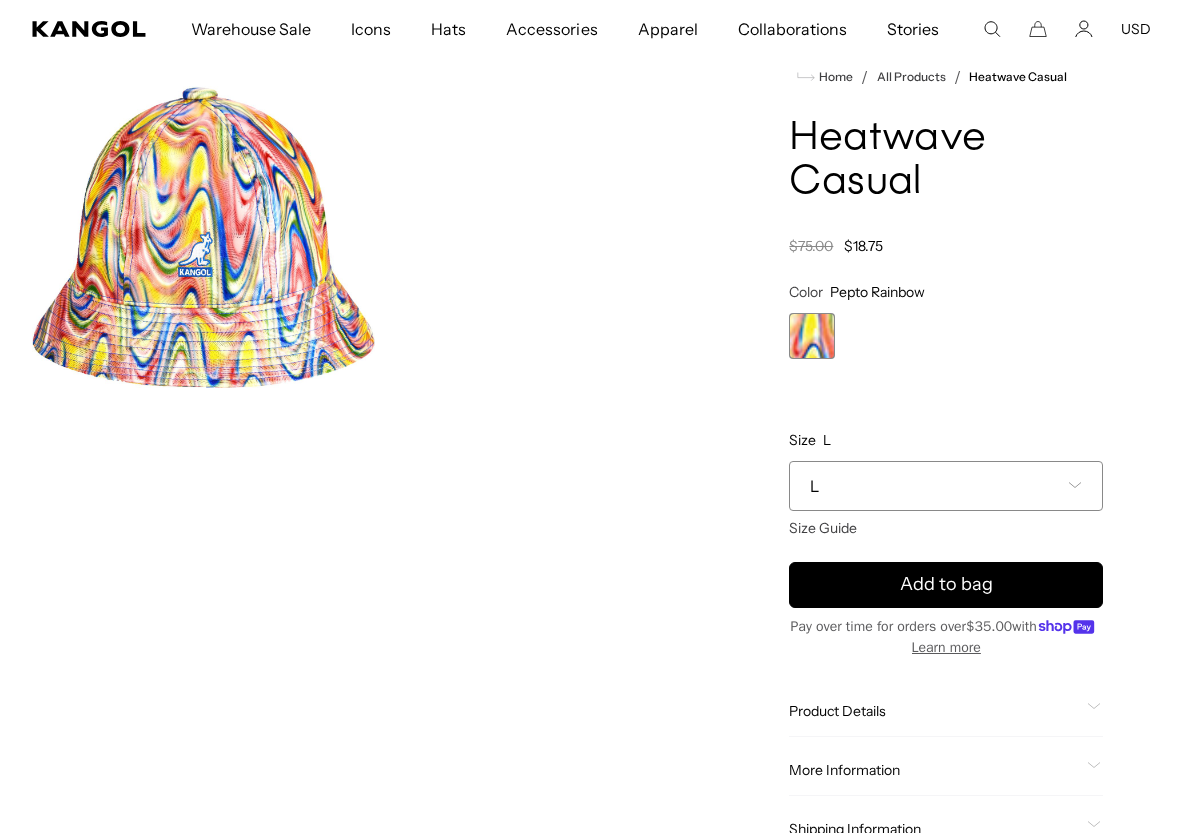 scroll, scrollTop: 138, scrollLeft: 0, axis: vertical 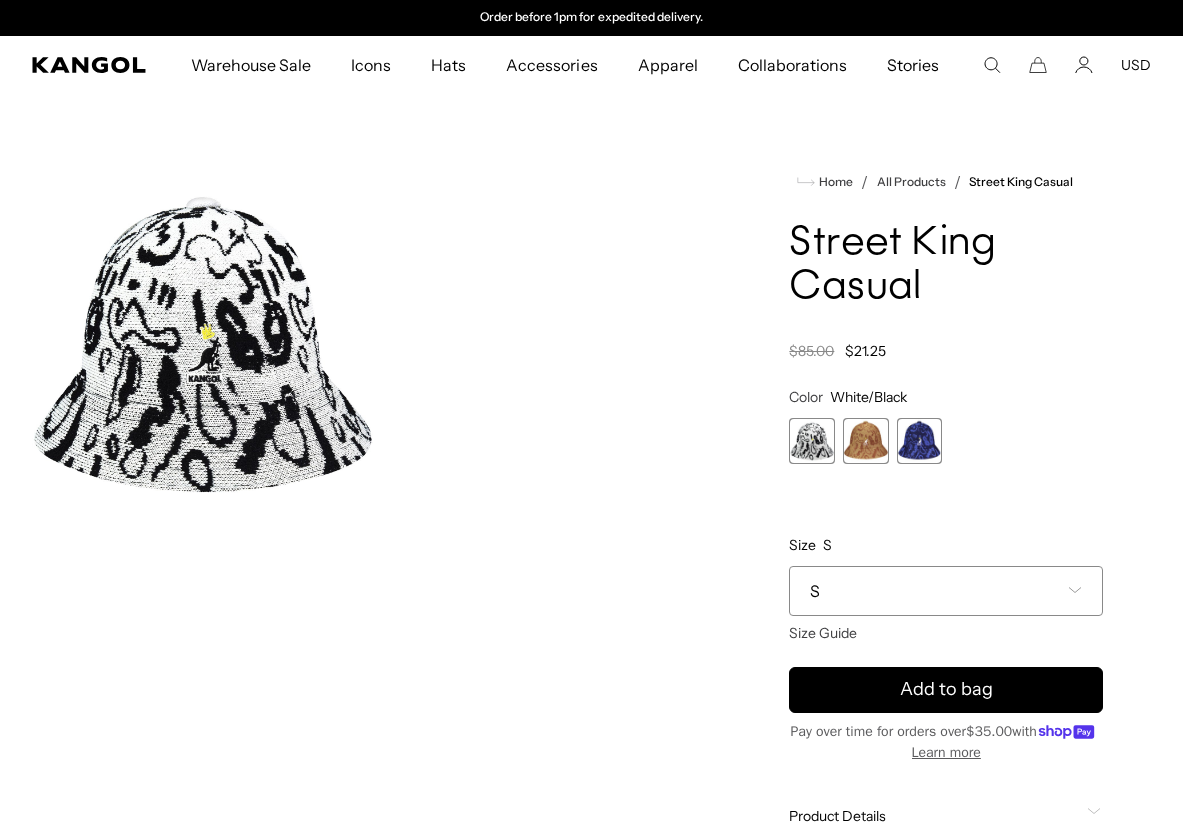 click at bounding box center [920, 441] 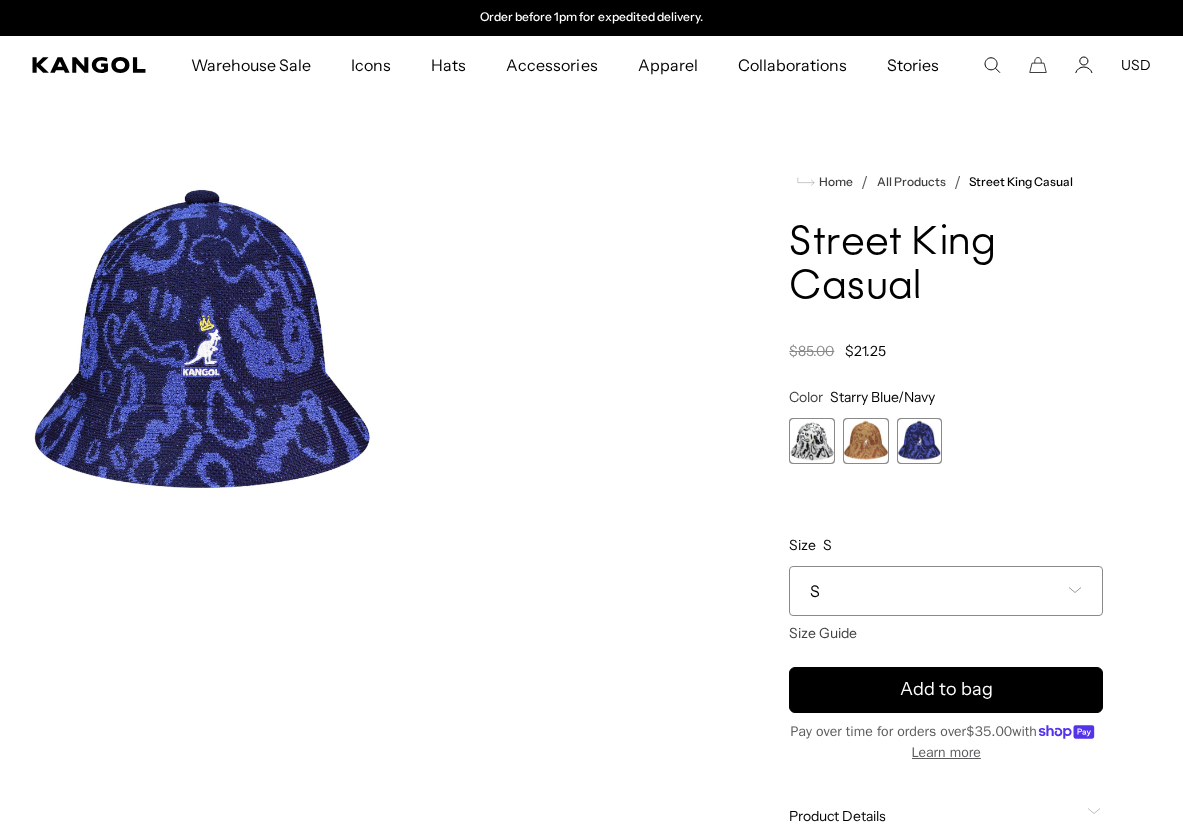 click at bounding box center [812, 441] 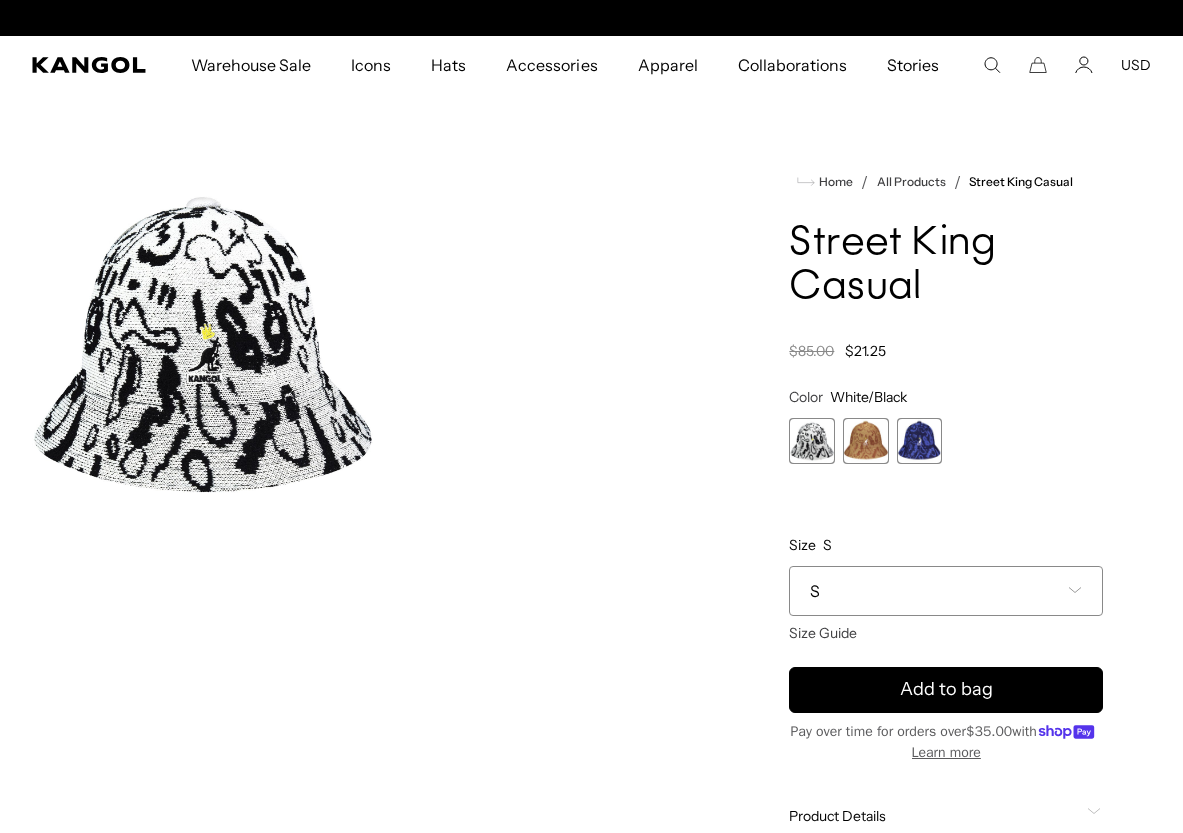scroll, scrollTop: 0, scrollLeft: 0, axis: both 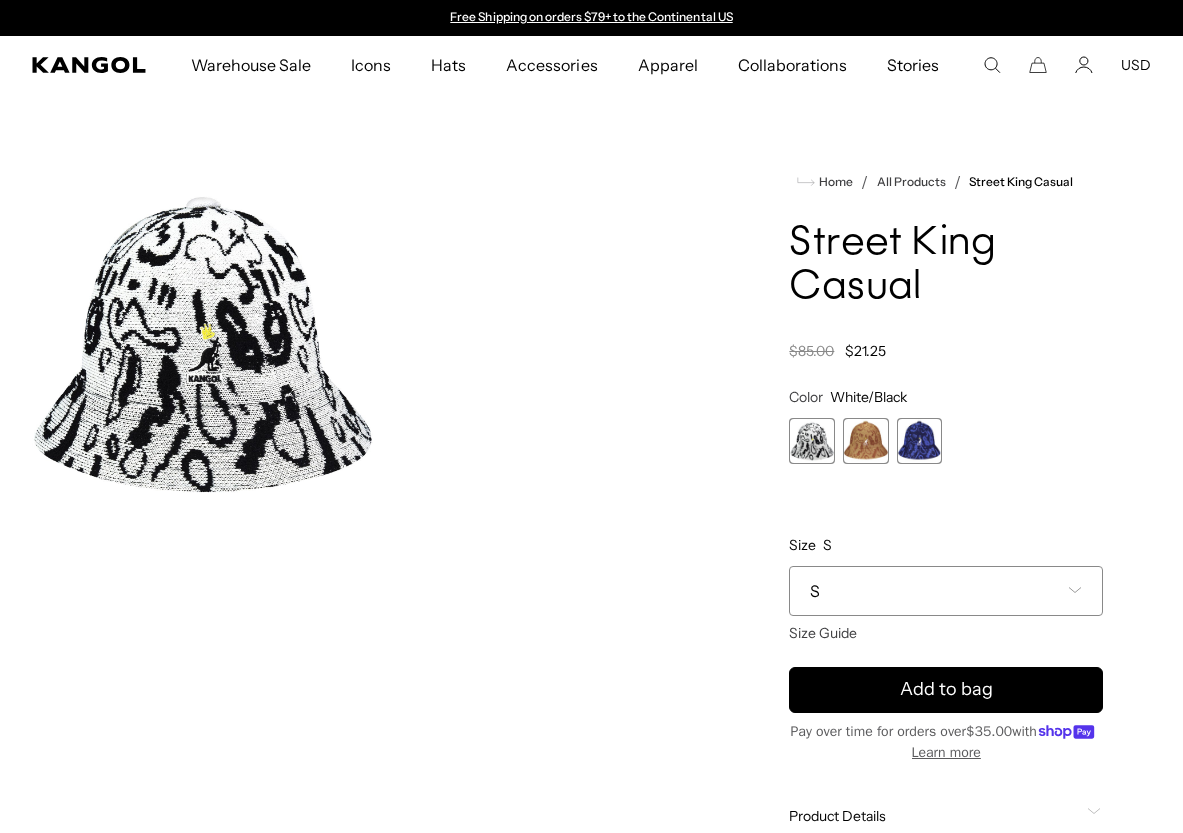 click on "S" at bounding box center (946, 591) 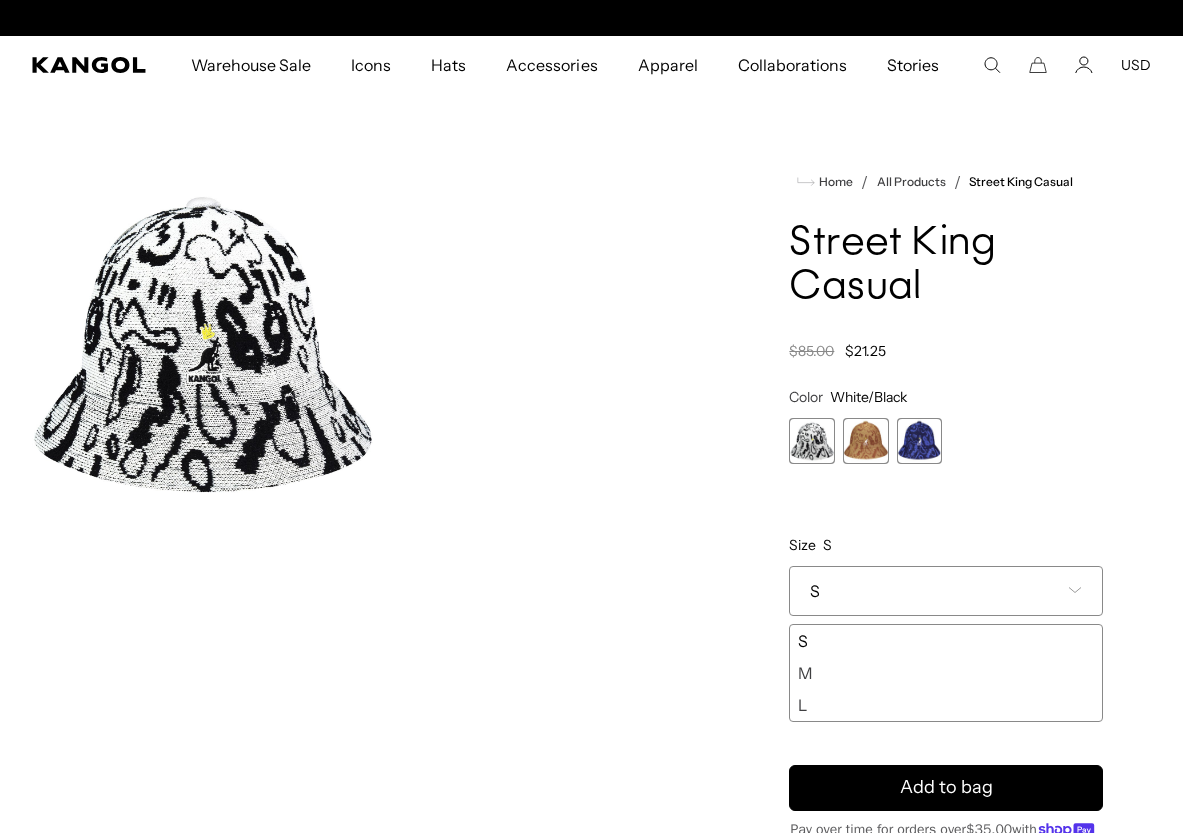 scroll, scrollTop: 0, scrollLeft: 412, axis: horizontal 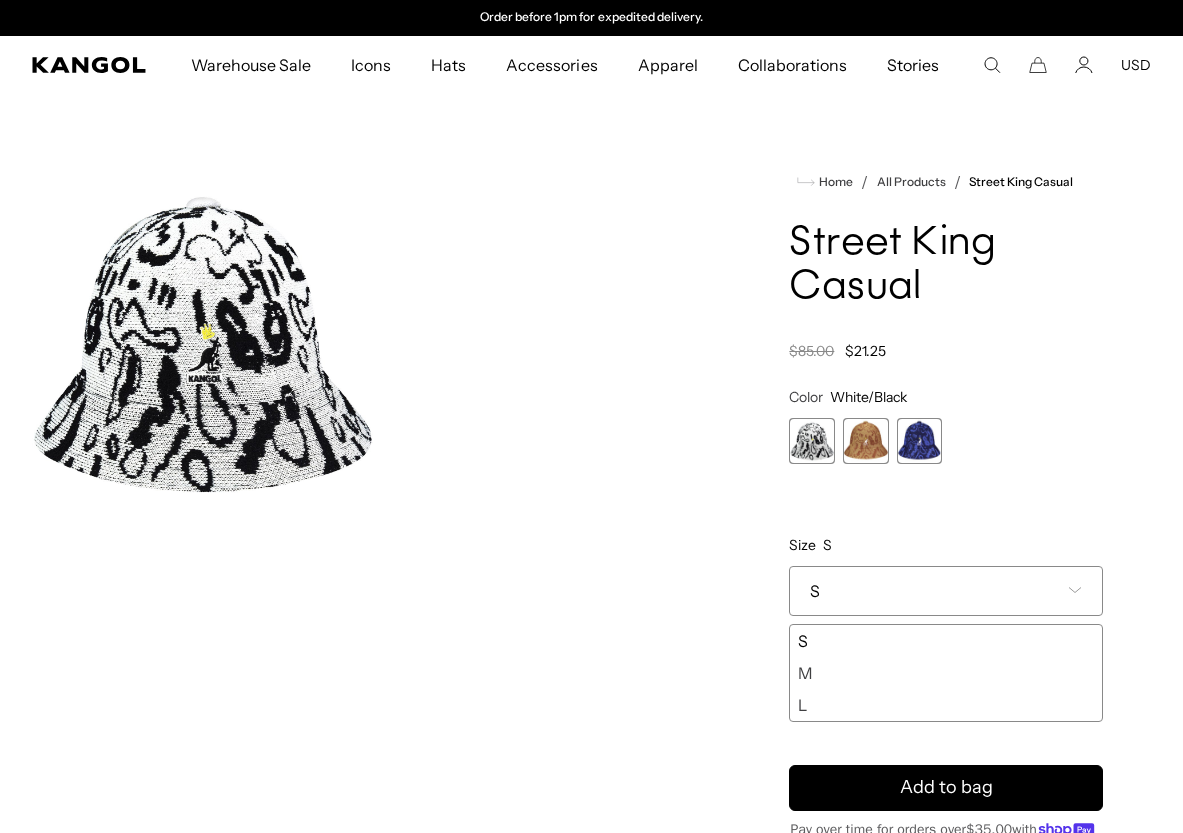 click on "L" at bounding box center [946, 705] 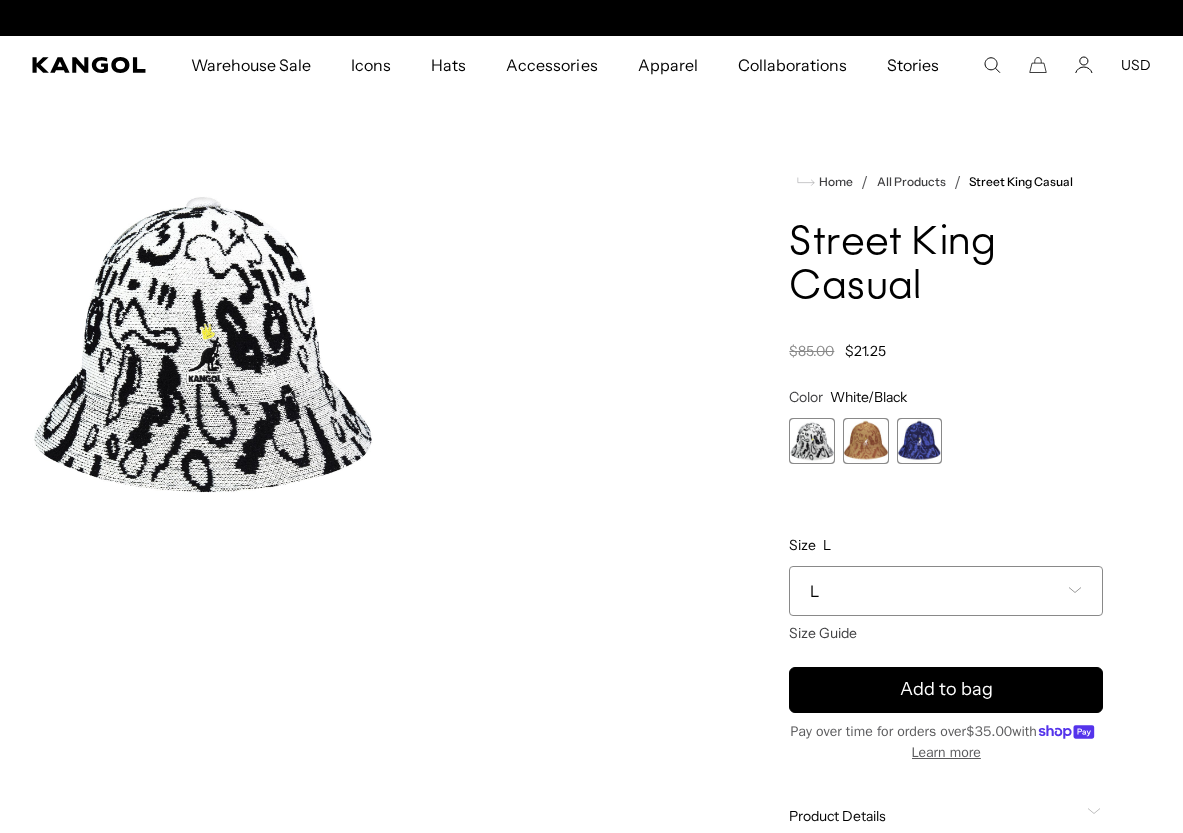 scroll, scrollTop: 0, scrollLeft: 0, axis: both 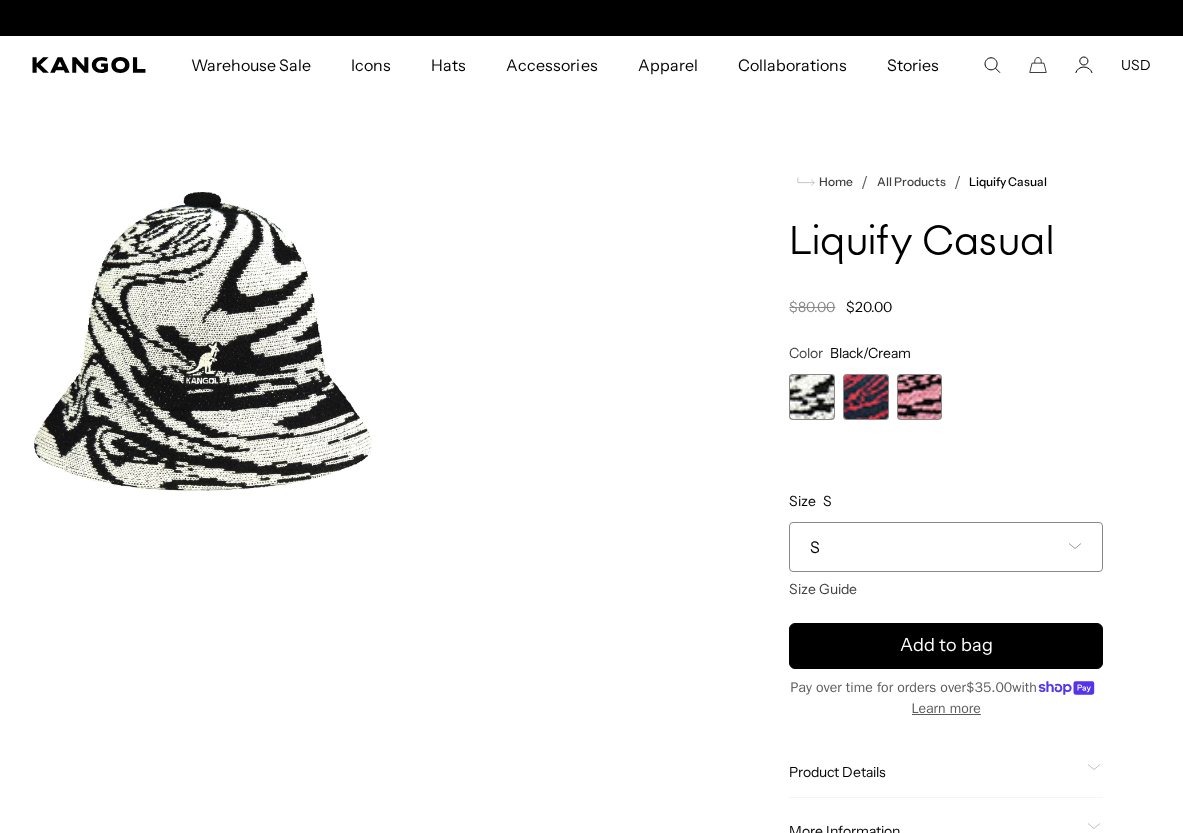 click at bounding box center (812, 397) 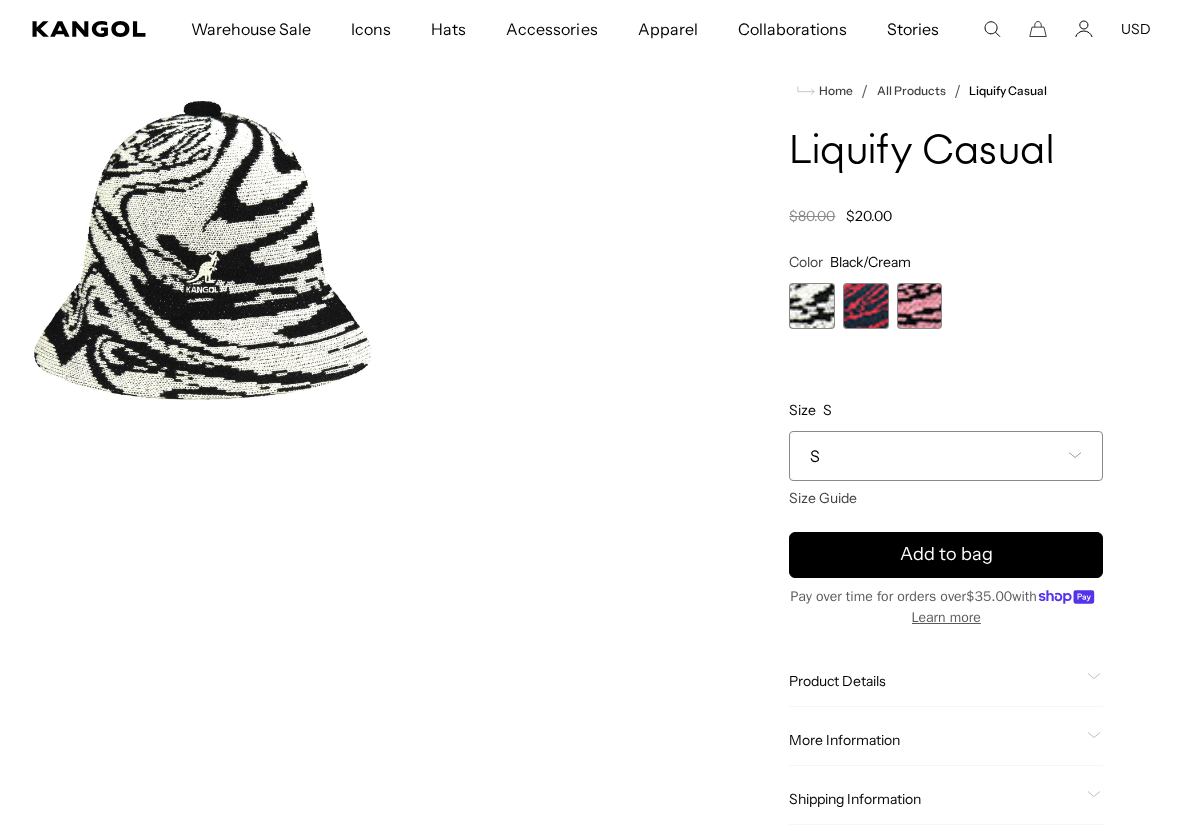 scroll, scrollTop: 138, scrollLeft: 0, axis: vertical 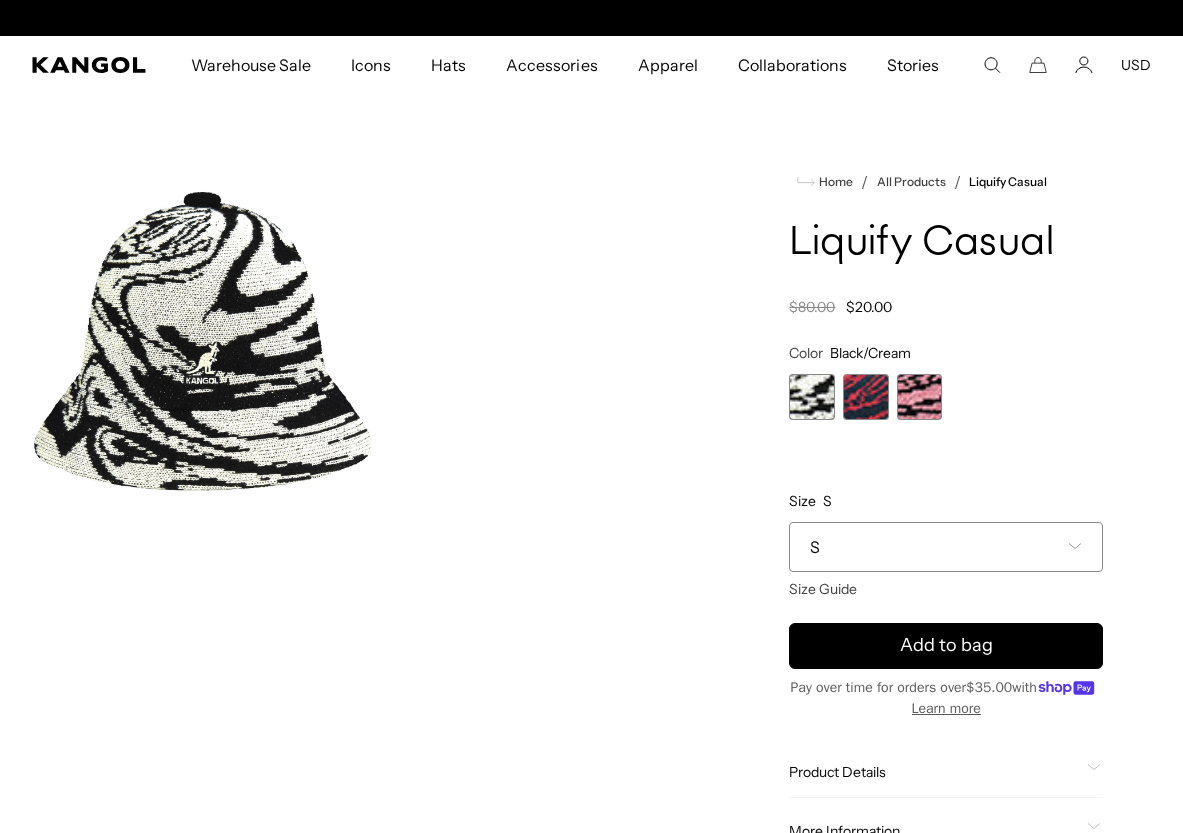 click at bounding box center (920, 397) 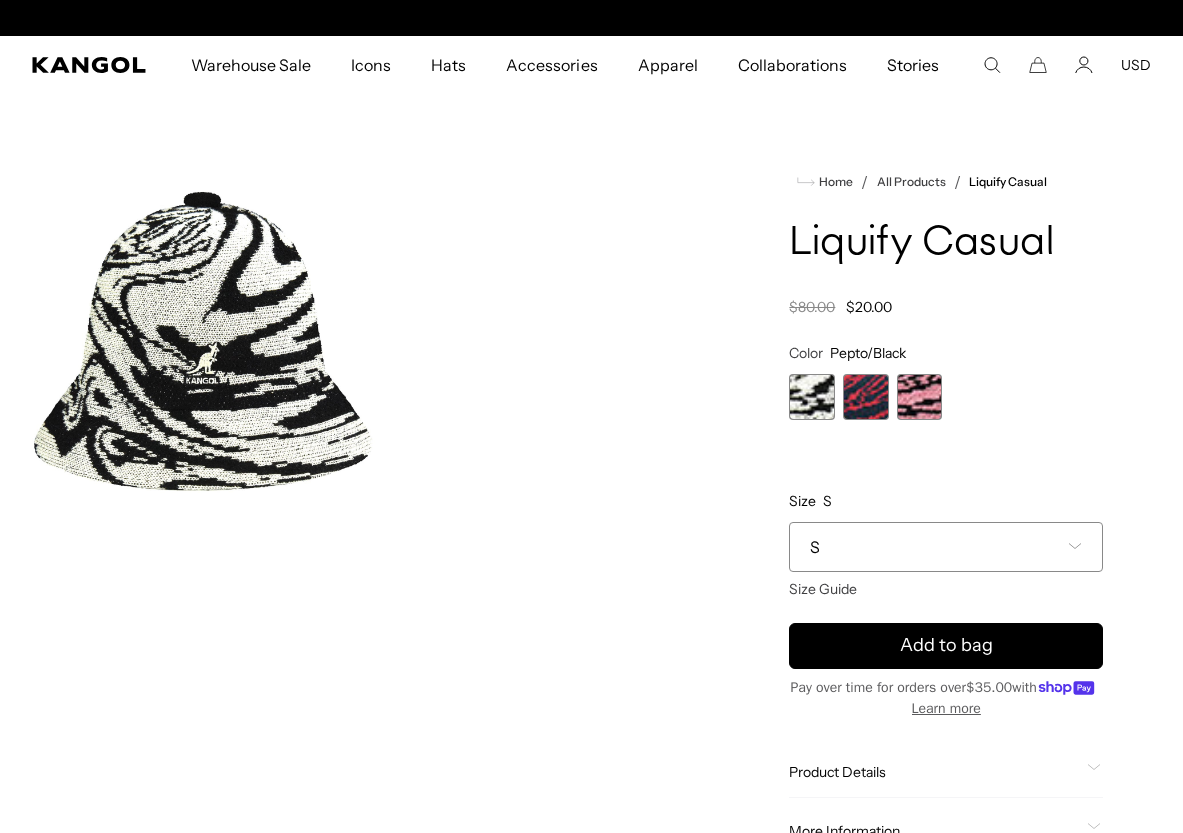 scroll, scrollTop: 0, scrollLeft: 412, axis: horizontal 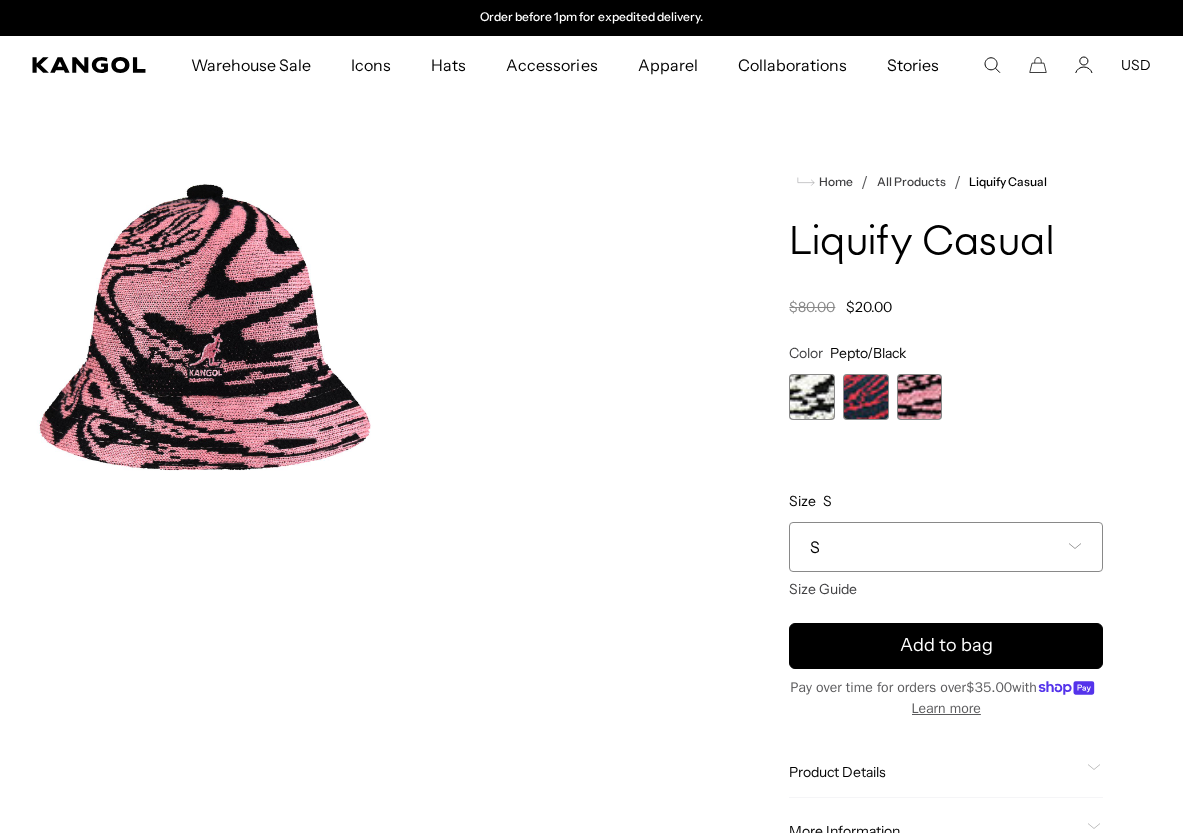 click at bounding box center (866, 397) 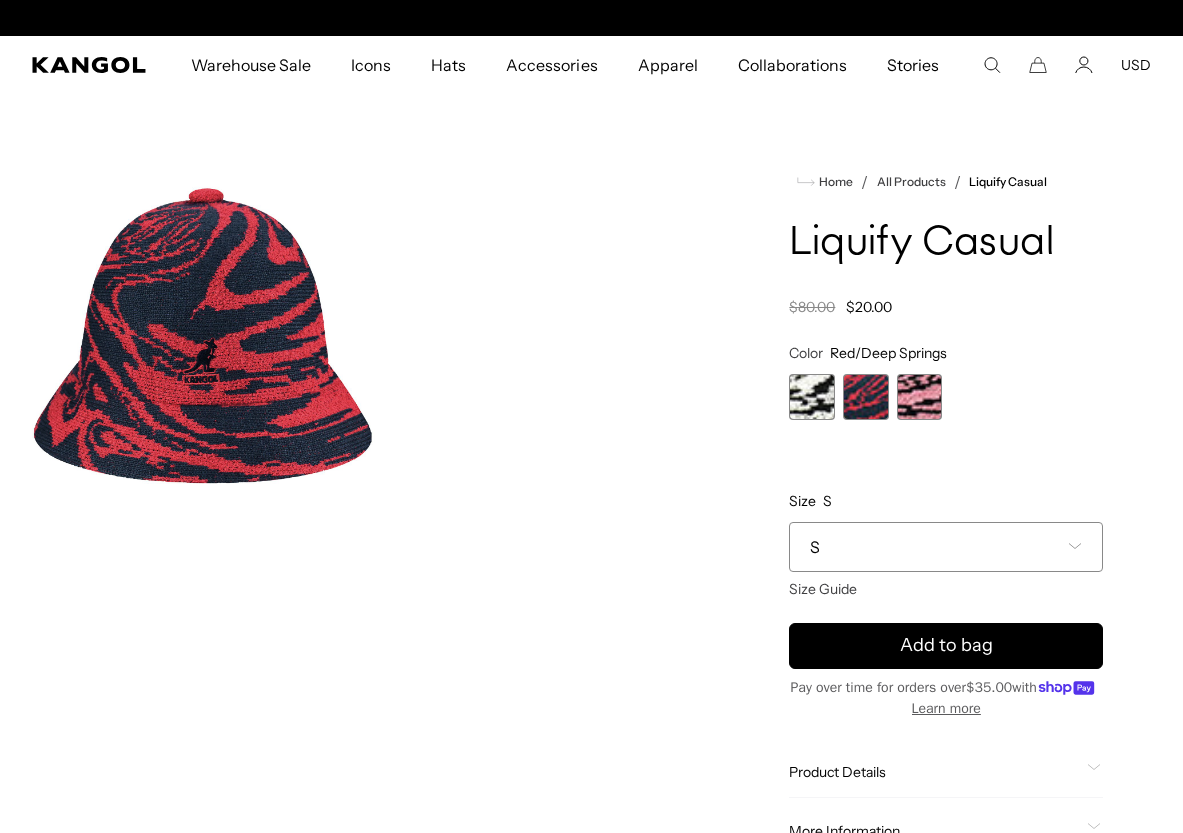 scroll, scrollTop: 0, scrollLeft: 412, axis: horizontal 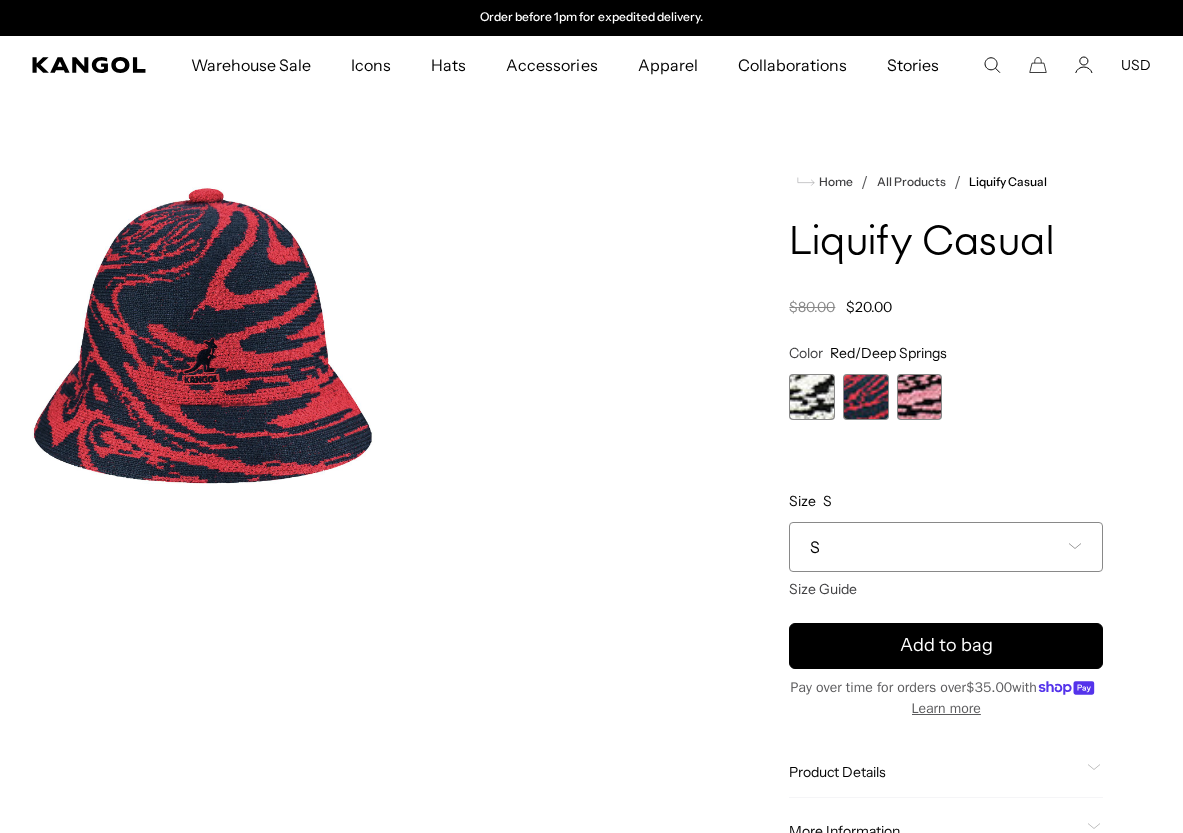 click on "S" at bounding box center (946, 547) 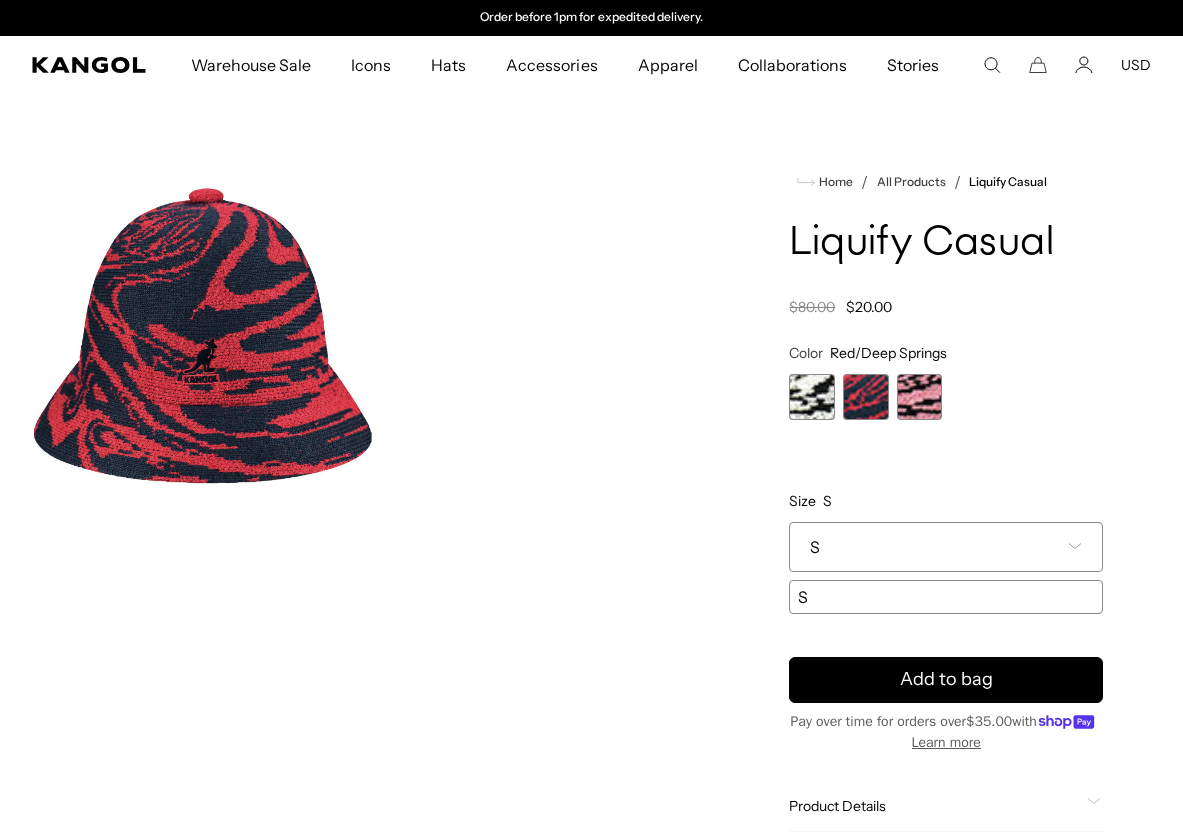 click on "**********" at bounding box center (946, 479) 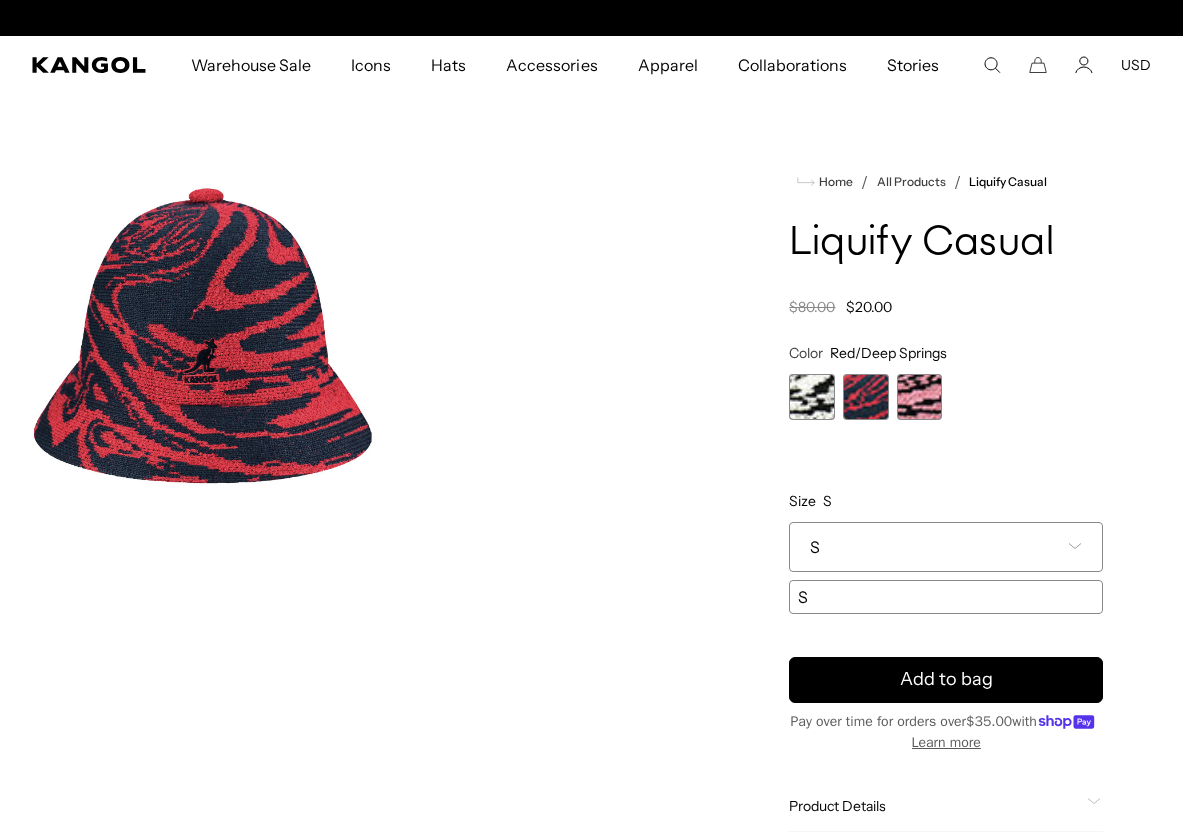 scroll, scrollTop: 0, scrollLeft: 0, axis: both 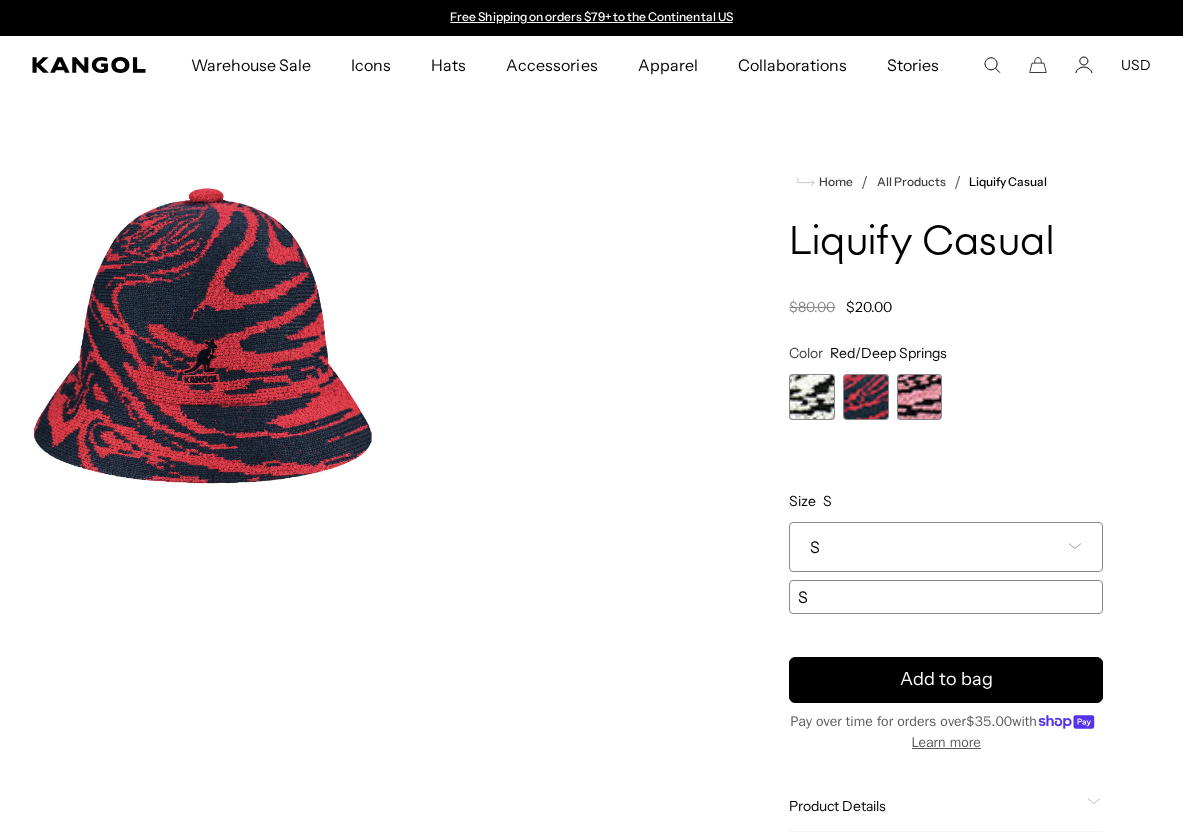 click at bounding box center (812, 397) 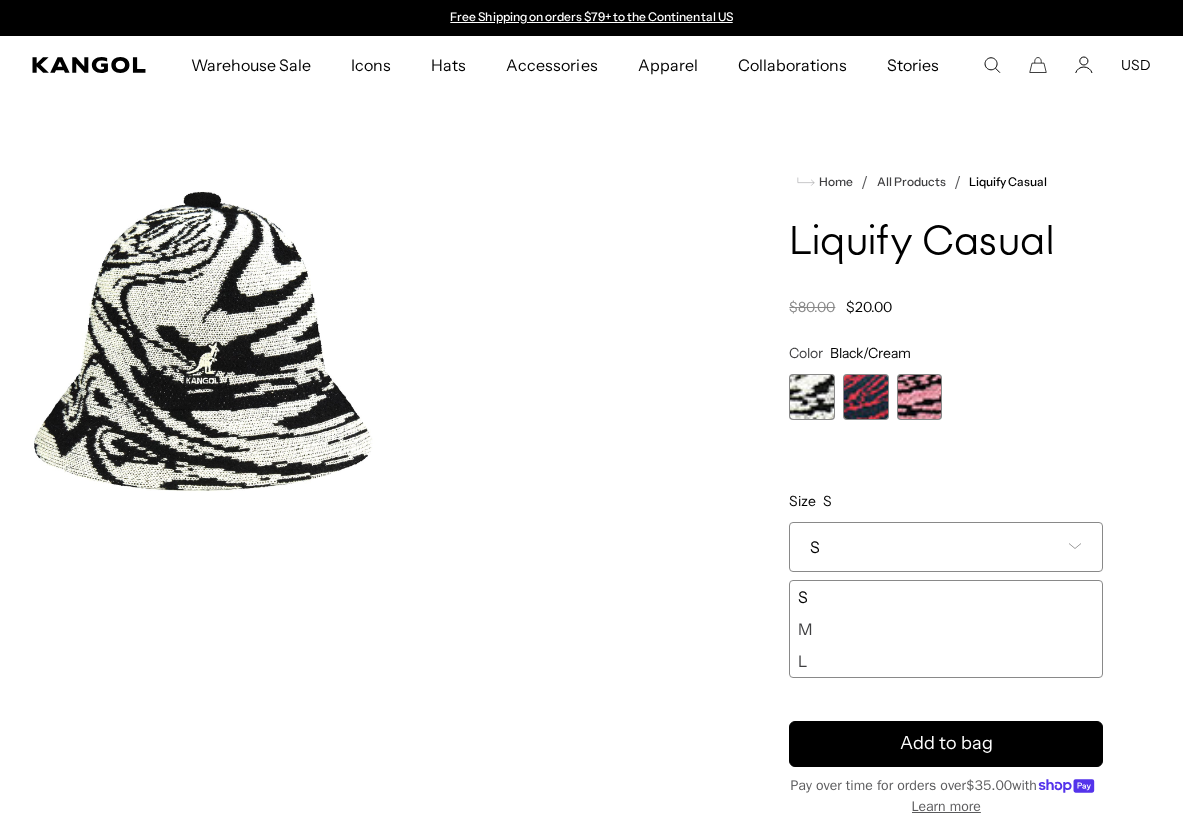 click on "L" at bounding box center [946, 661] 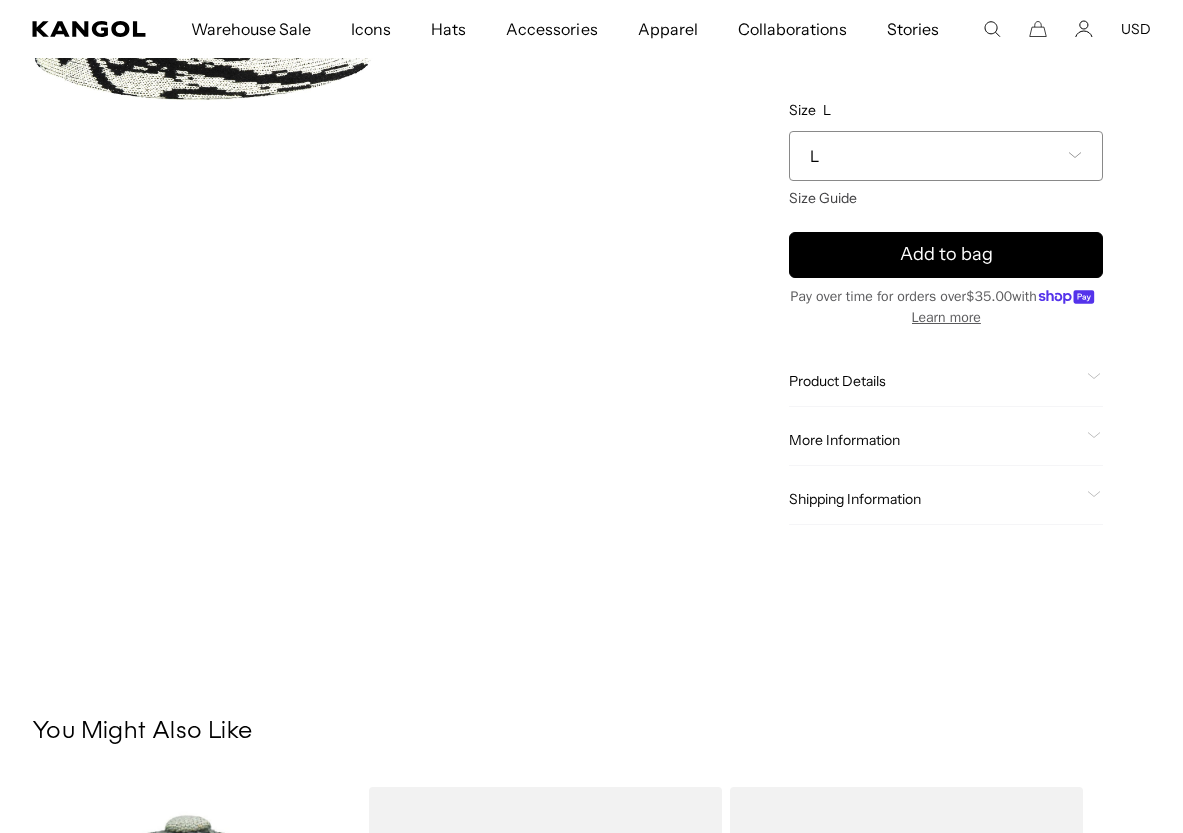 scroll, scrollTop: 414, scrollLeft: 0, axis: vertical 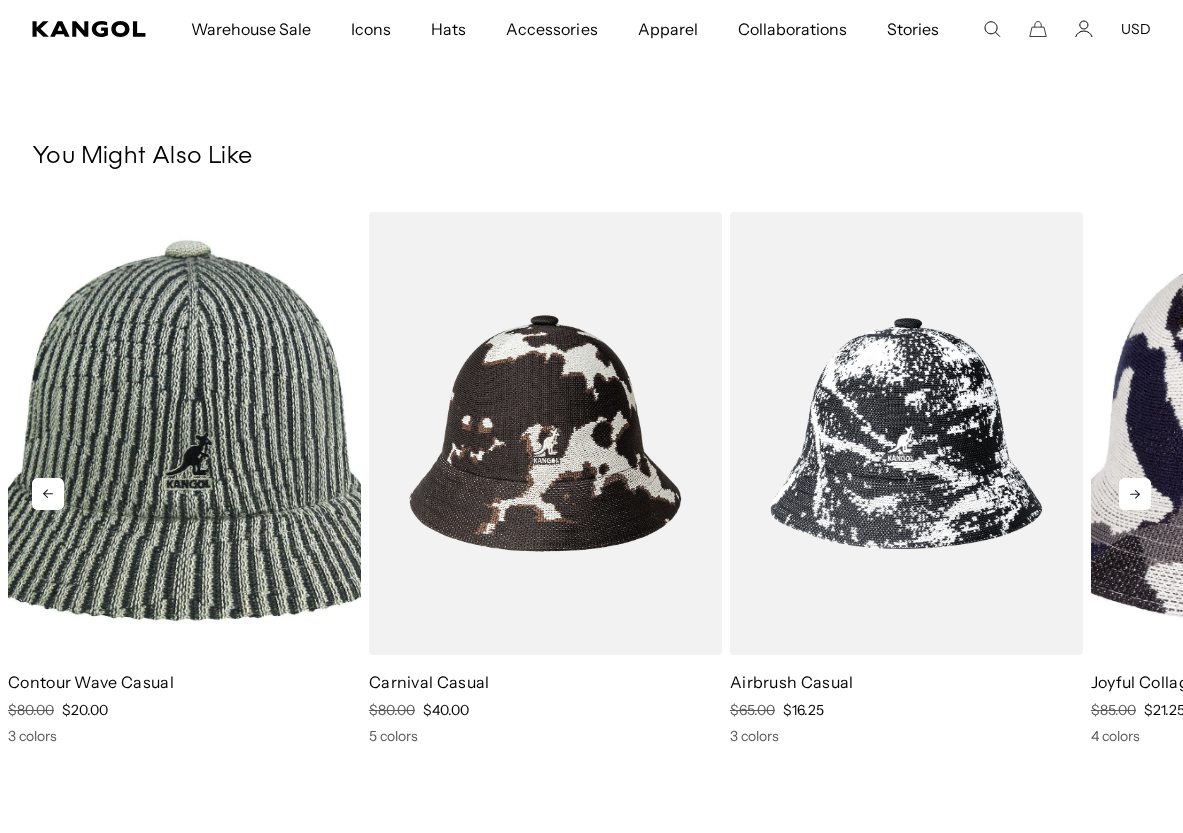 click 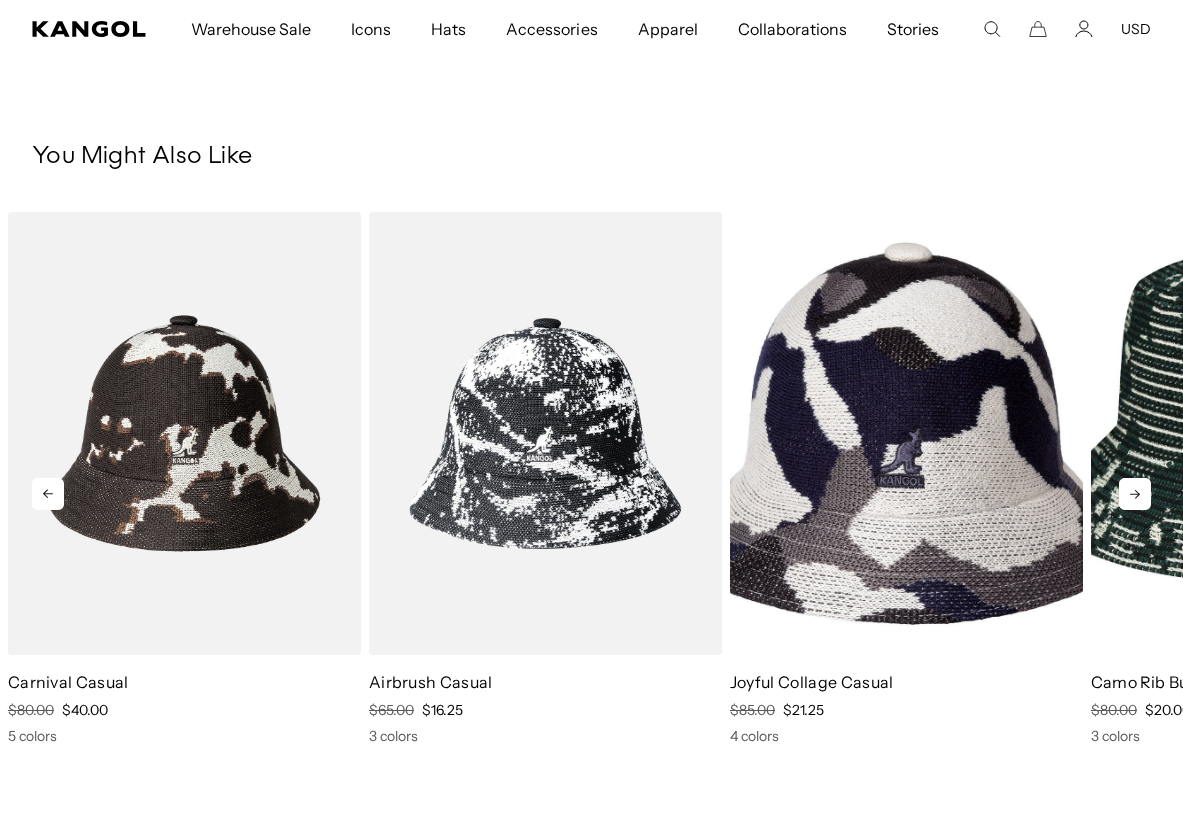 click 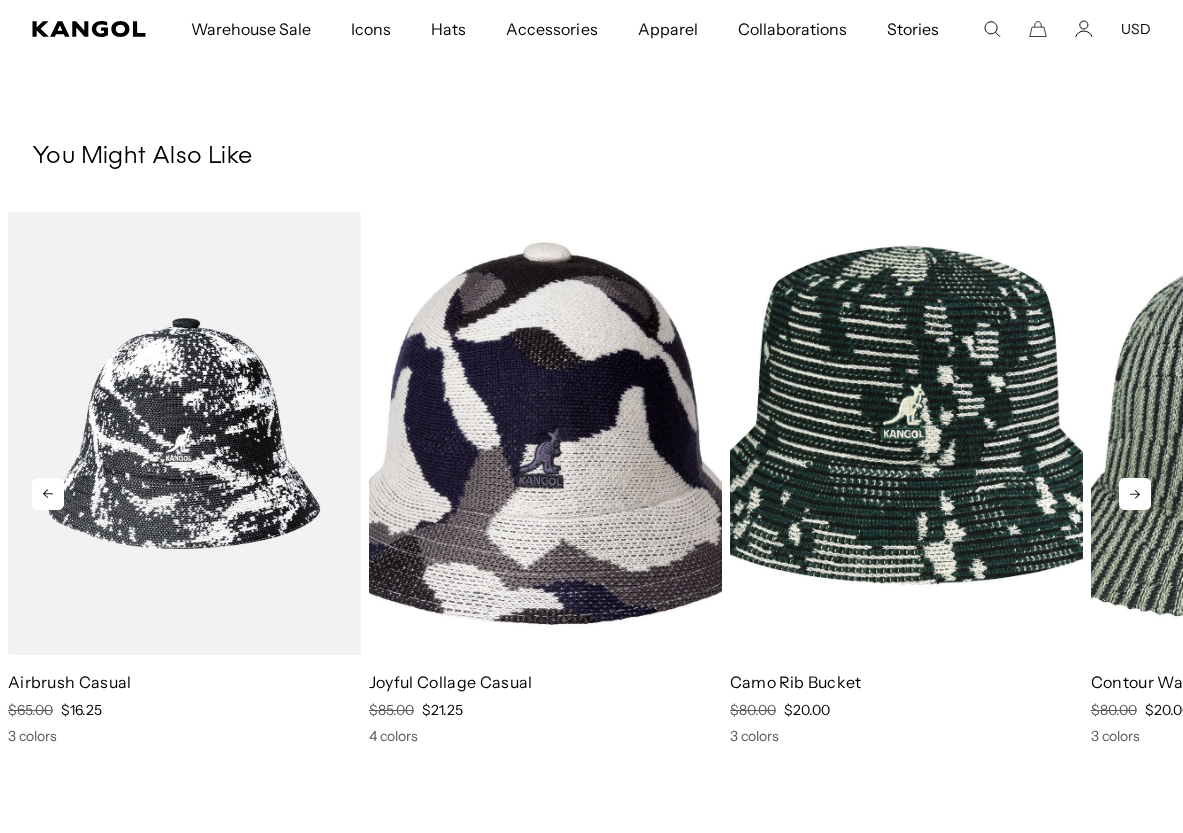 scroll, scrollTop: 0, scrollLeft: 412, axis: horizontal 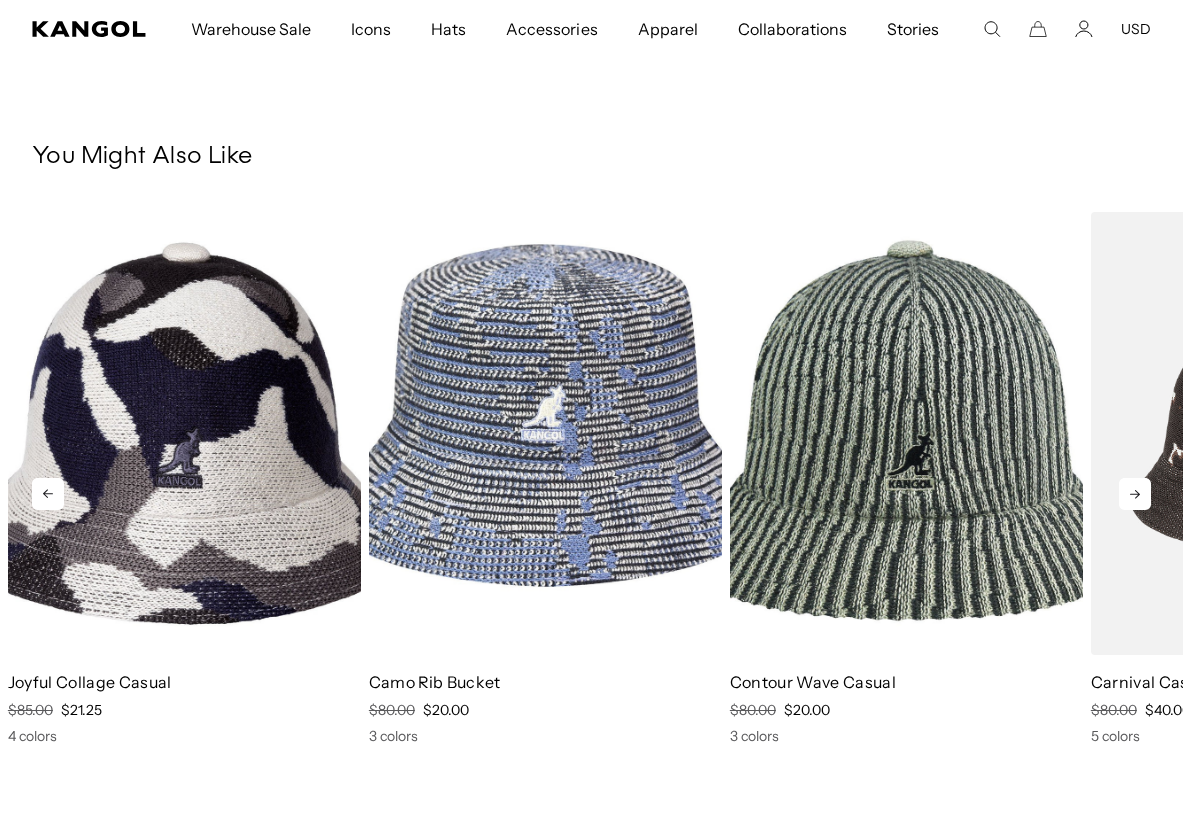 click at bounding box center (545, 433) 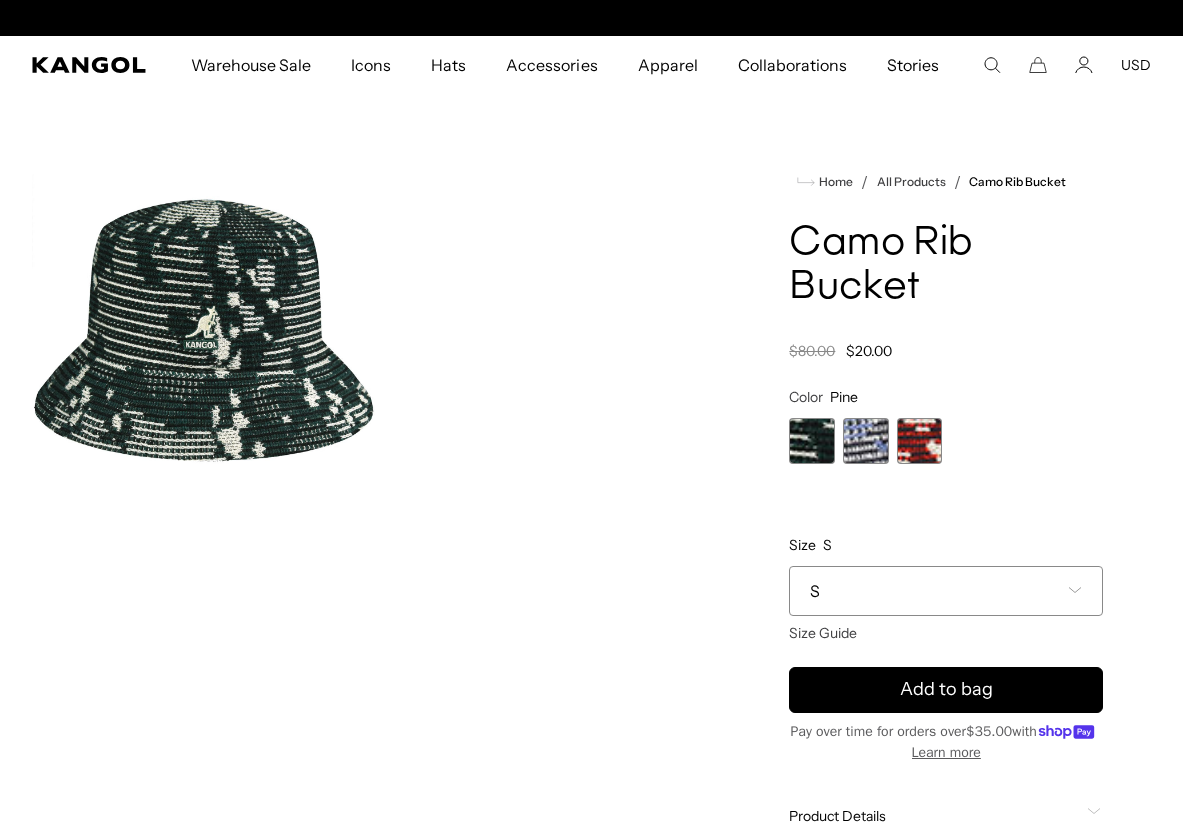 scroll, scrollTop: 0, scrollLeft: 0, axis: both 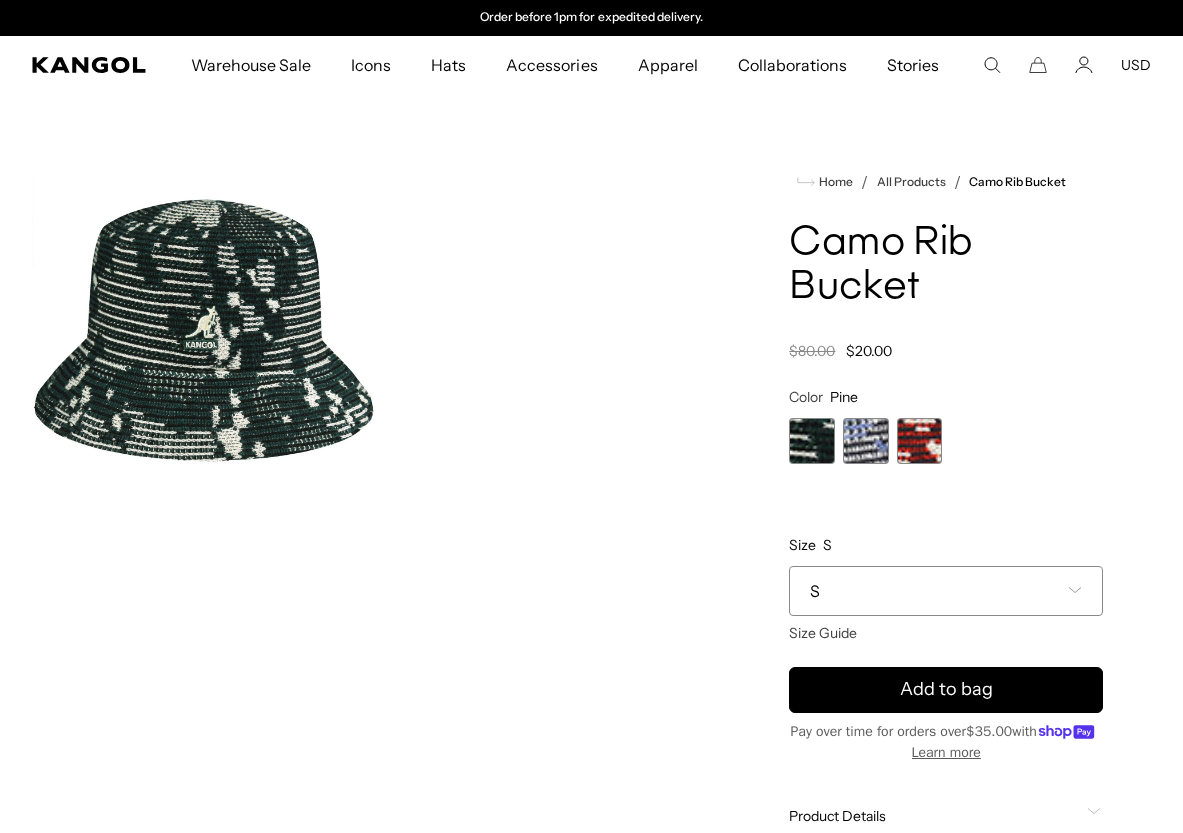 click on "S" at bounding box center (946, 591) 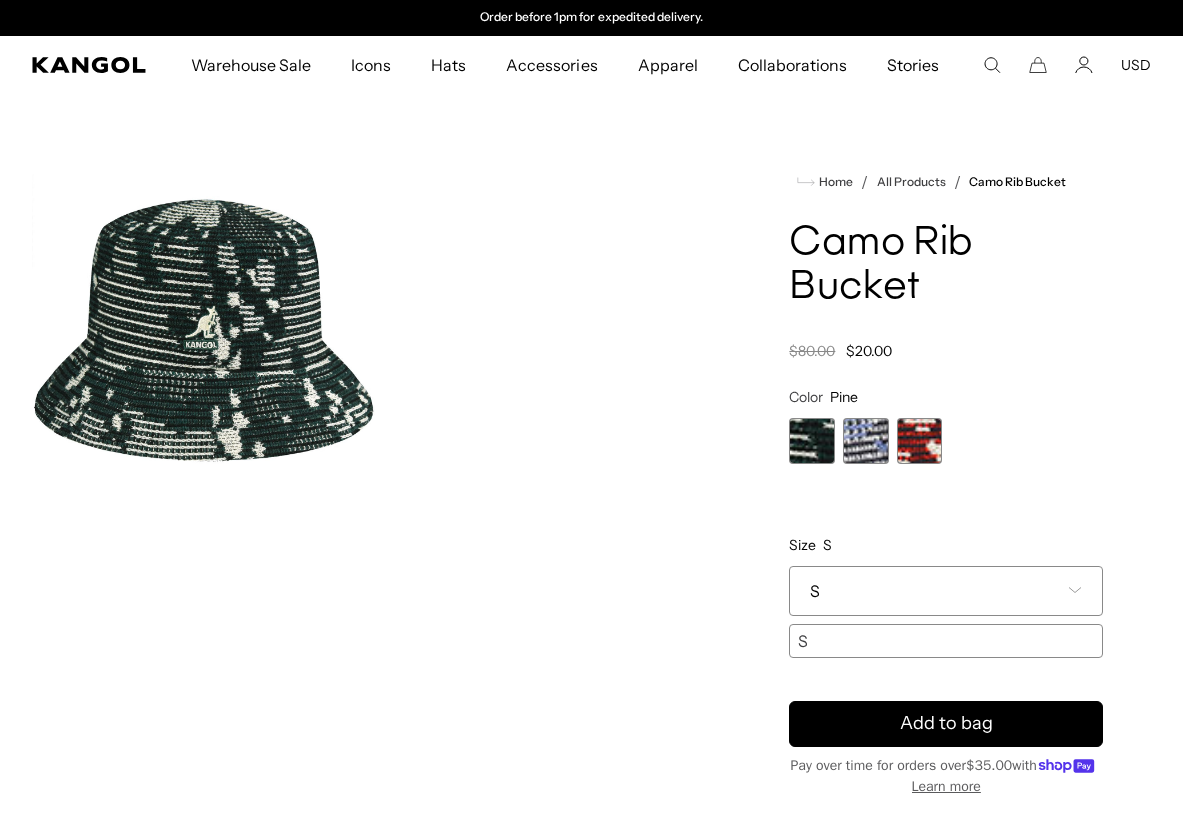 click on "Pine
Variant sold out or unavailable
Iced Lilac
Variant sold out or unavailable
Cherry Glow
Variant sold out or unavailable" at bounding box center [946, 441] 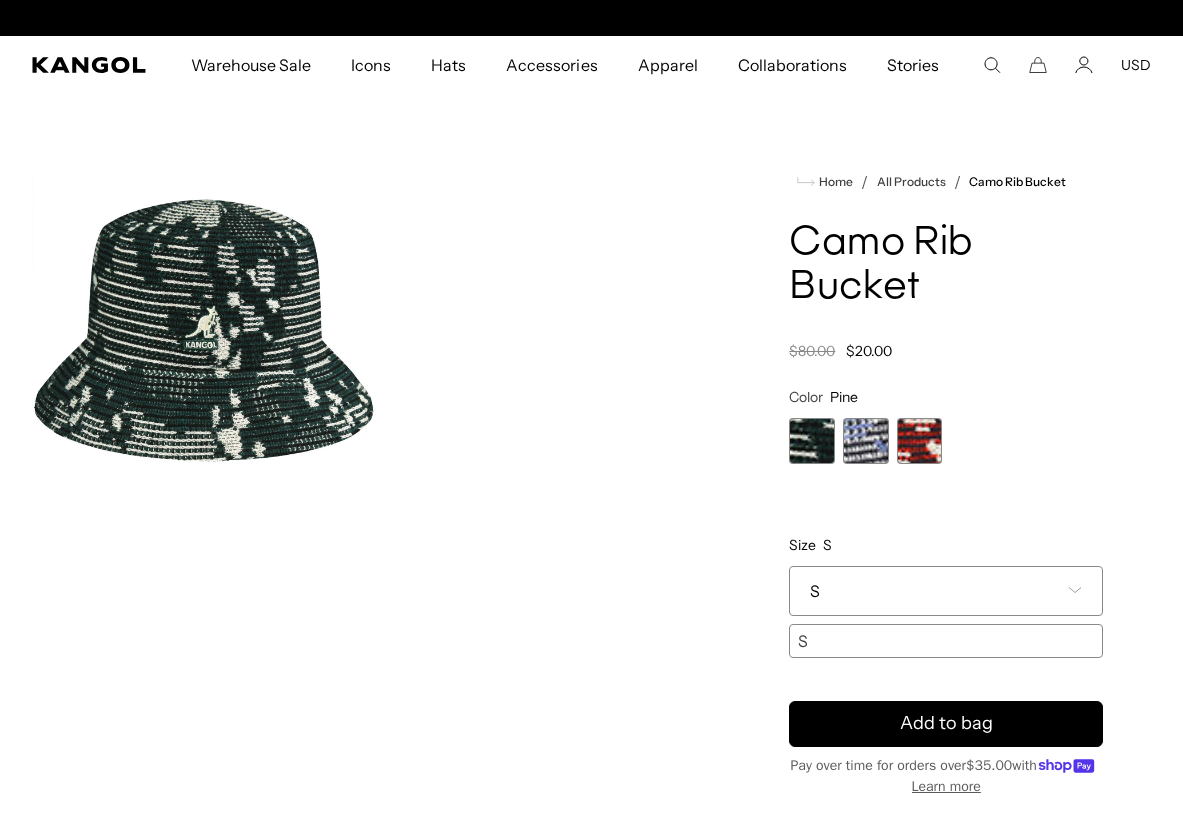 scroll, scrollTop: 0, scrollLeft: 0, axis: both 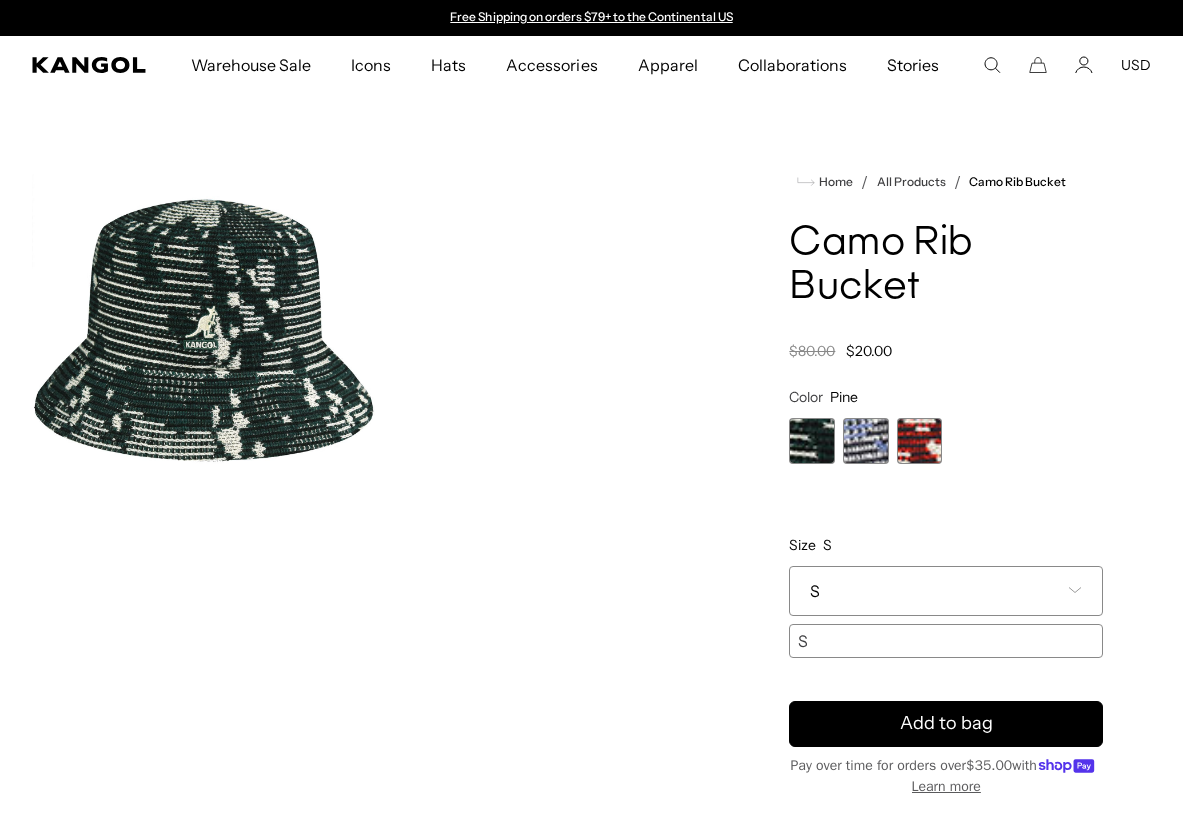 click at bounding box center (920, 441) 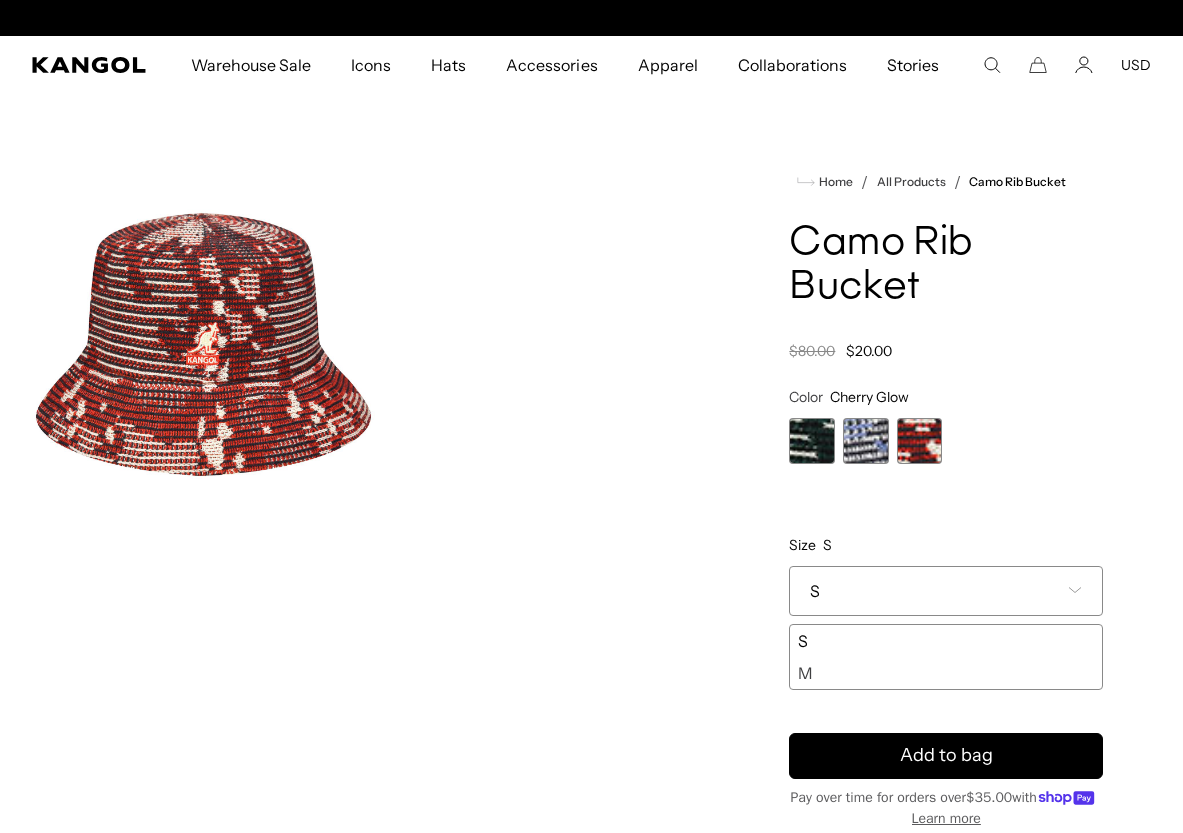 click at bounding box center (866, 441) 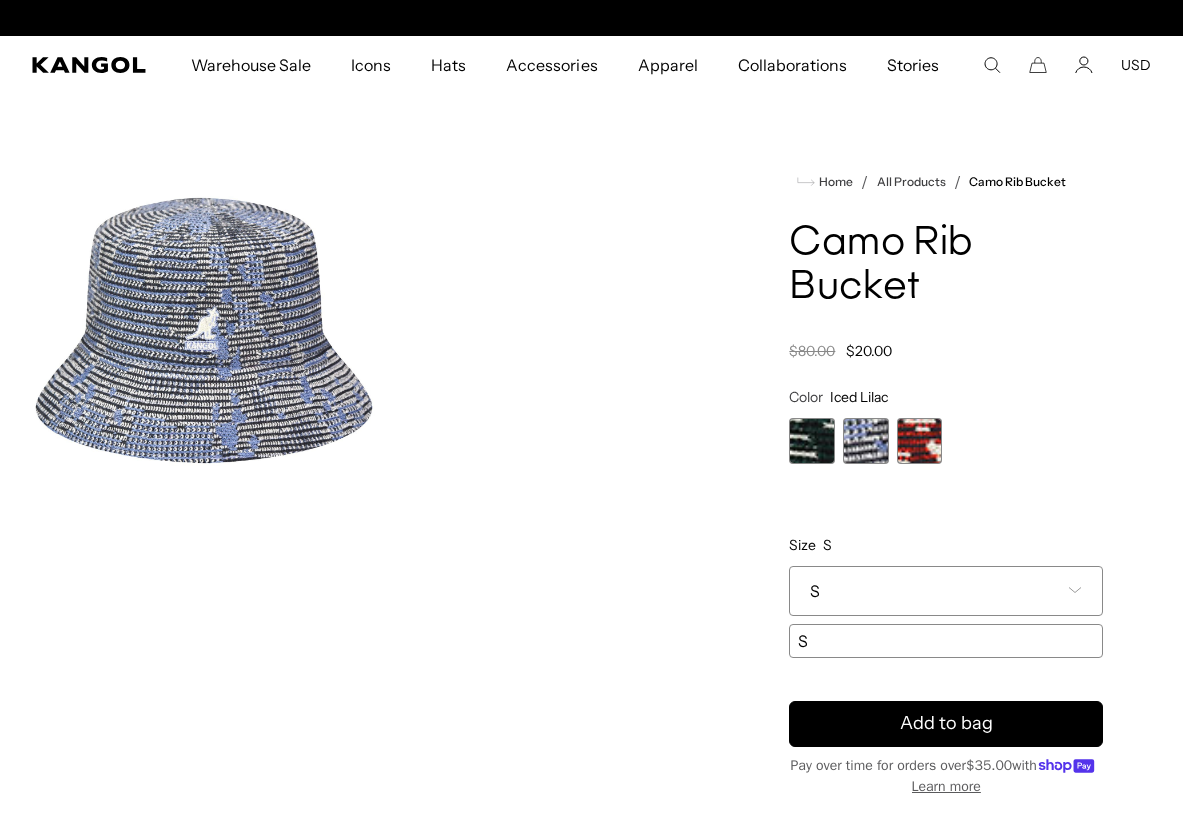 scroll, scrollTop: 0, scrollLeft: 412, axis: horizontal 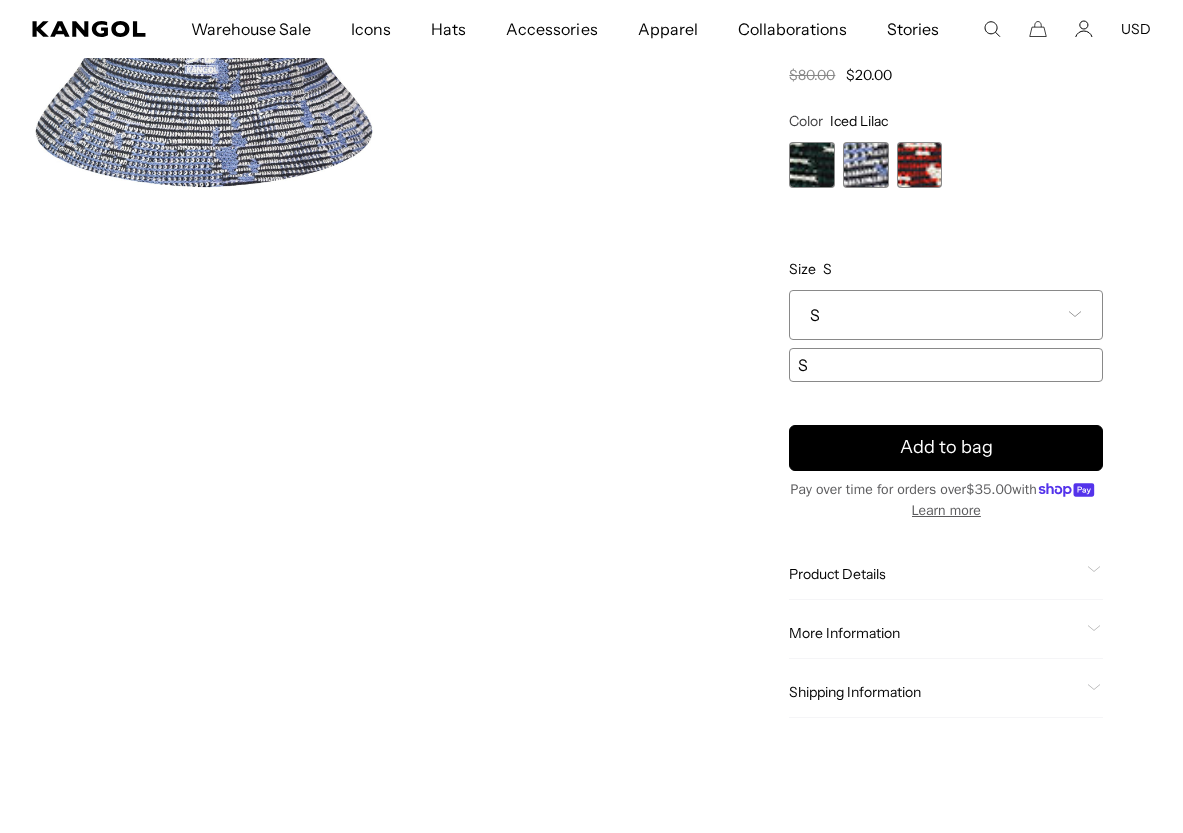 click on "S" at bounding box center (946, 315) 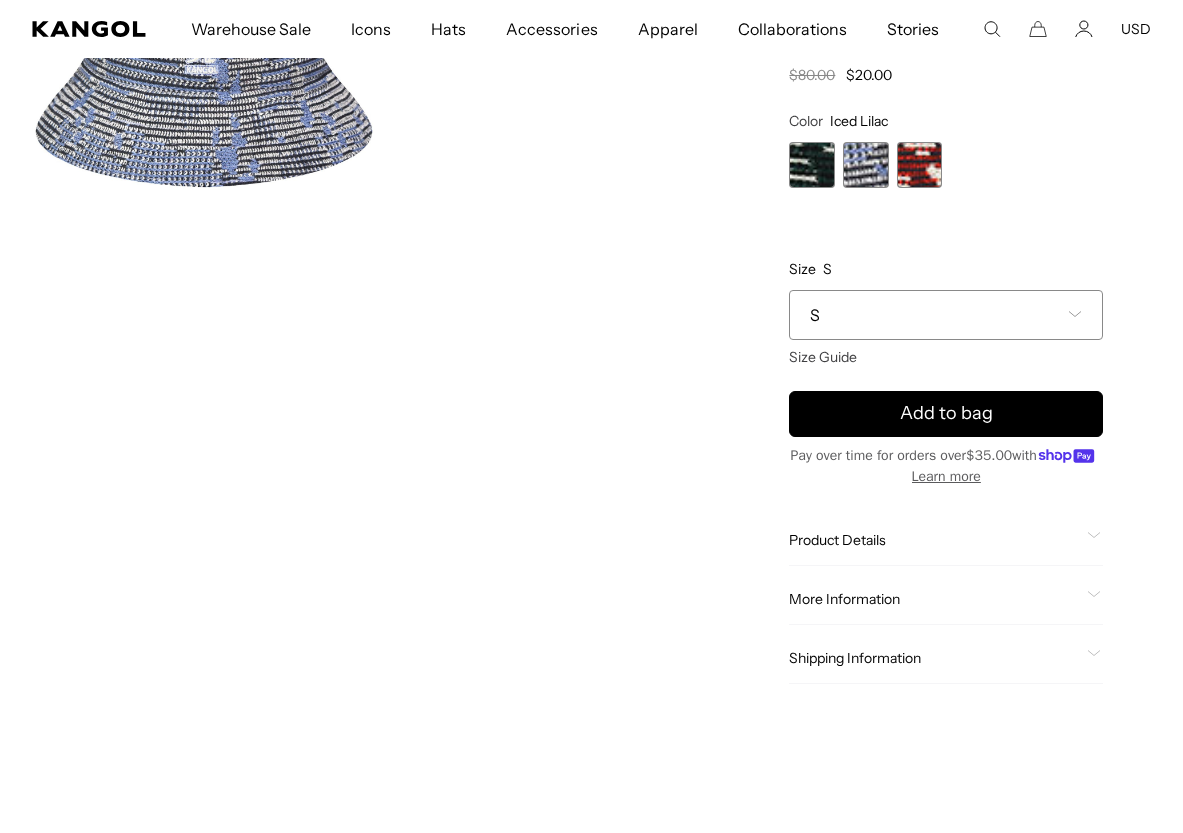 scroll, scrollTop: 0, scrollLeft: 0, axis: both 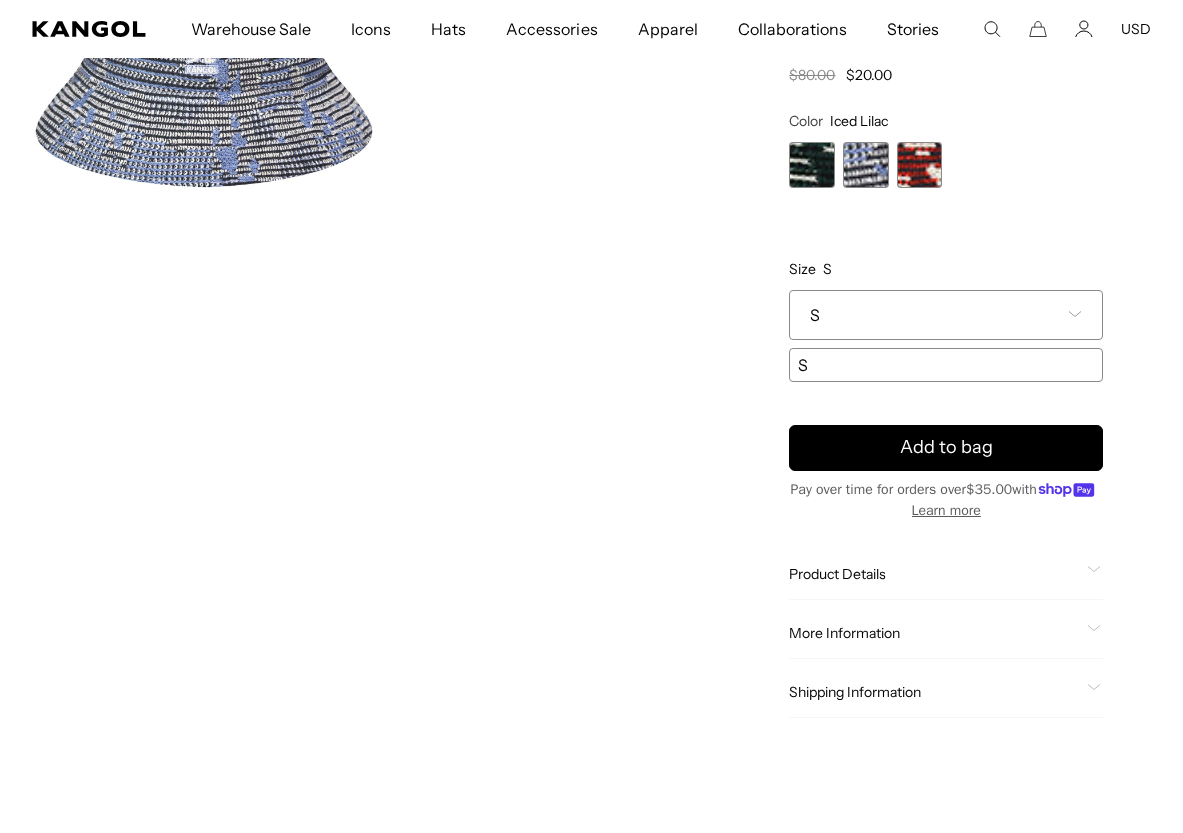 click on "**********" at bounding box center [946, 247] 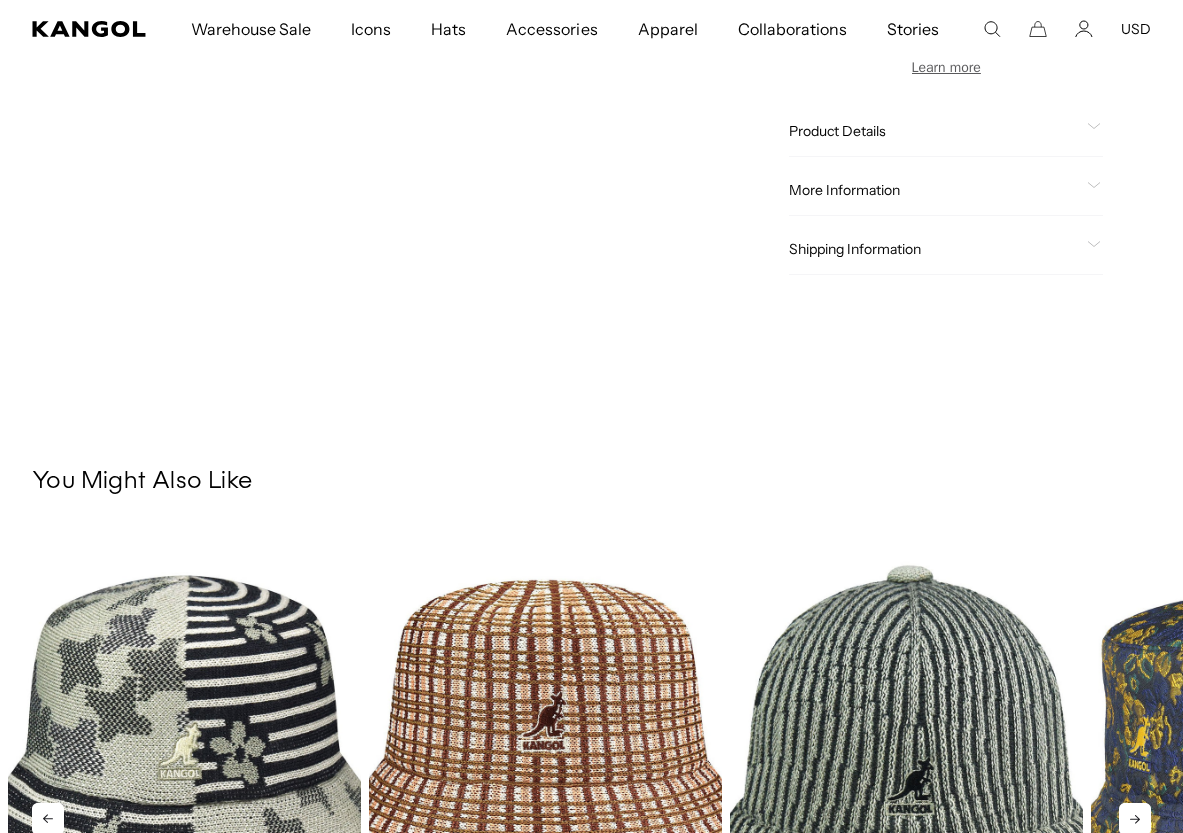 scroll, scrollTop: 1104, scrollLeft: 0, axis: vertical 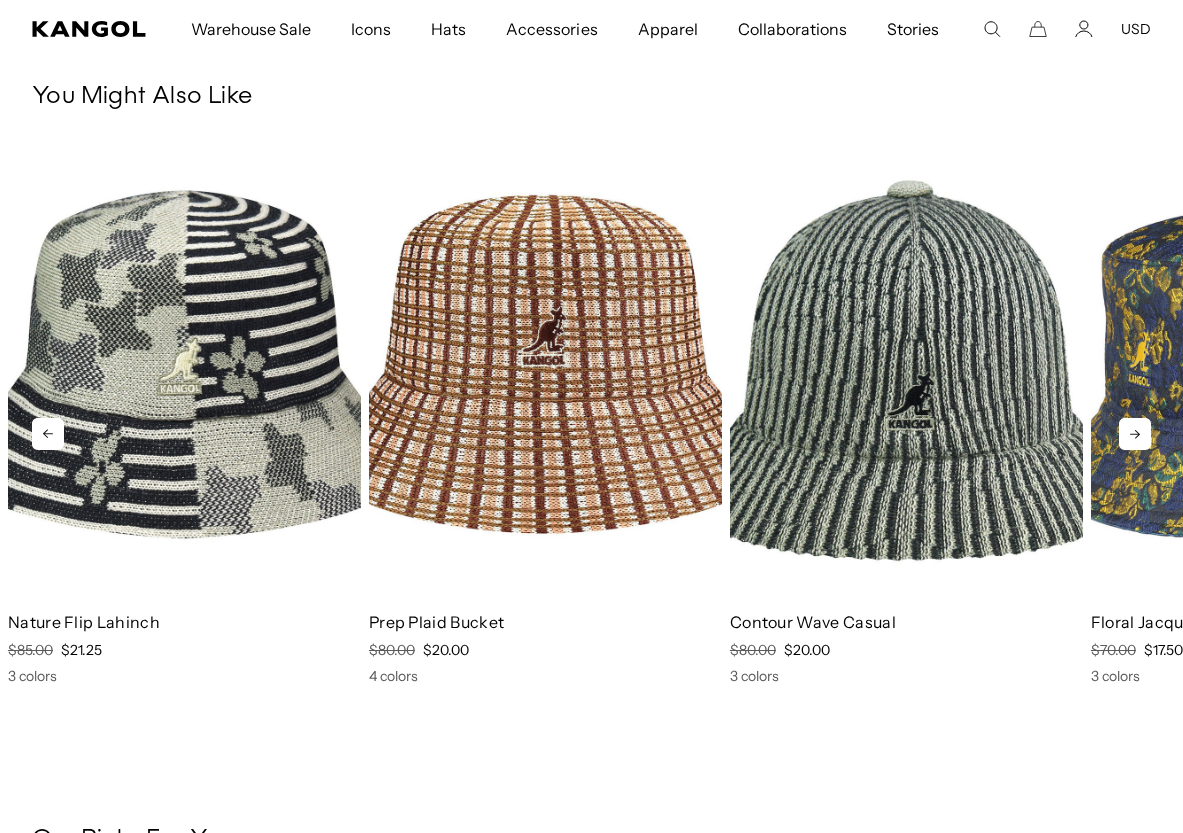 click 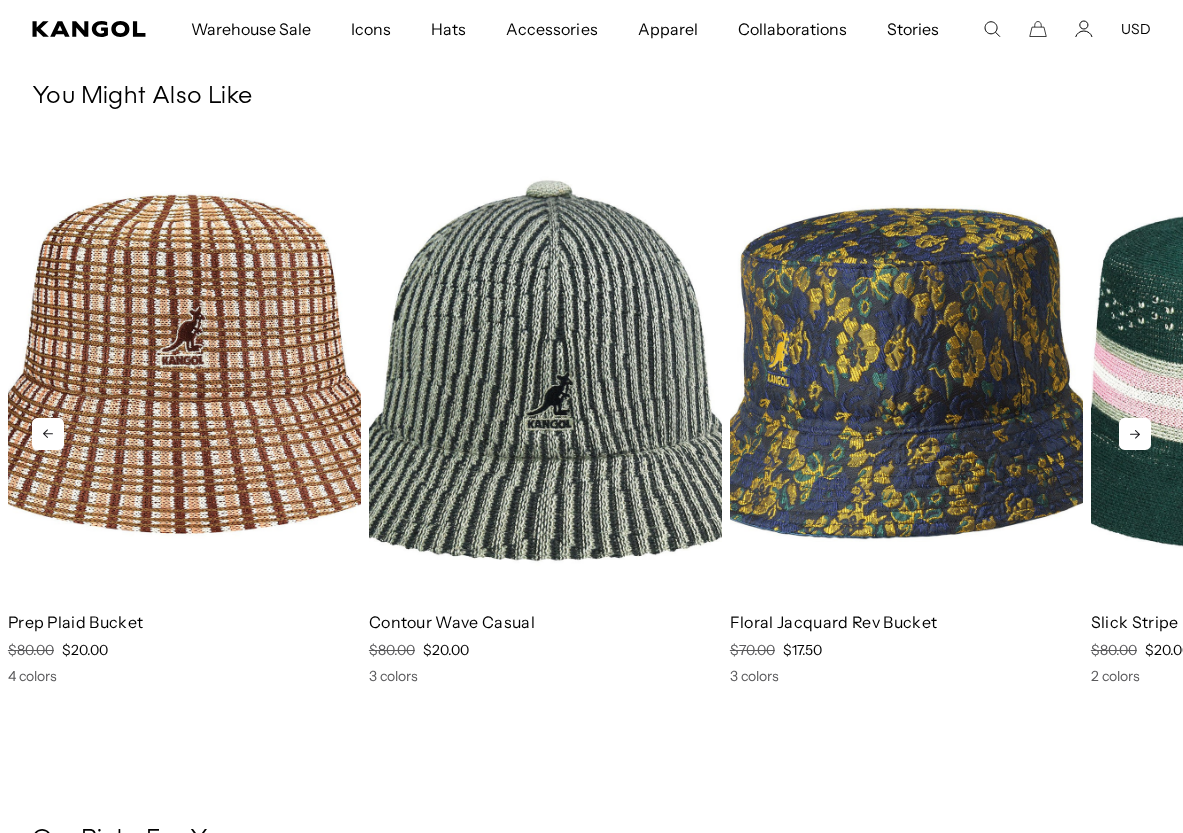 scroll, scrollTop: 0, scrollLeft: 0, axis: both 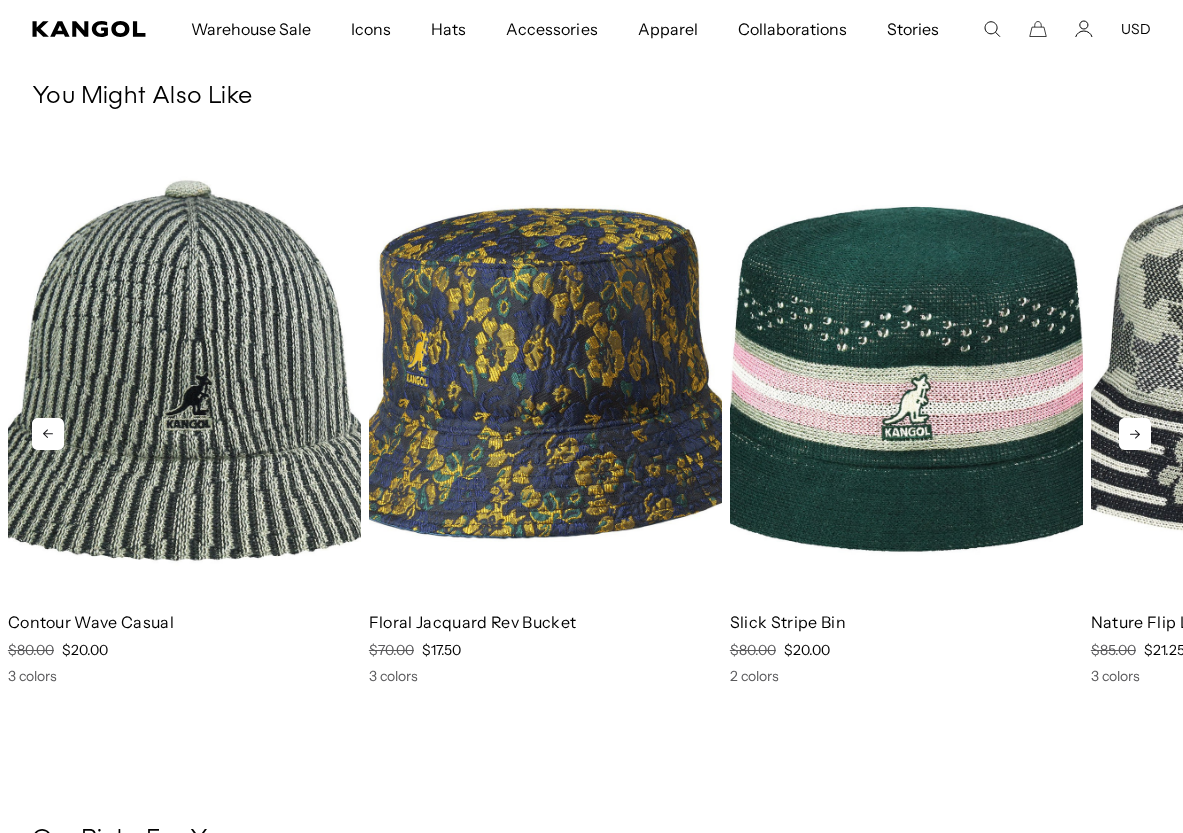 click 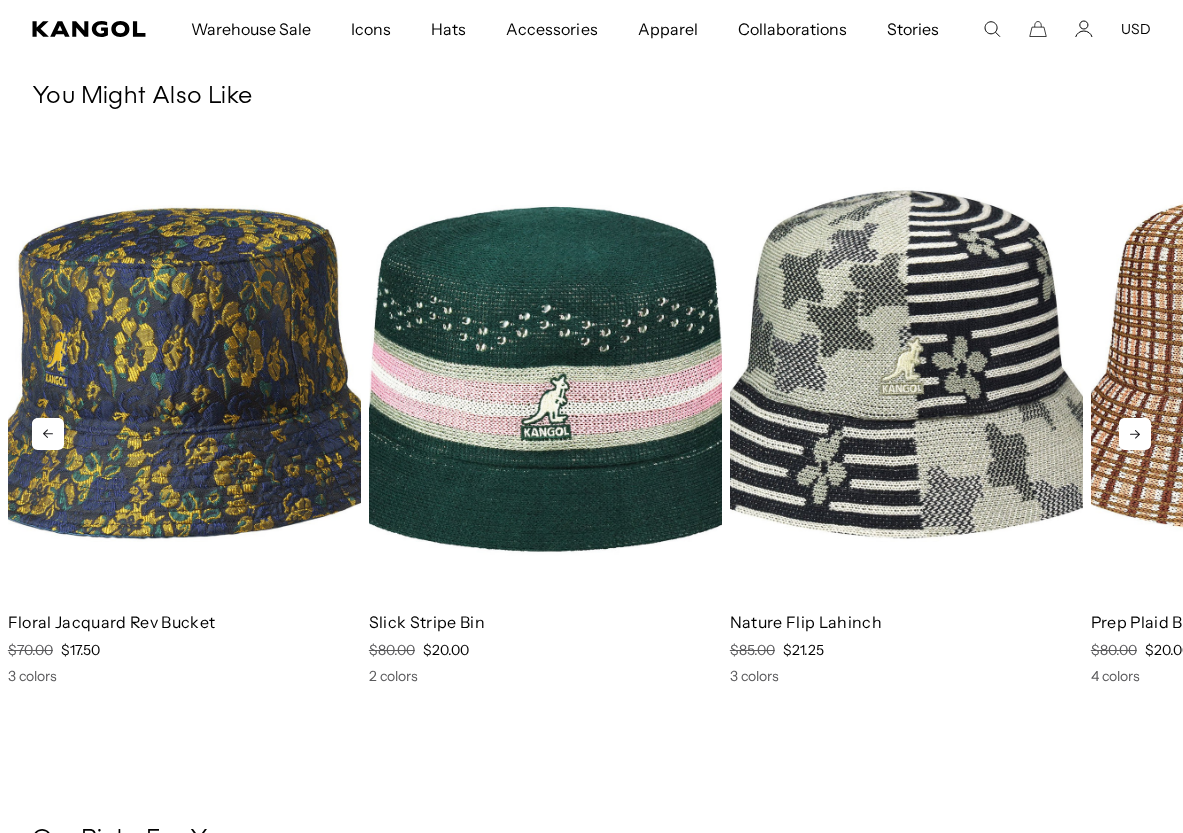 click 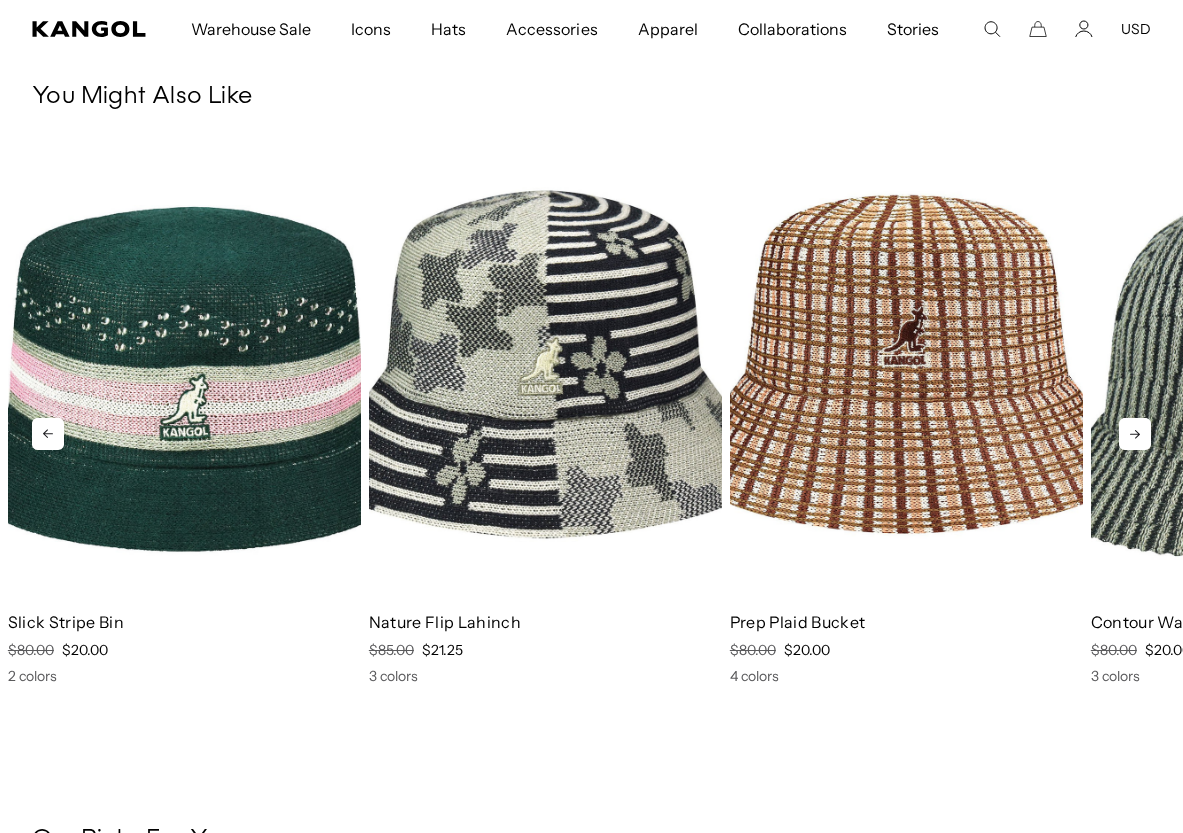 scroll, scrollTop: 0, scrollLeft: 412, axis: horizontal 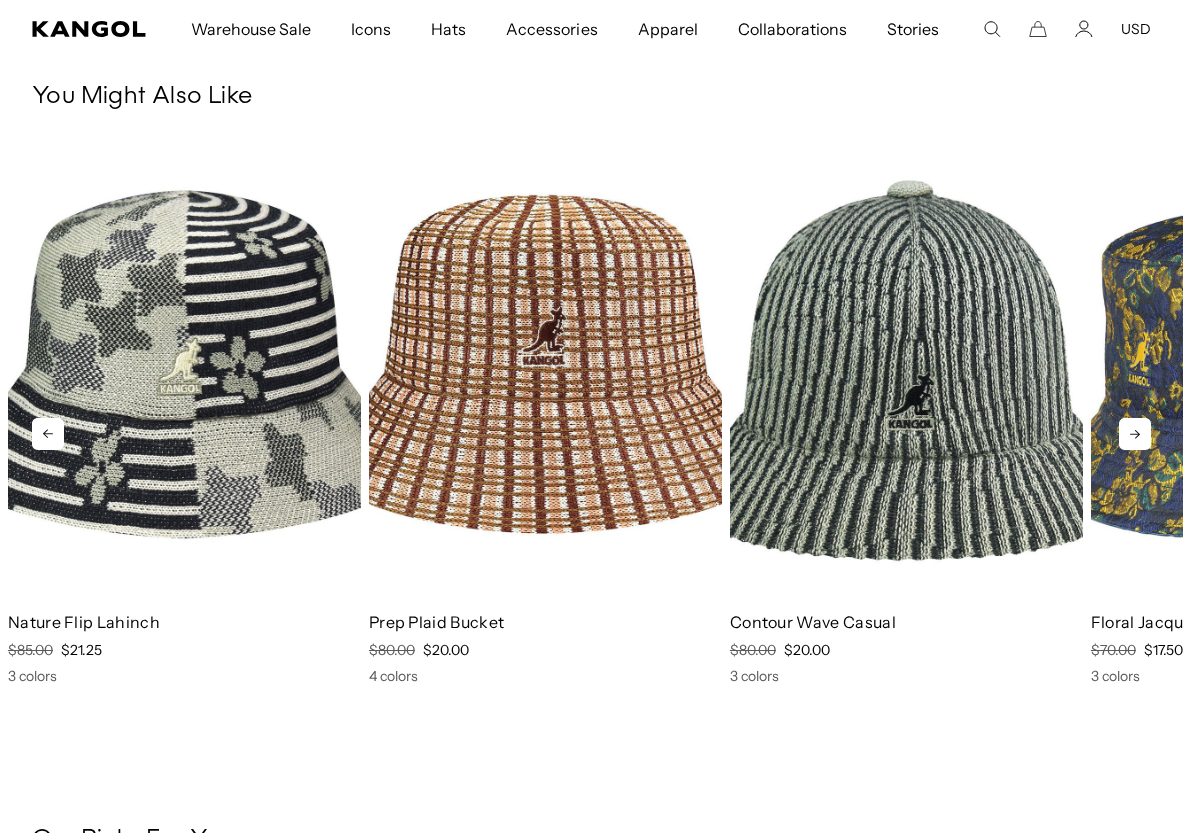 click 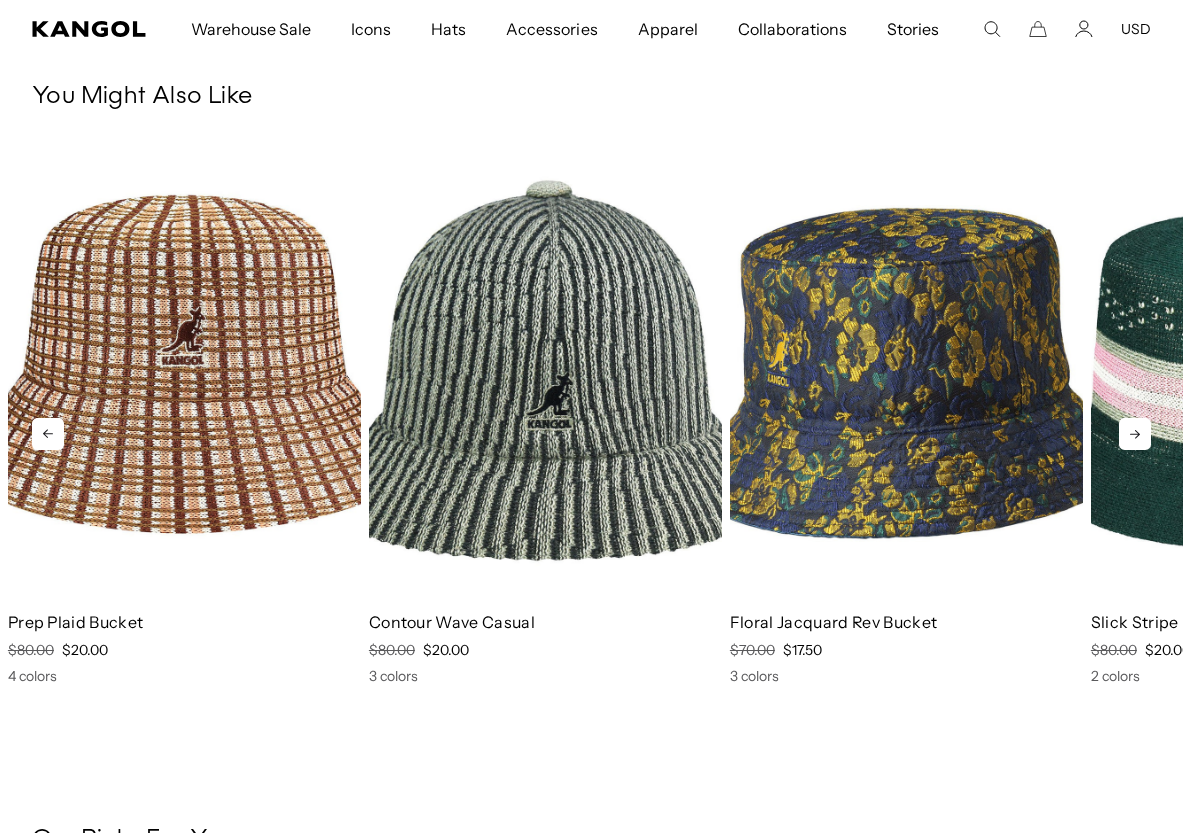 click 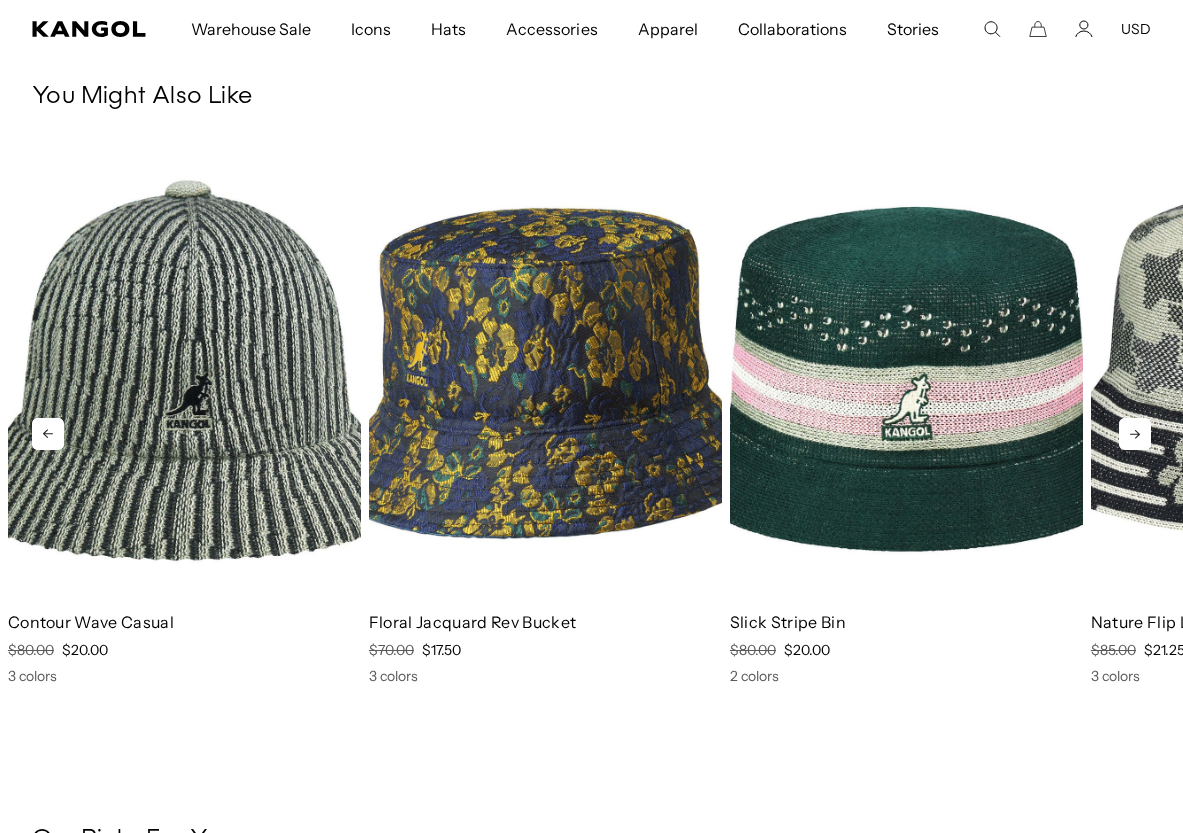 click 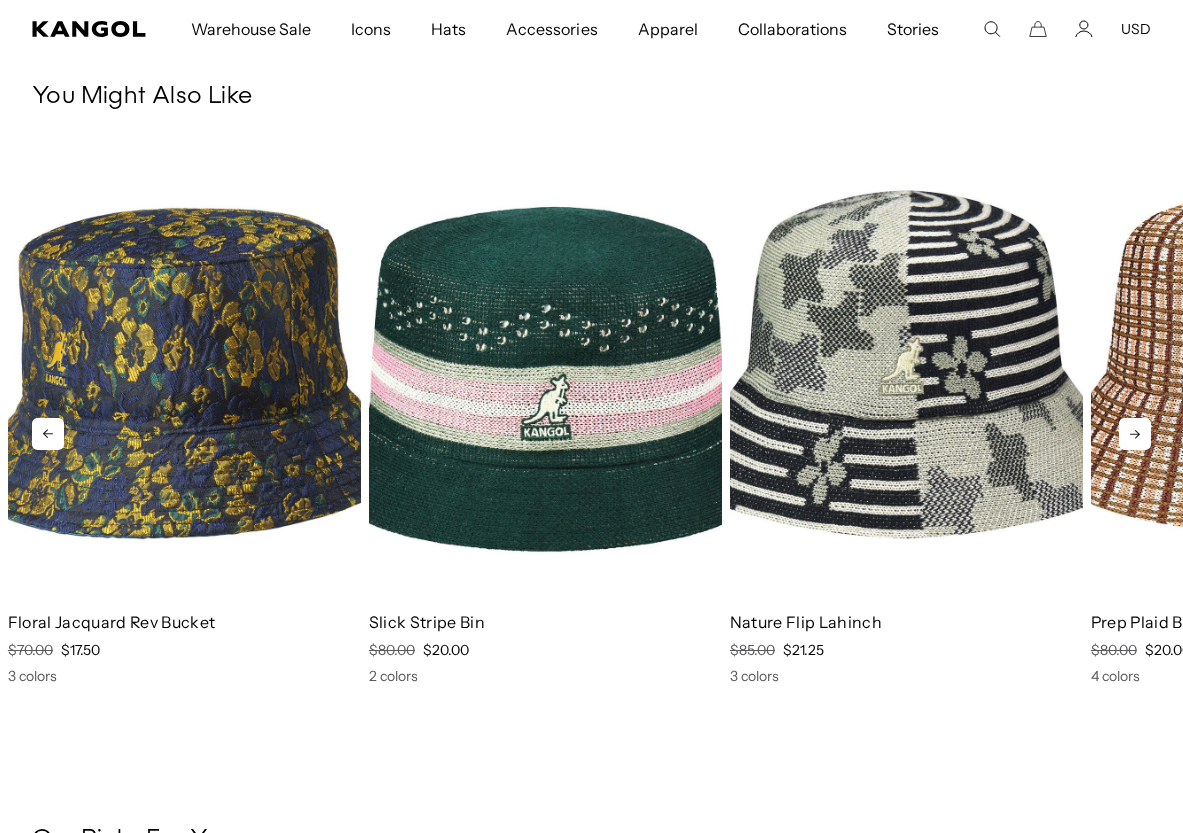 click 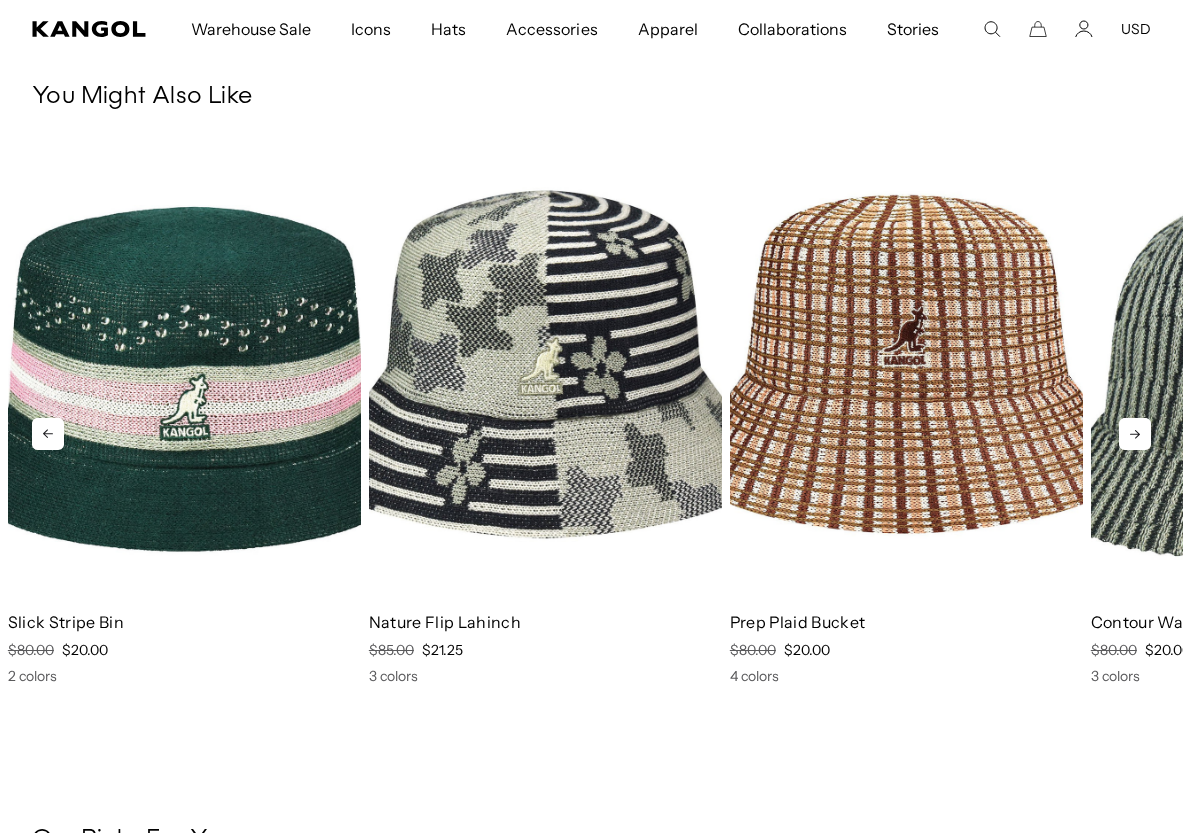 click 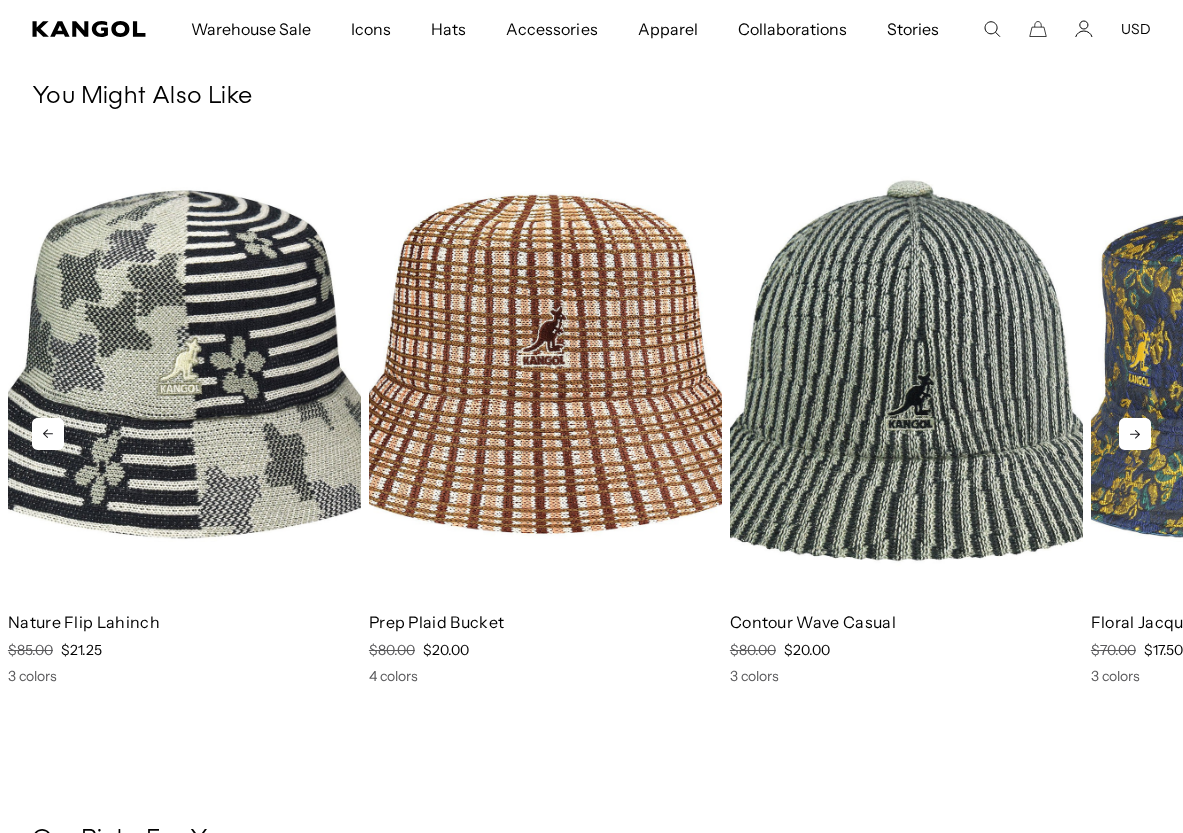 click 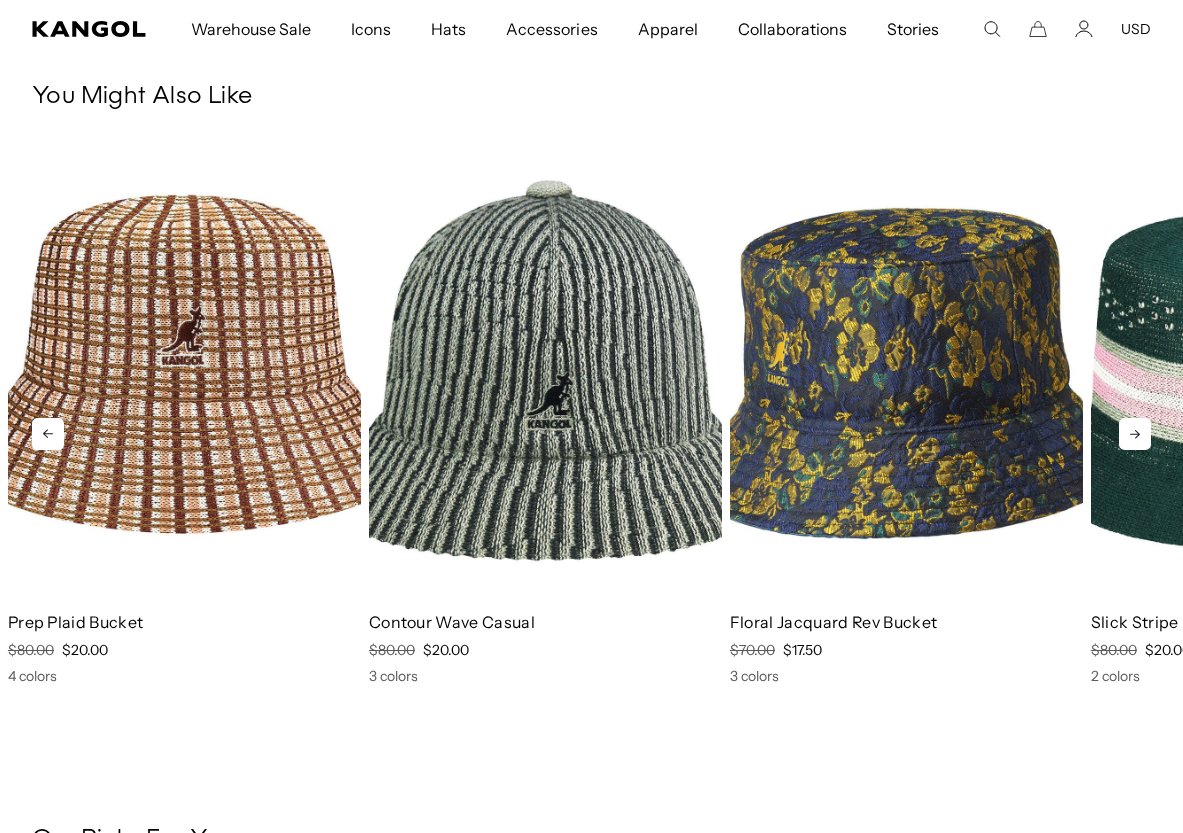 click 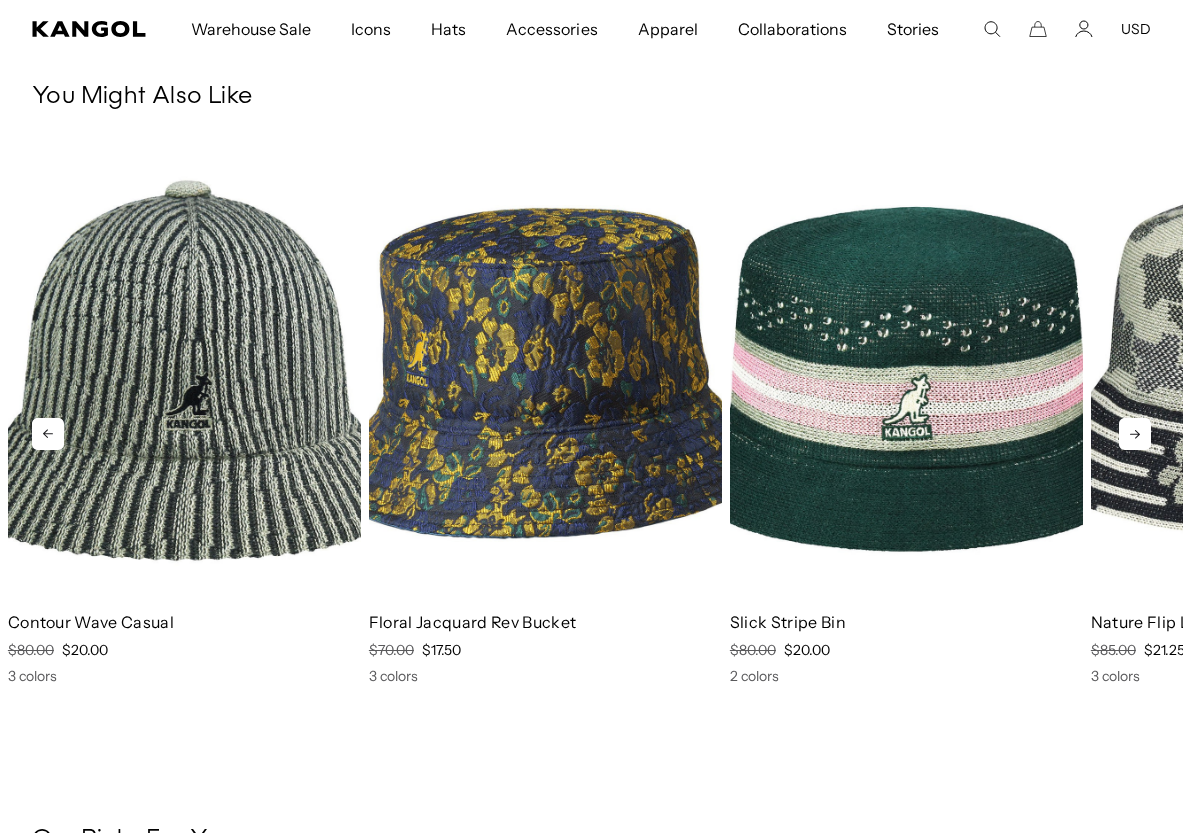 click 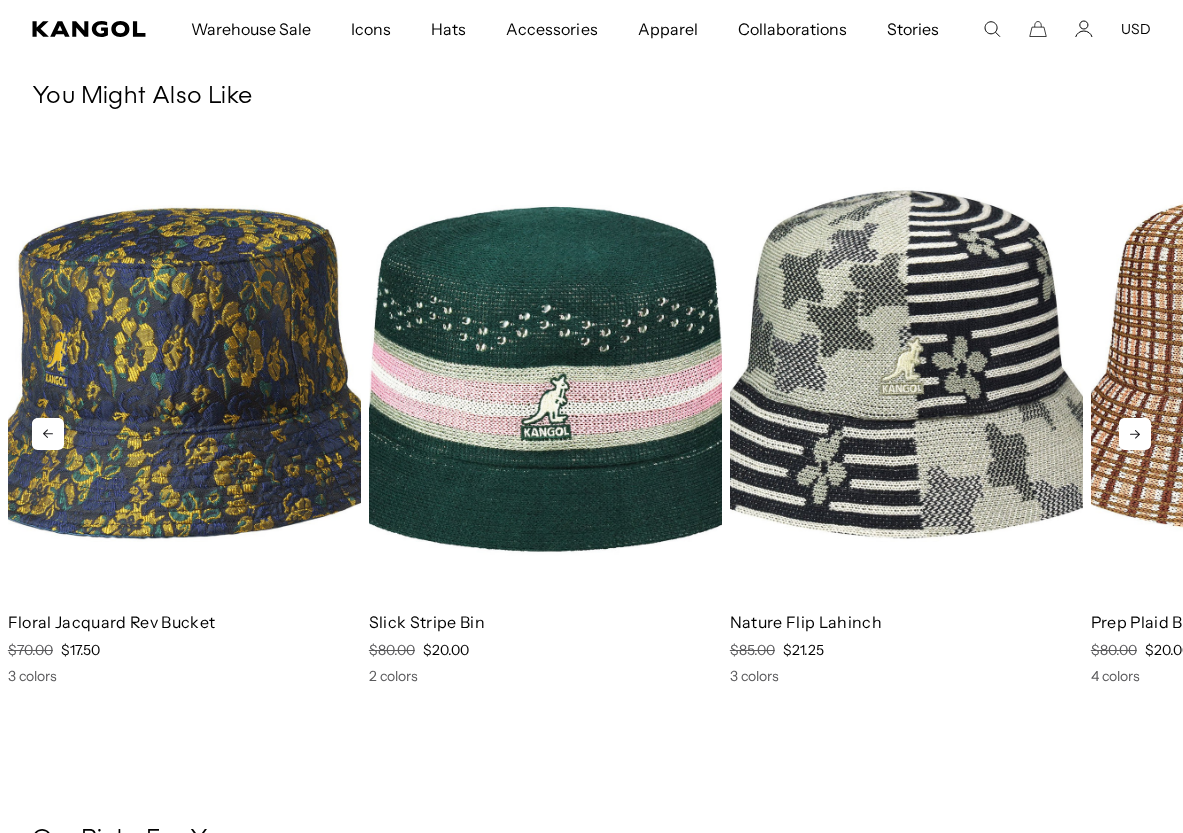 scroll, scrollTop: 0, scrollLeft: 412, axis: horizontal 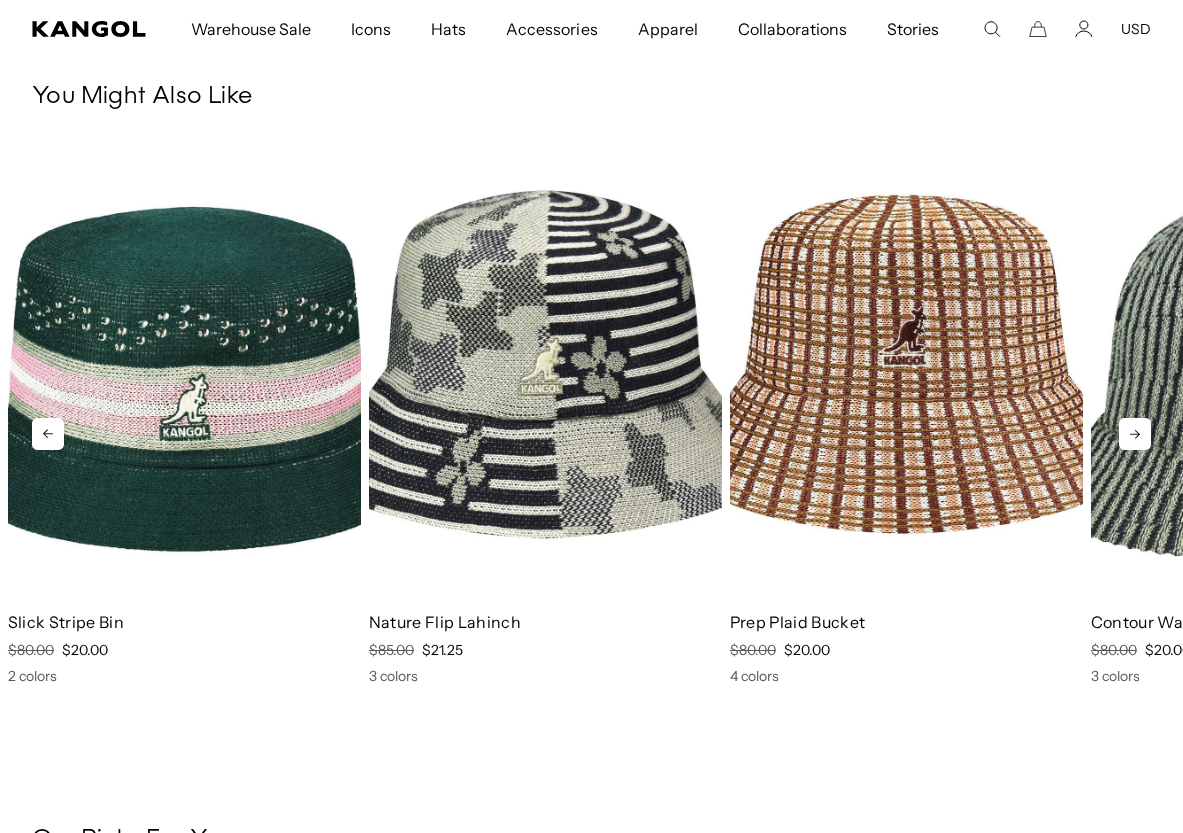 click 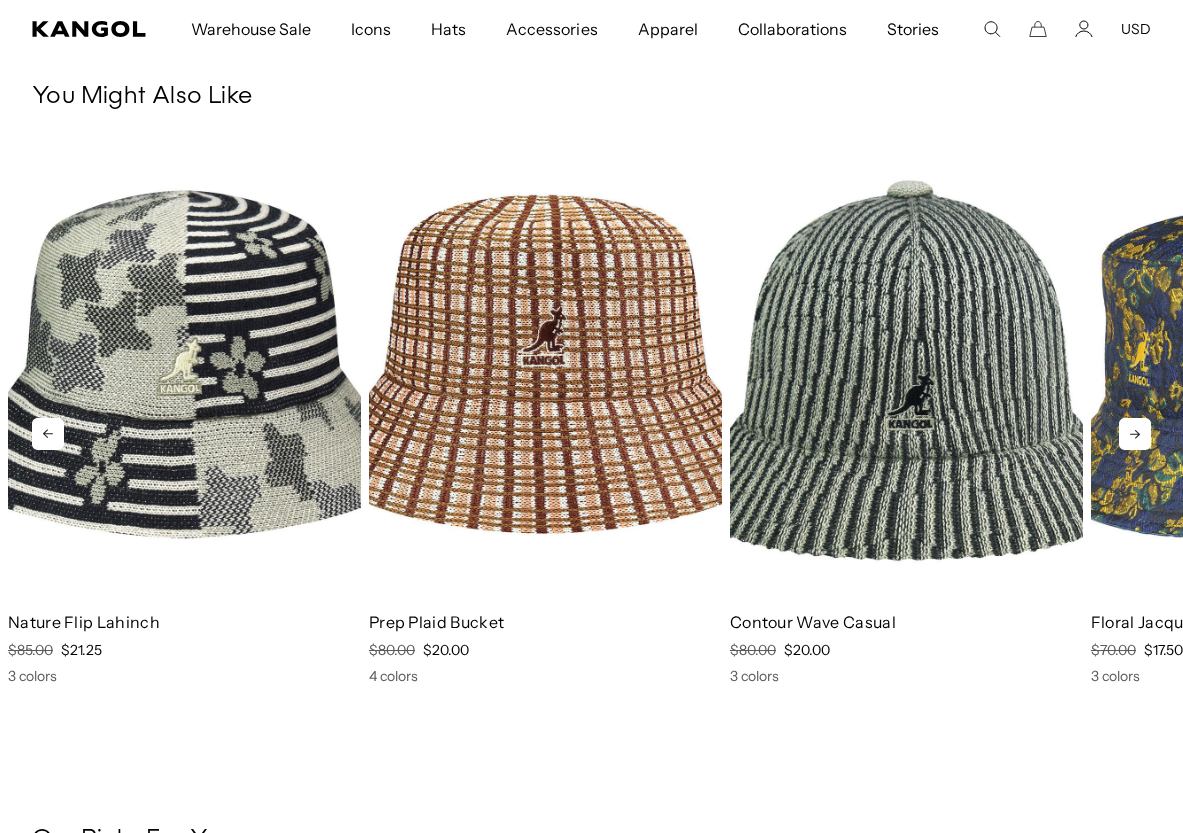 click 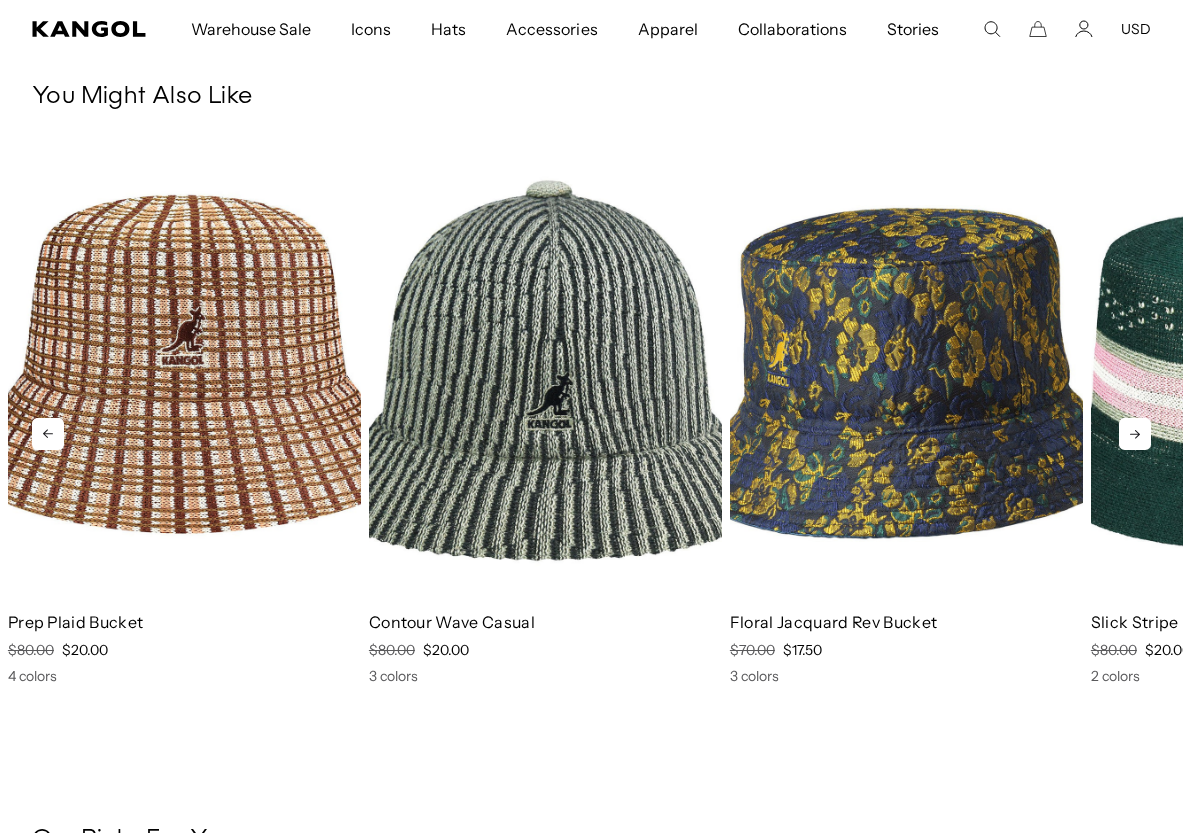 click 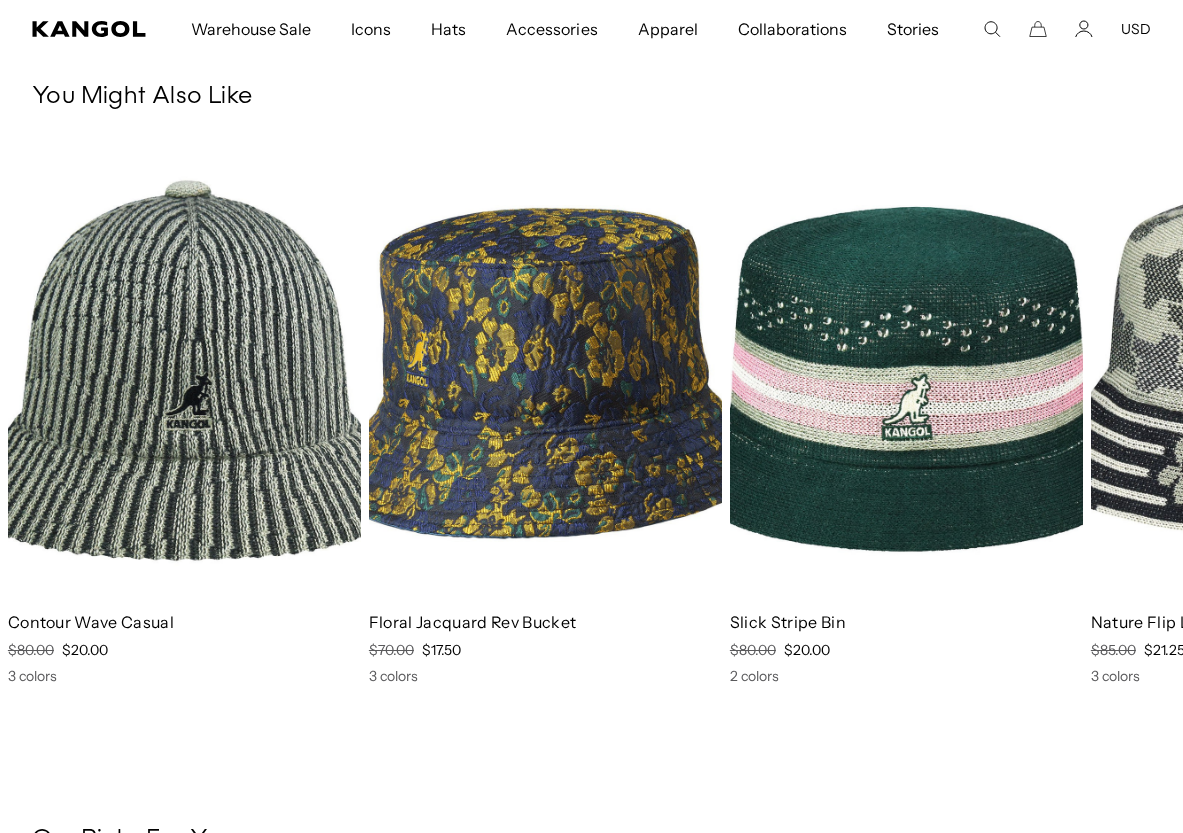 scroll, scrollTop: 0, scrollLeft: 0, axis: both 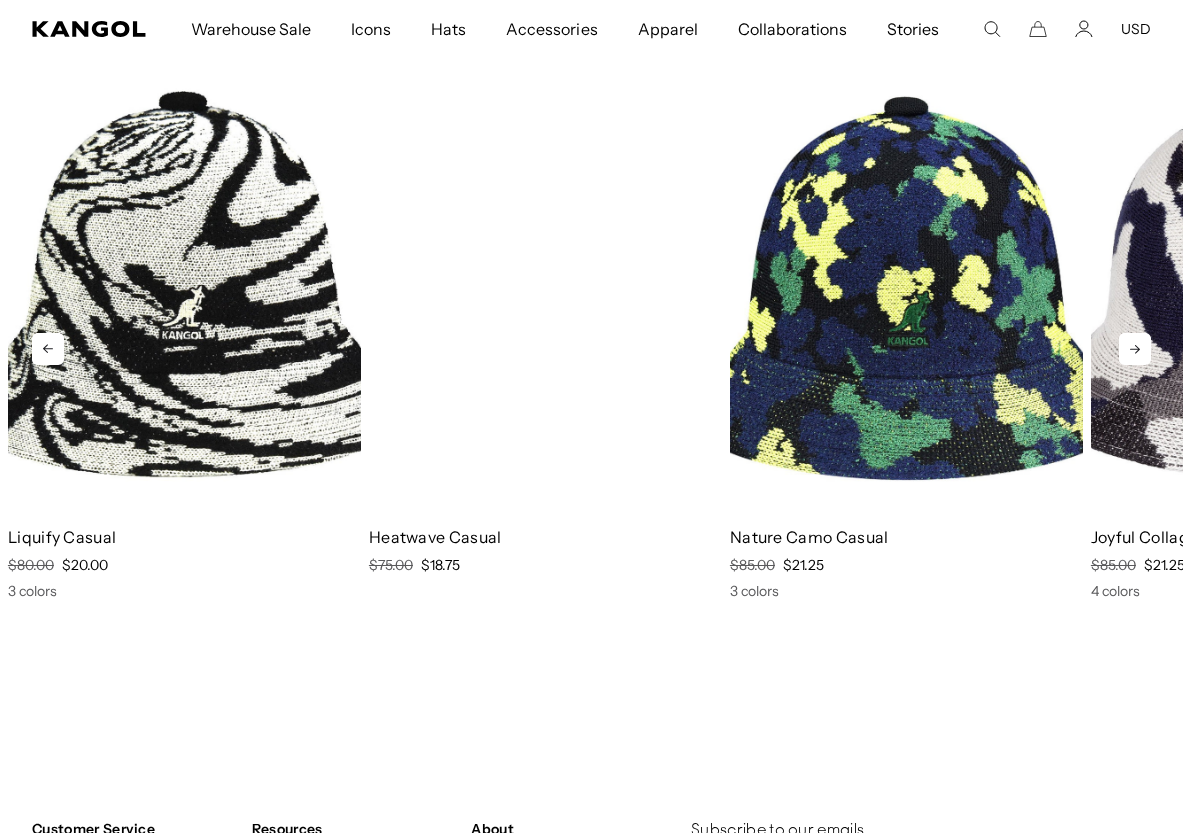 click at bounding box center [545, 288] 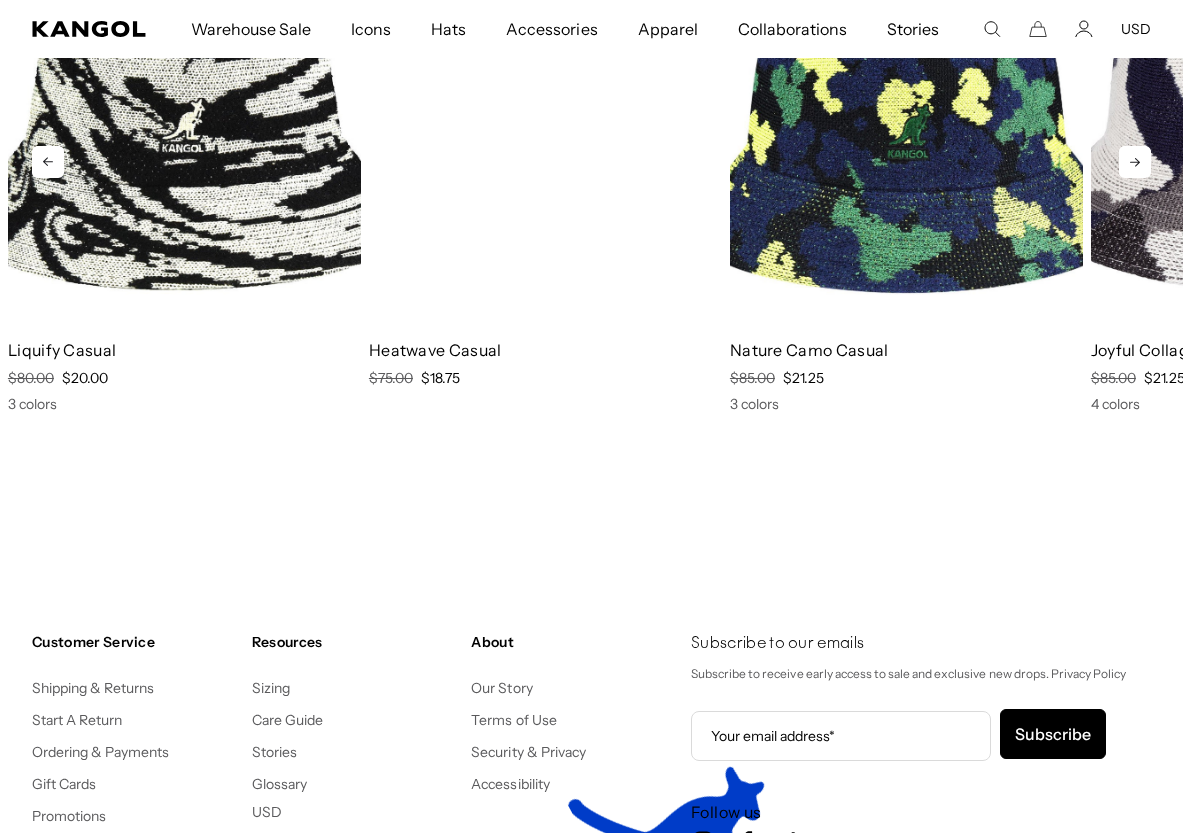 scroll, scrollTop: 1932, scrollLeft: 0, axis: vertical 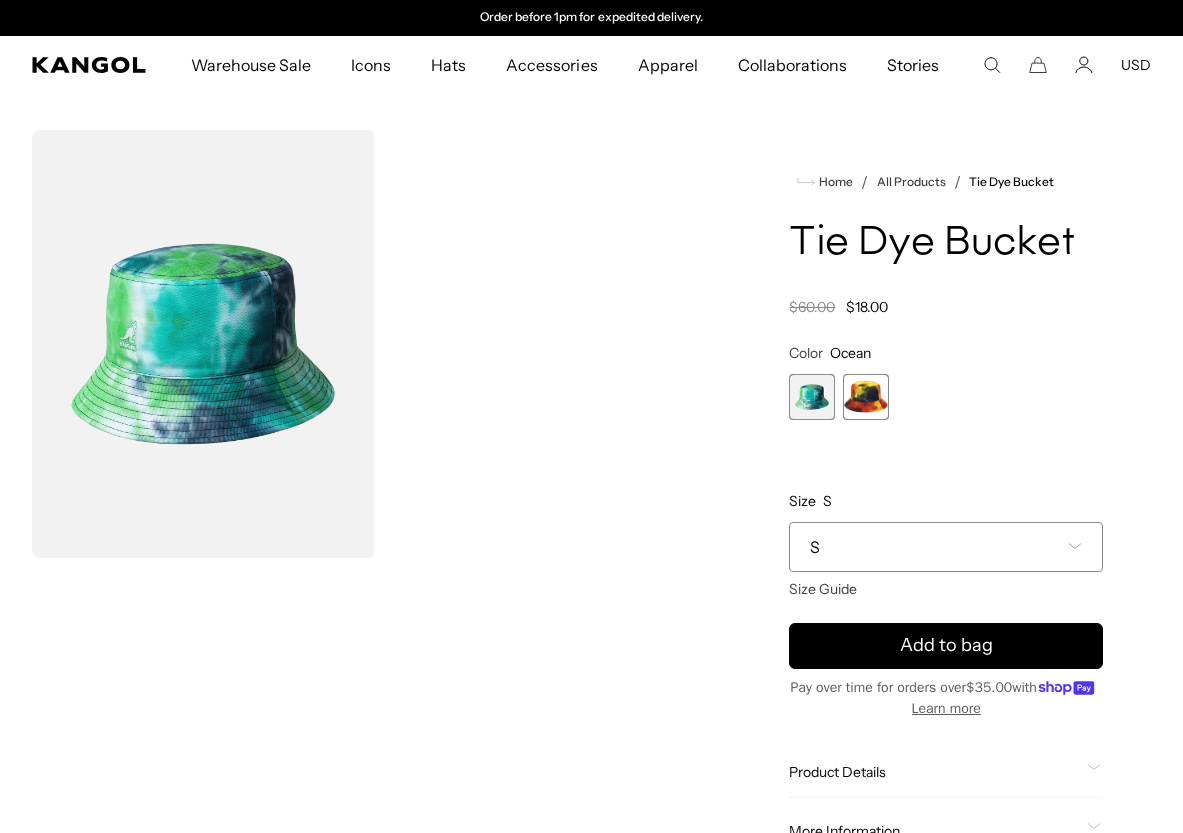 click at bounding box center (866, 397) 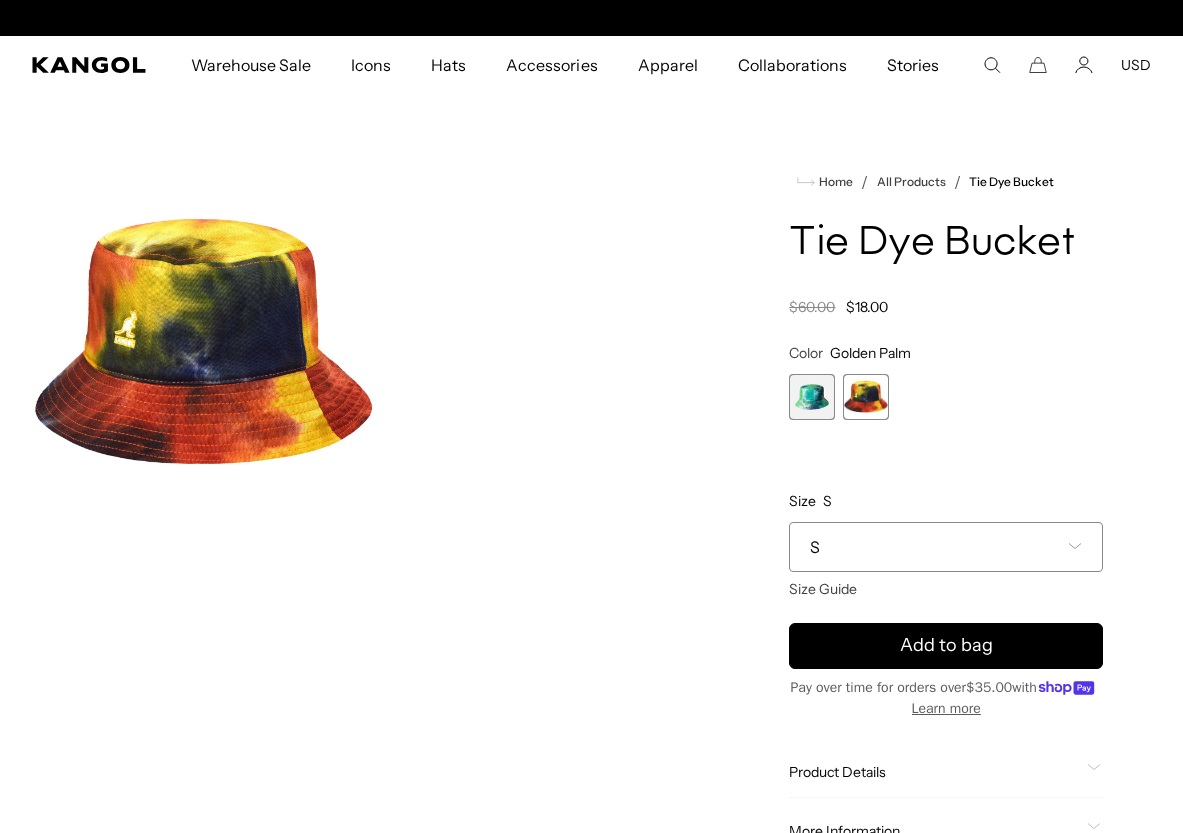click on "S" at bounding box center (946, 547) 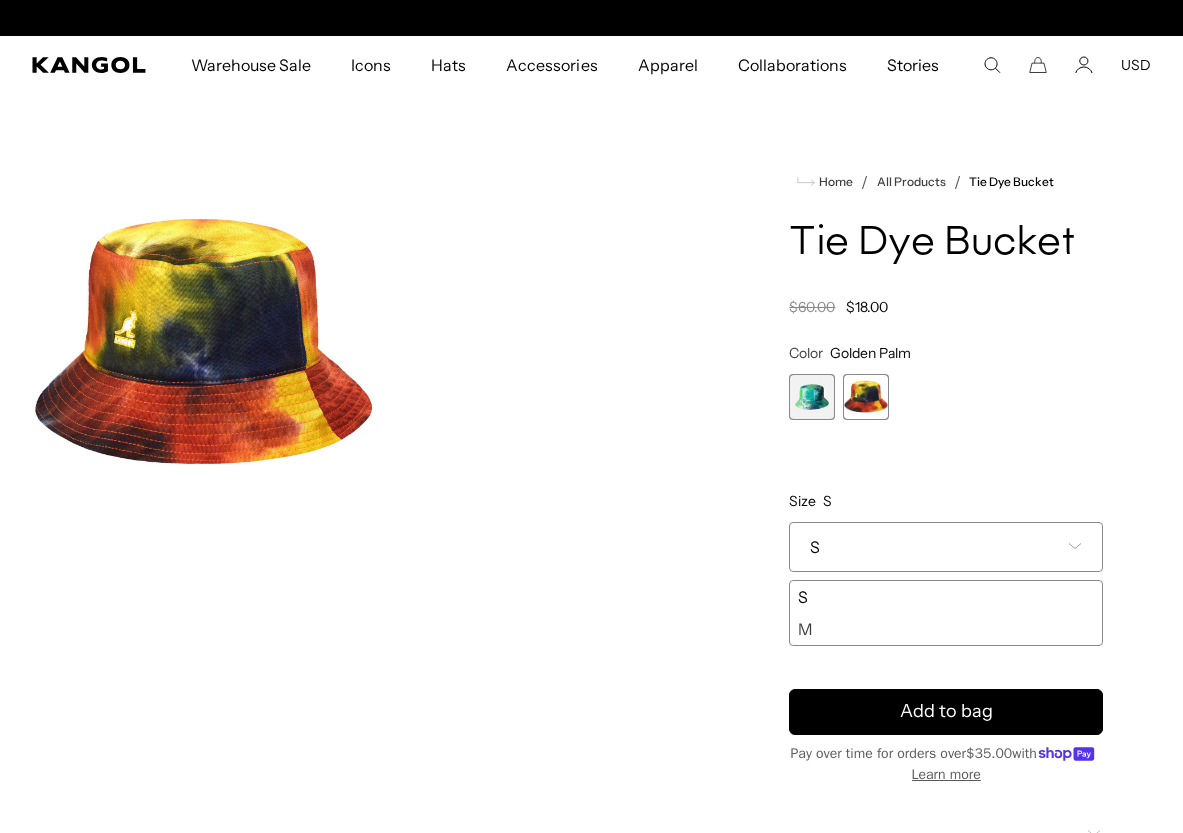 scroll, scrollTop: 0, scrollLeft: 0, axis: both 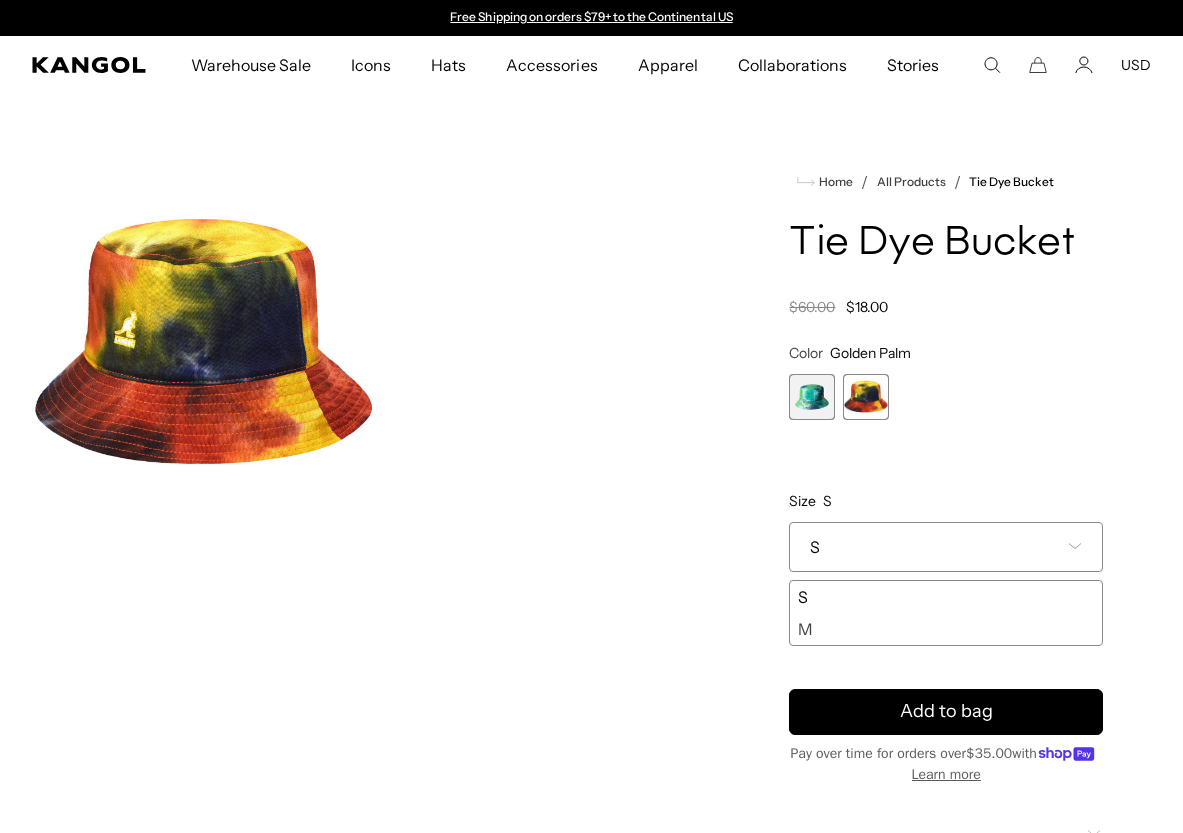 click on "S" at bounding box center [946, 547] 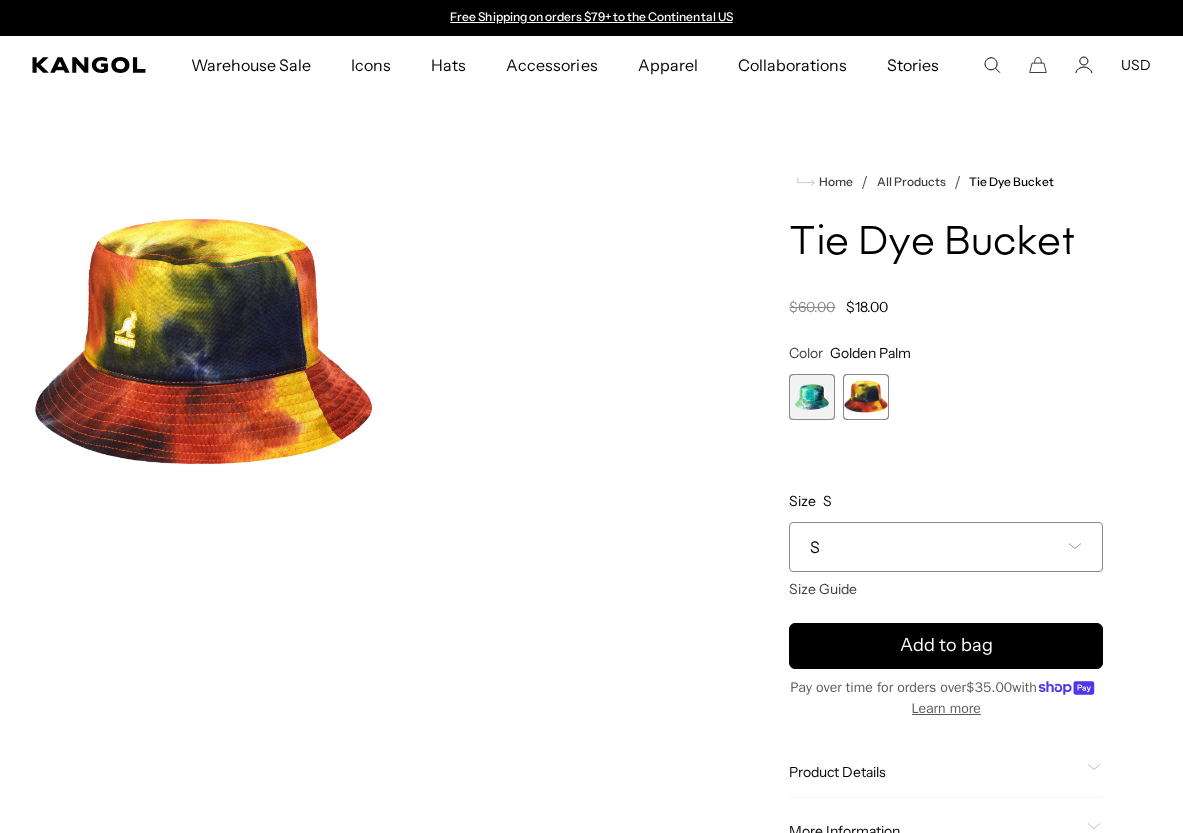 click at bounding box center (812, 397) 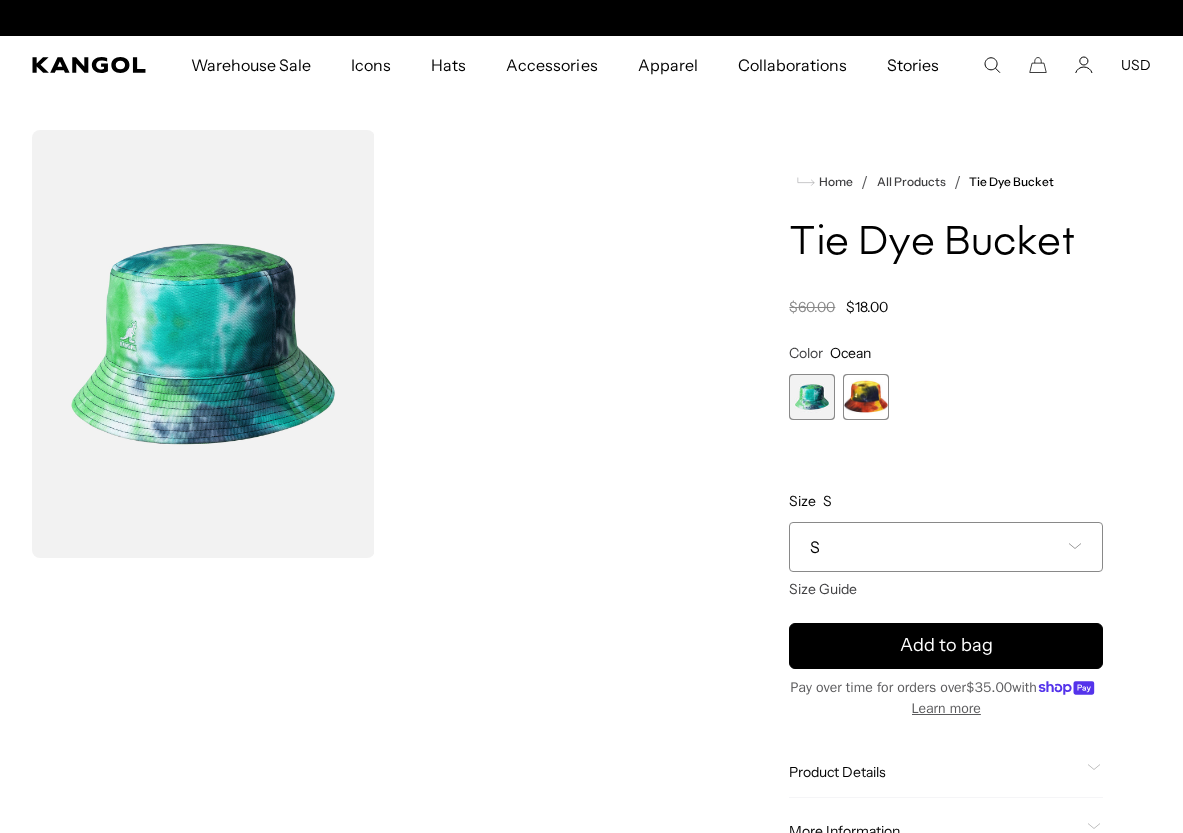 scroll, scrollTop: 0, scrollLeft: 412, axis: horizontal 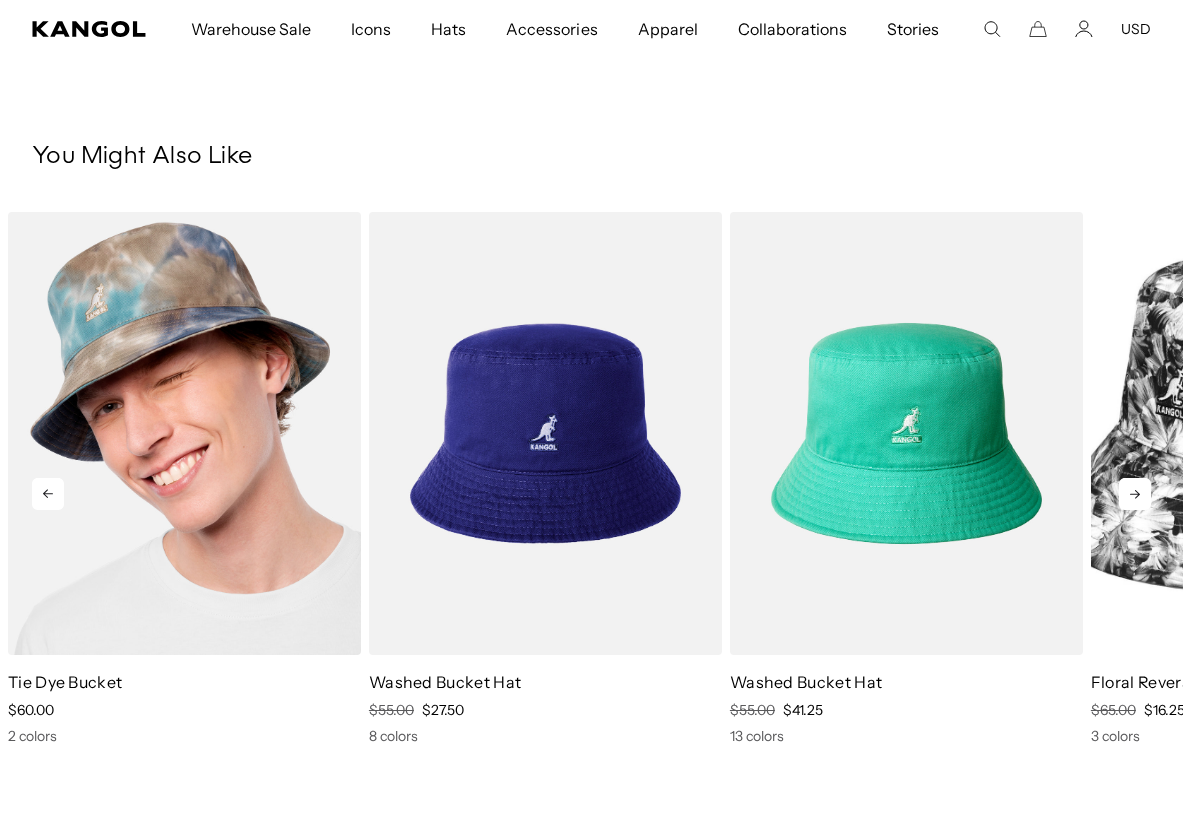 click at bounding box center (184, 433) 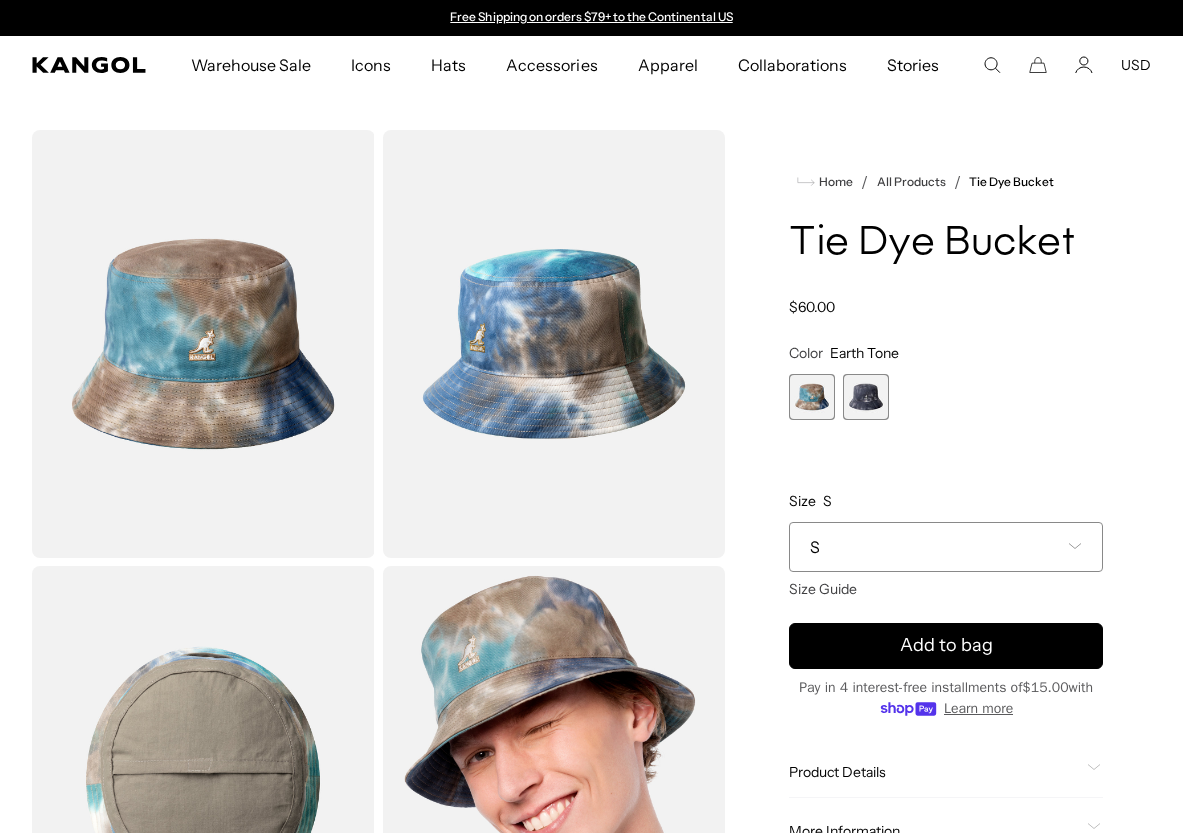 scroll, scrollTop: 0, scrollLeft: 0, axis: both 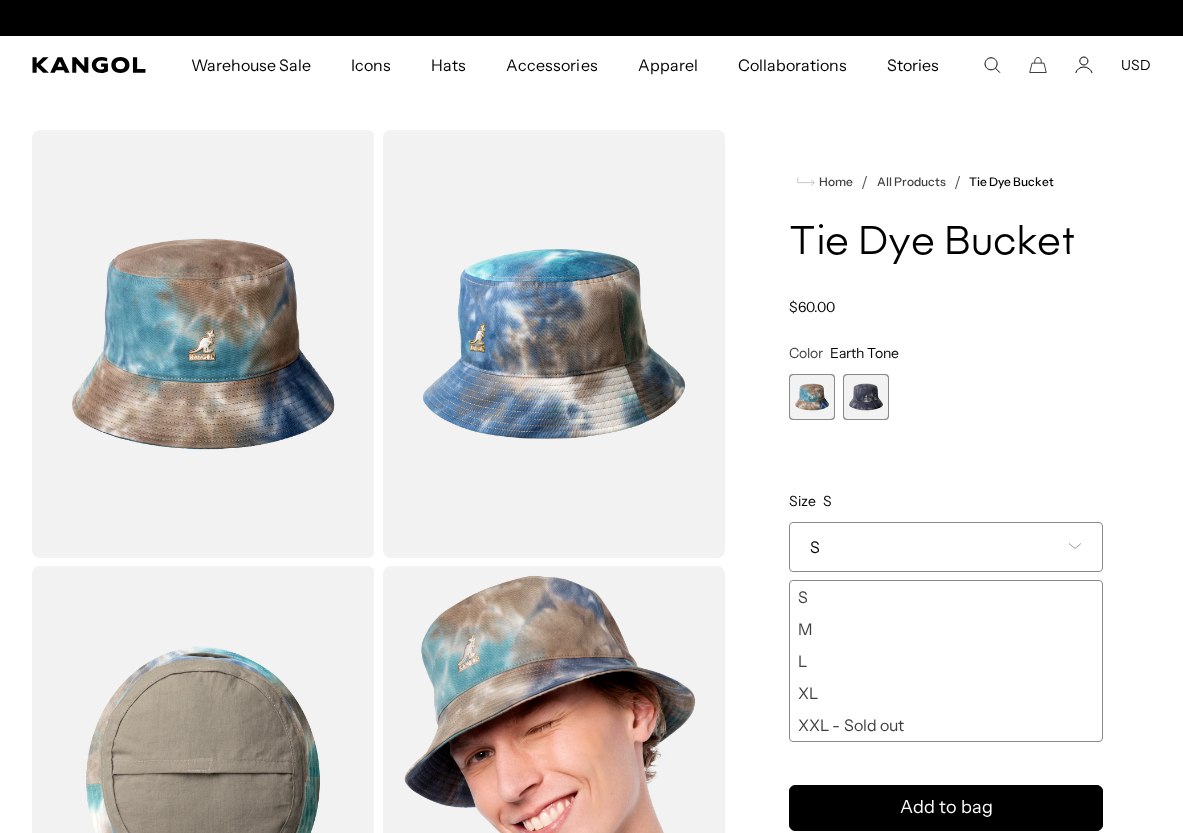 click on "S" at bounding box center (946, 547) 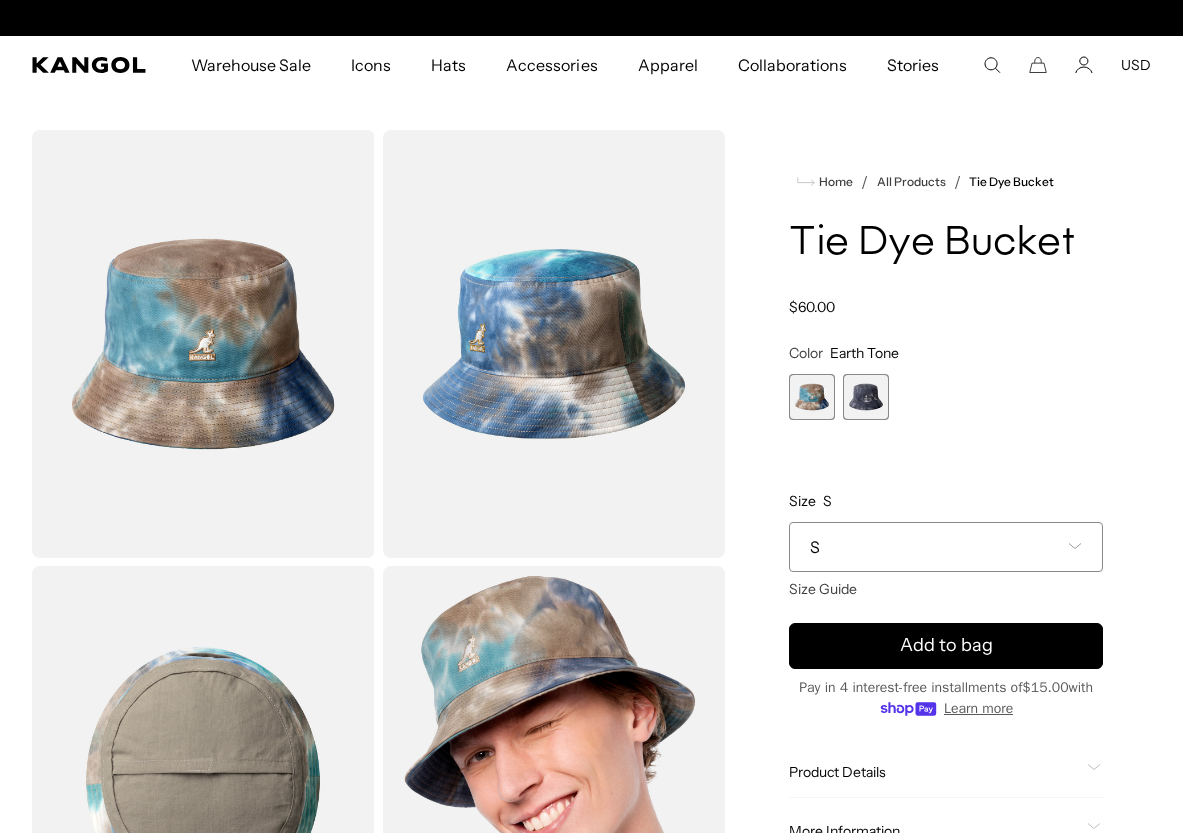 scroll, scrollTop: 0, scrollLeft: 412, axis: horizontal 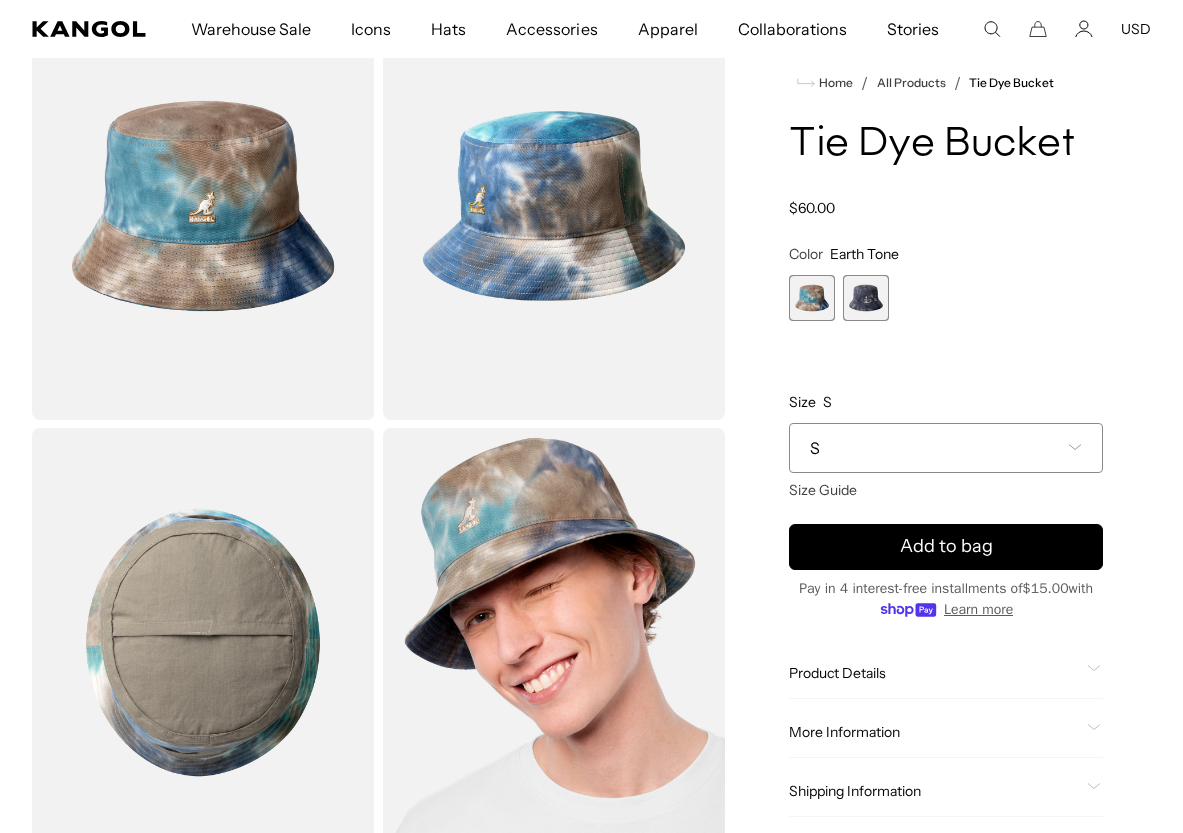 click at bounding box center [866, 298] 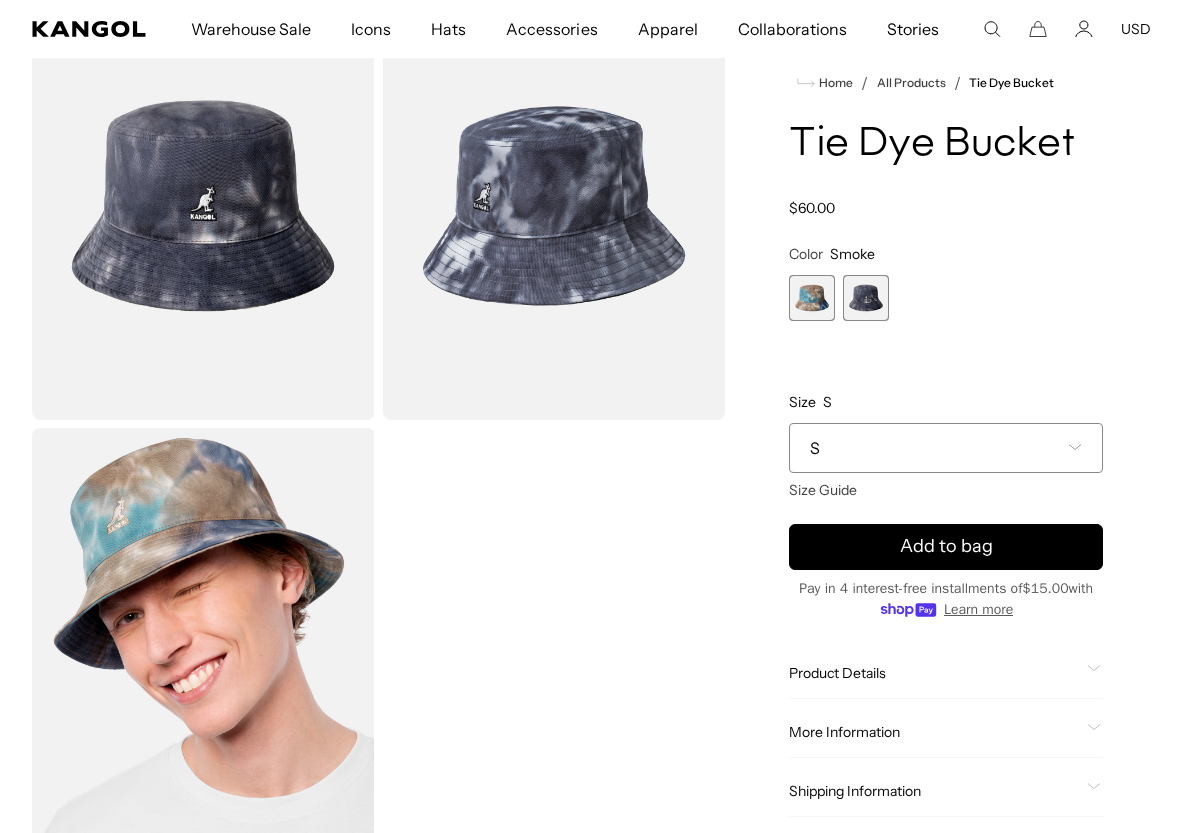 scroll, scrollTop: 0, scrollLeft: 412, axis: horizontal 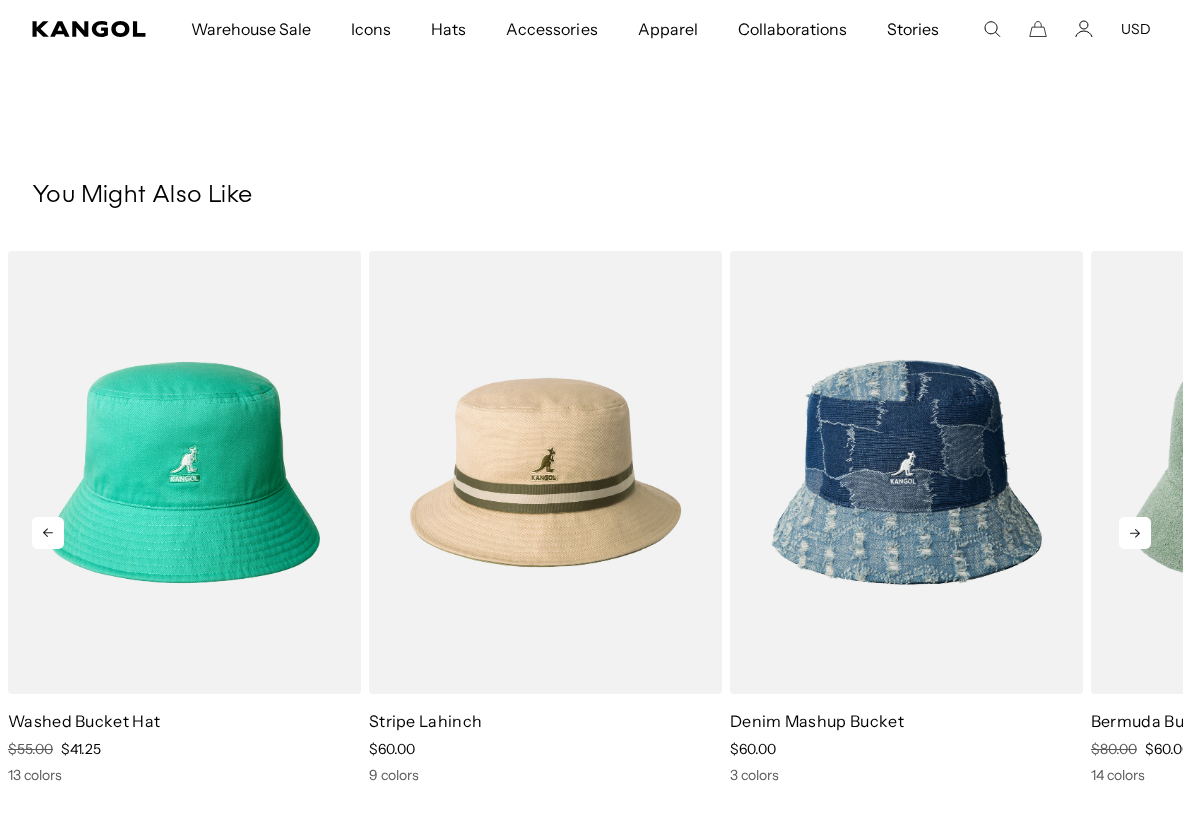 click 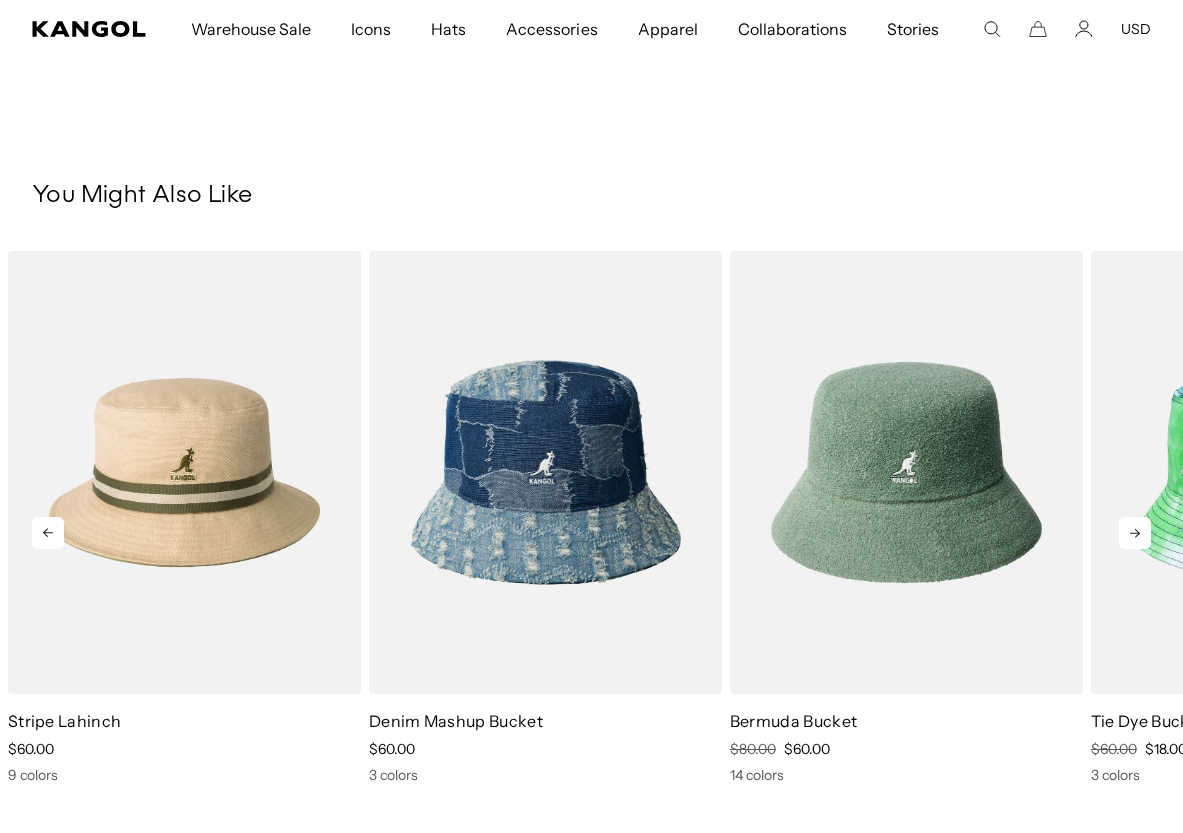 scroll, scrollTop: 0, scrollLeft: 412, axis: horizontal 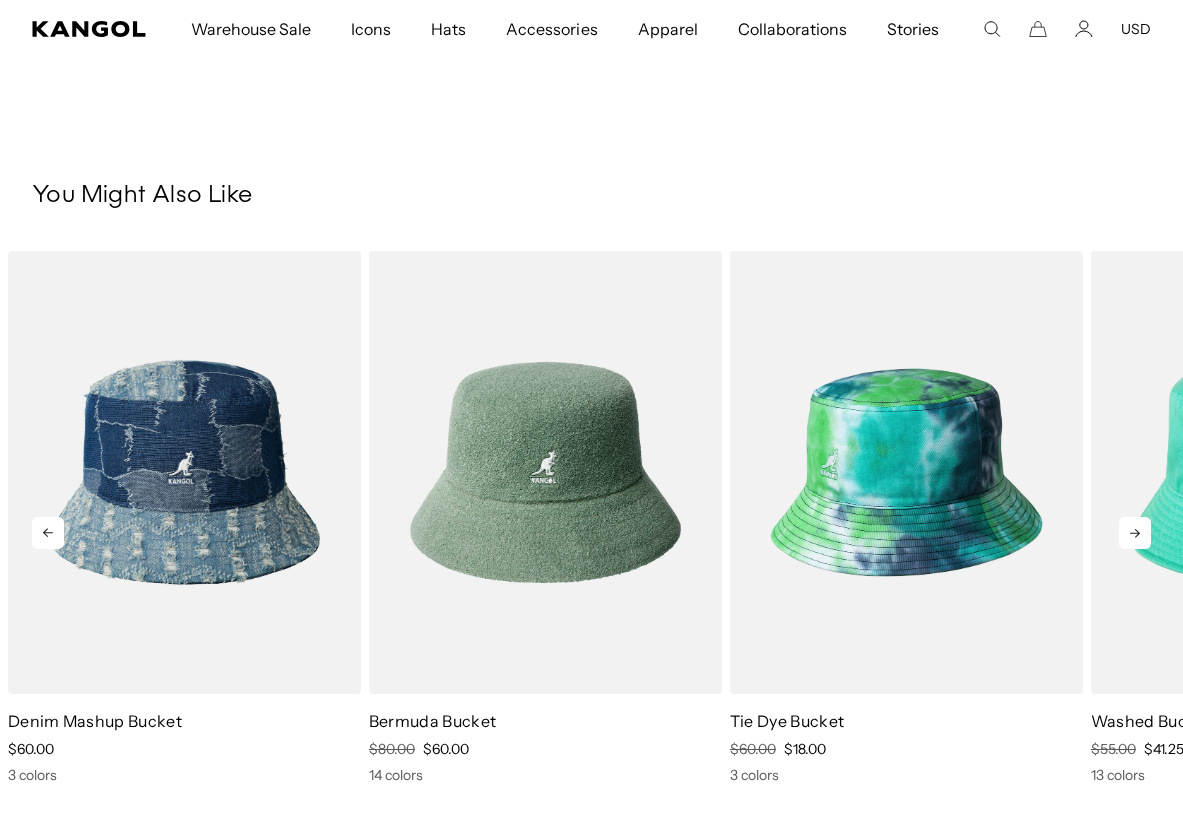 click 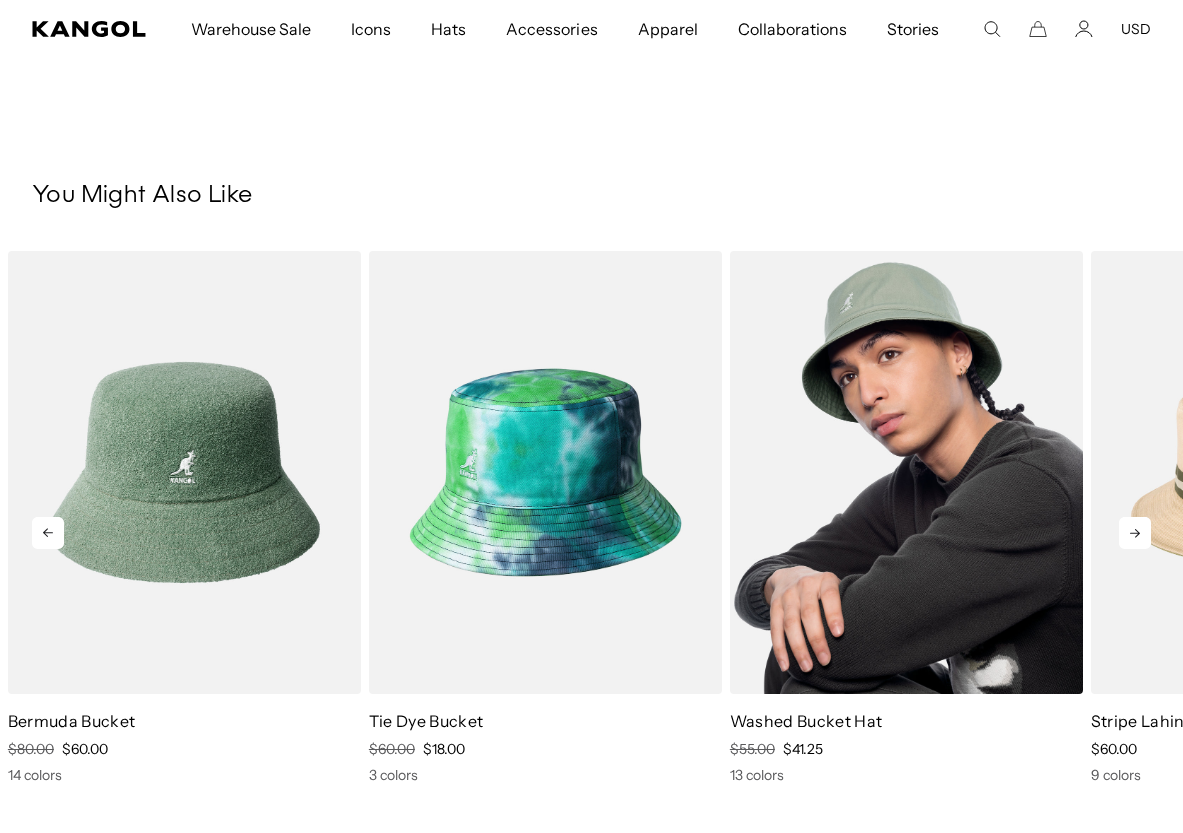 scroll, scrollTop: 0, scrollLeft: 0, axis: both 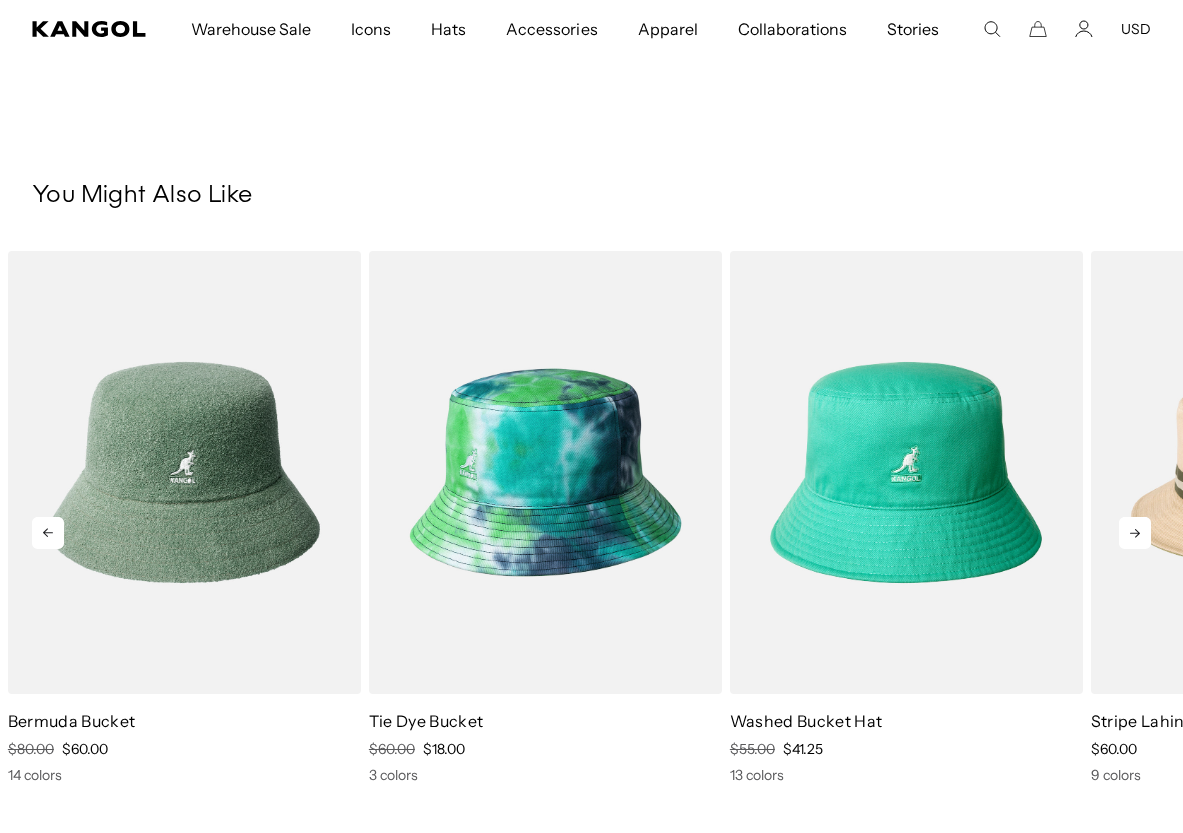 click 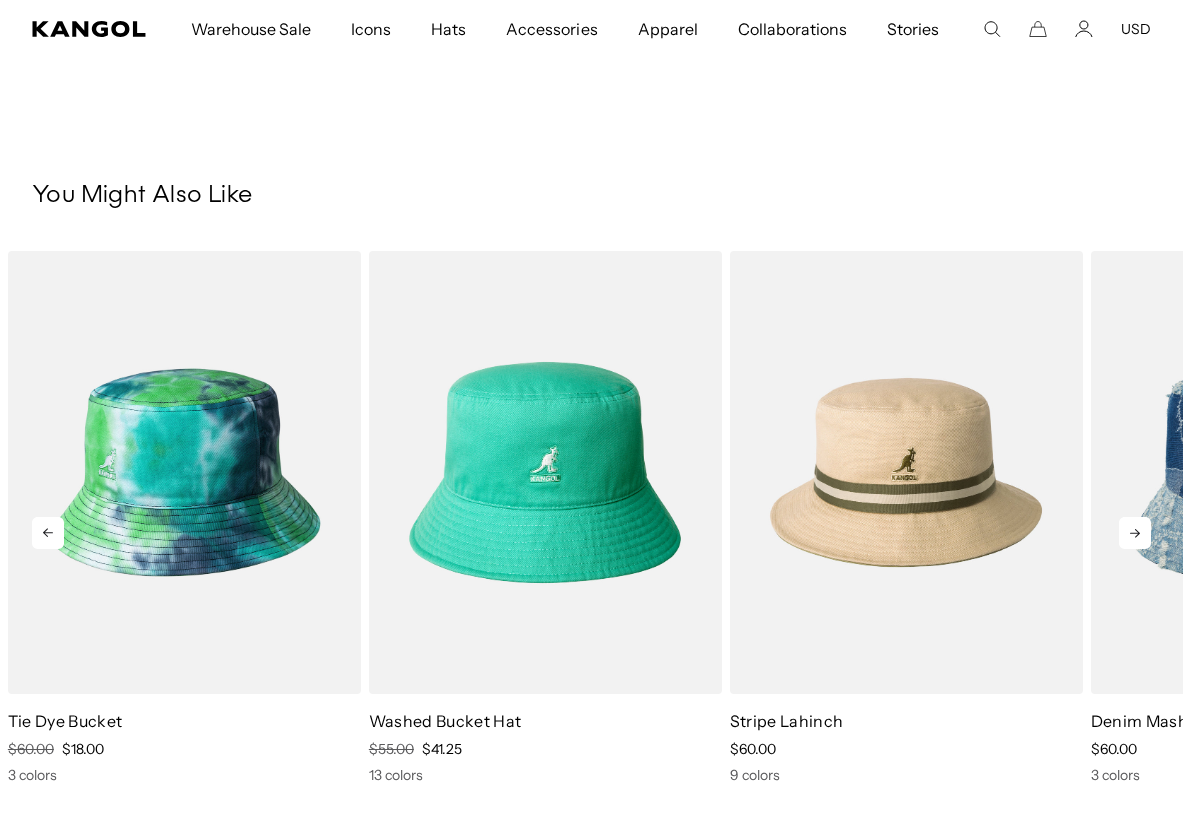 click 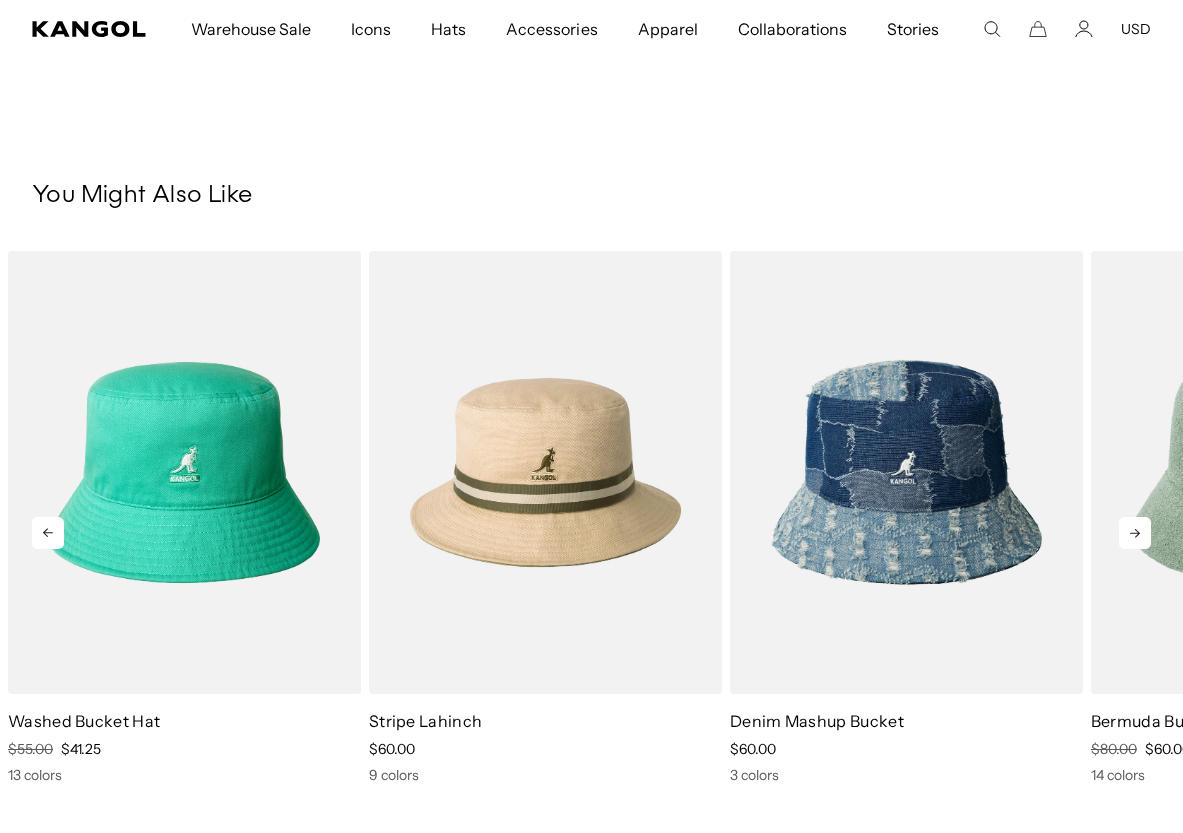 scroll, scrollTop: 0, scrollLeft: 412, axis: horizontal 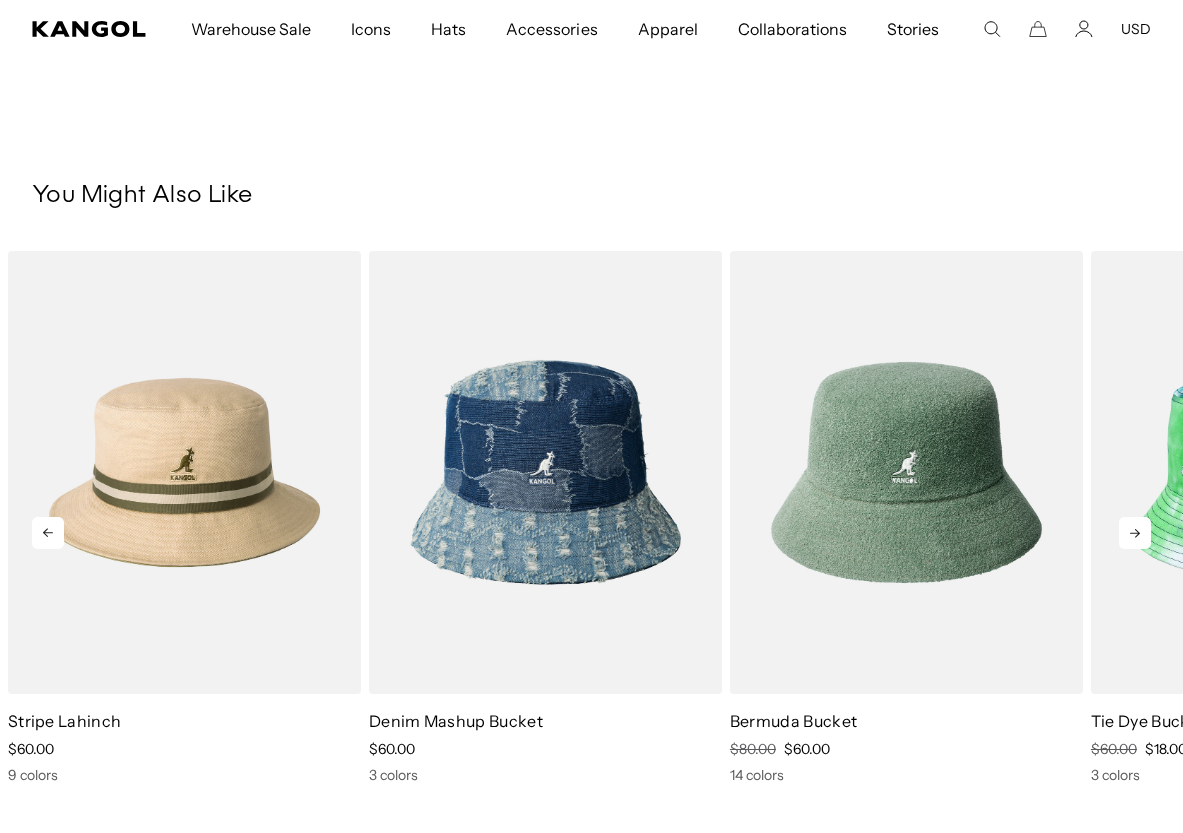 click 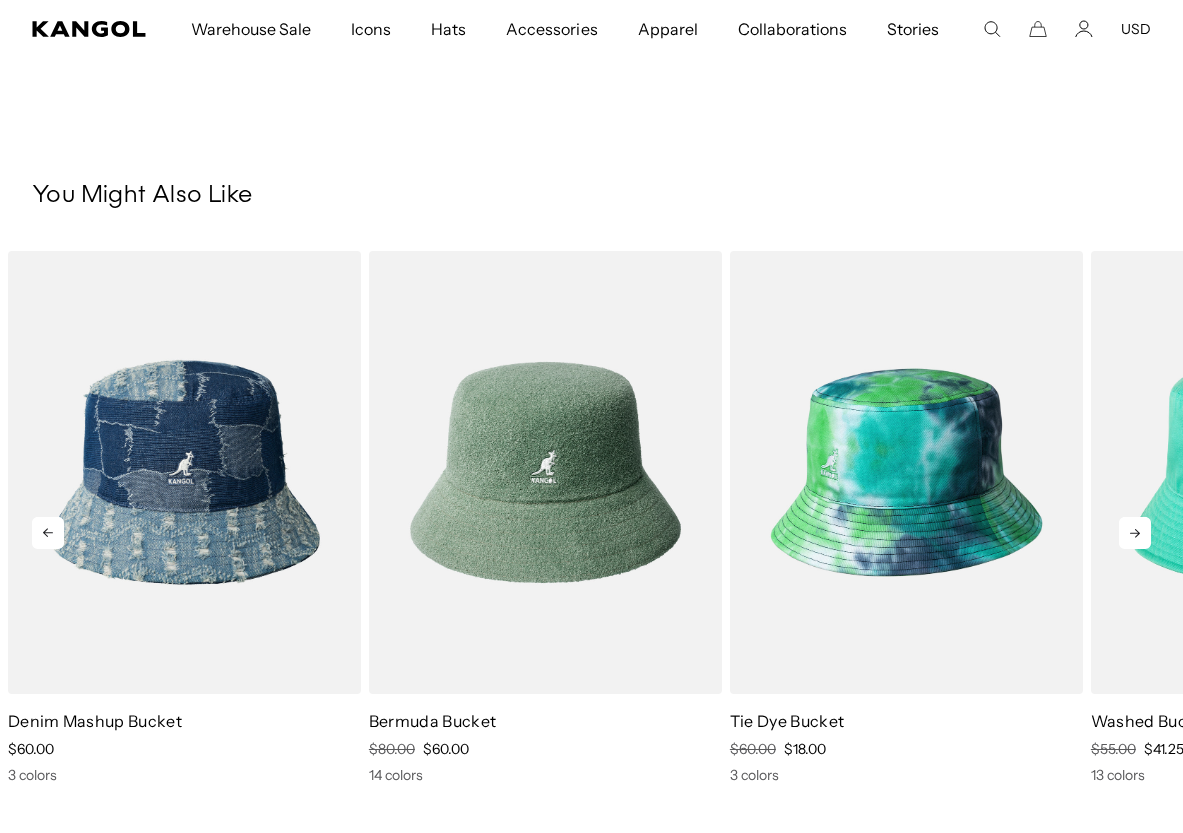 click 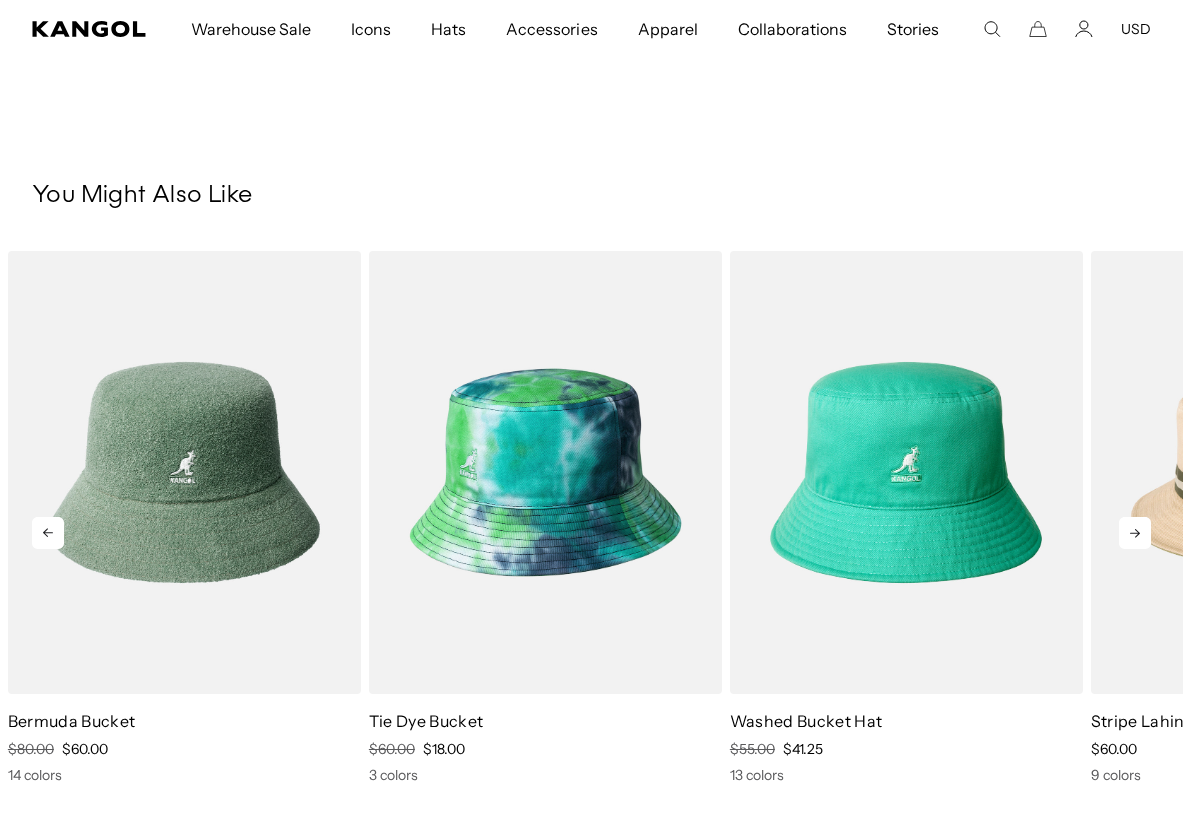 scroll, scrollTop: 0, scrollLeft: 0, axis: both 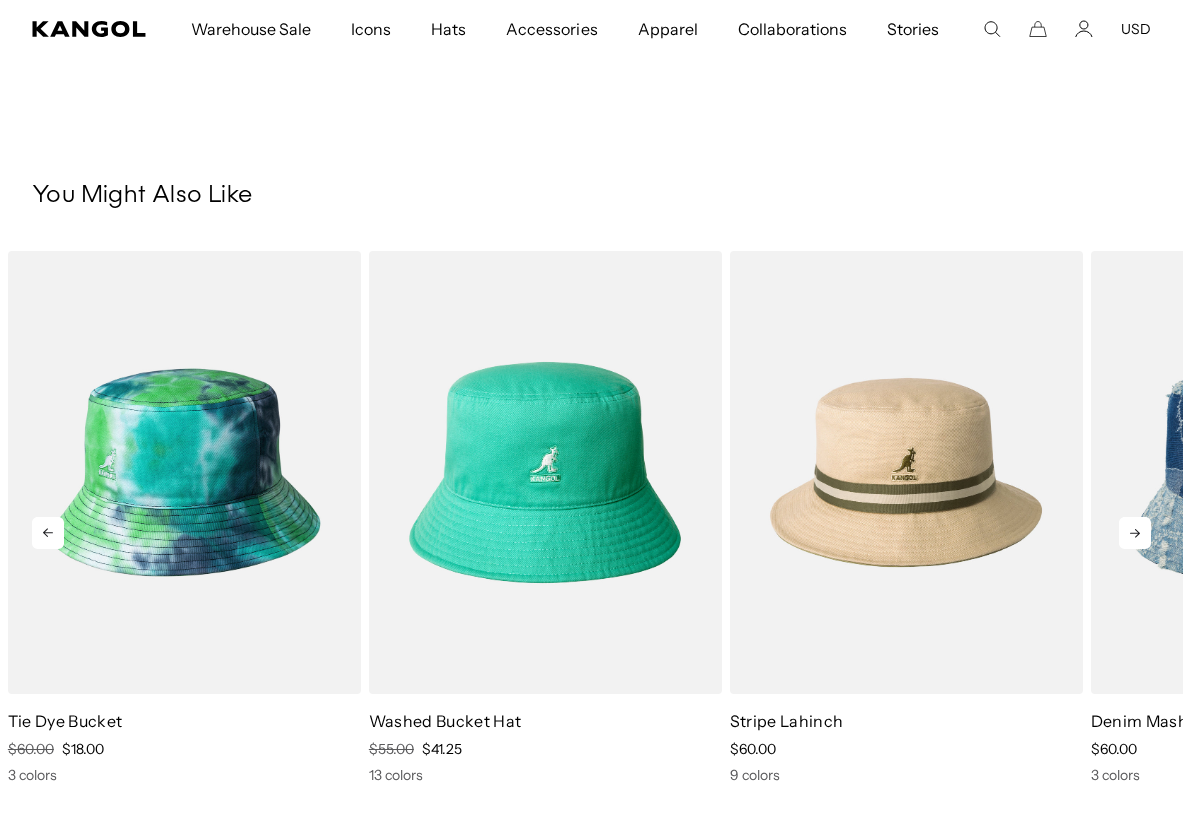 click 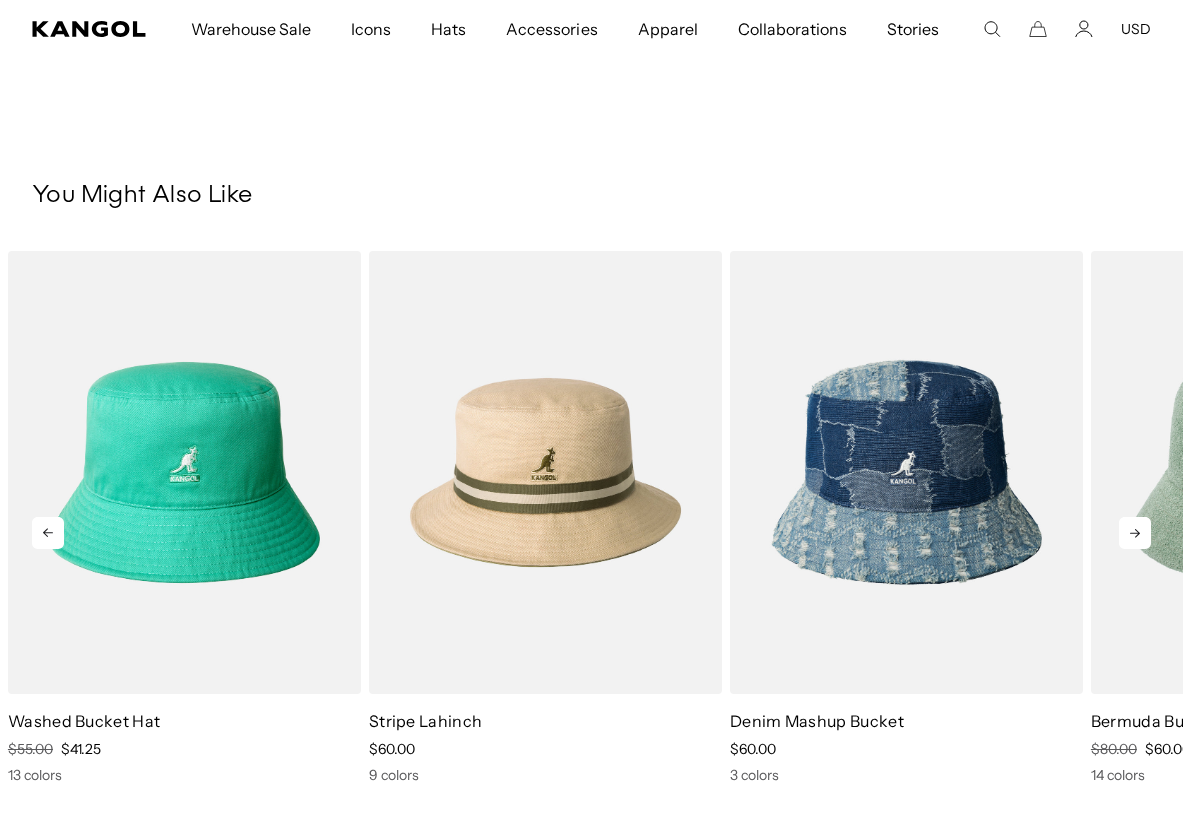 click 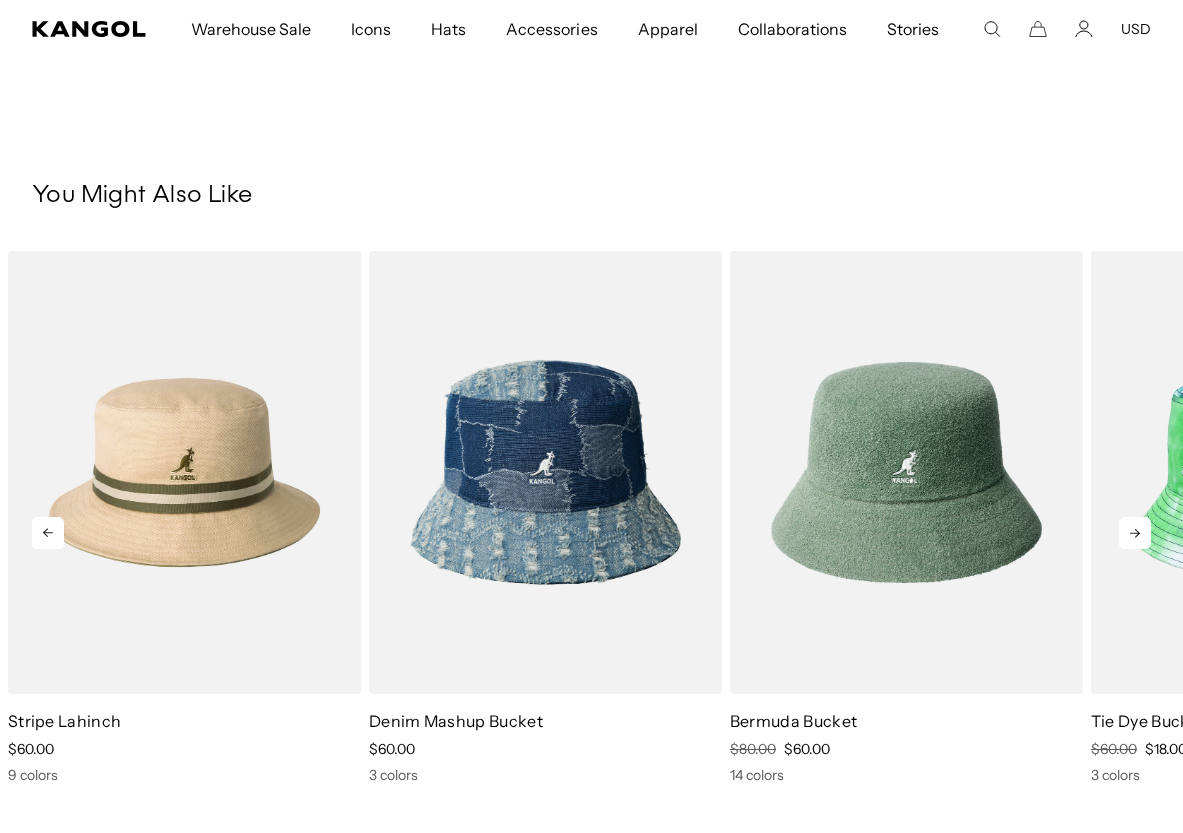 scroll, scrollTop: 0, scrollLeft: 412, axis: horizontal 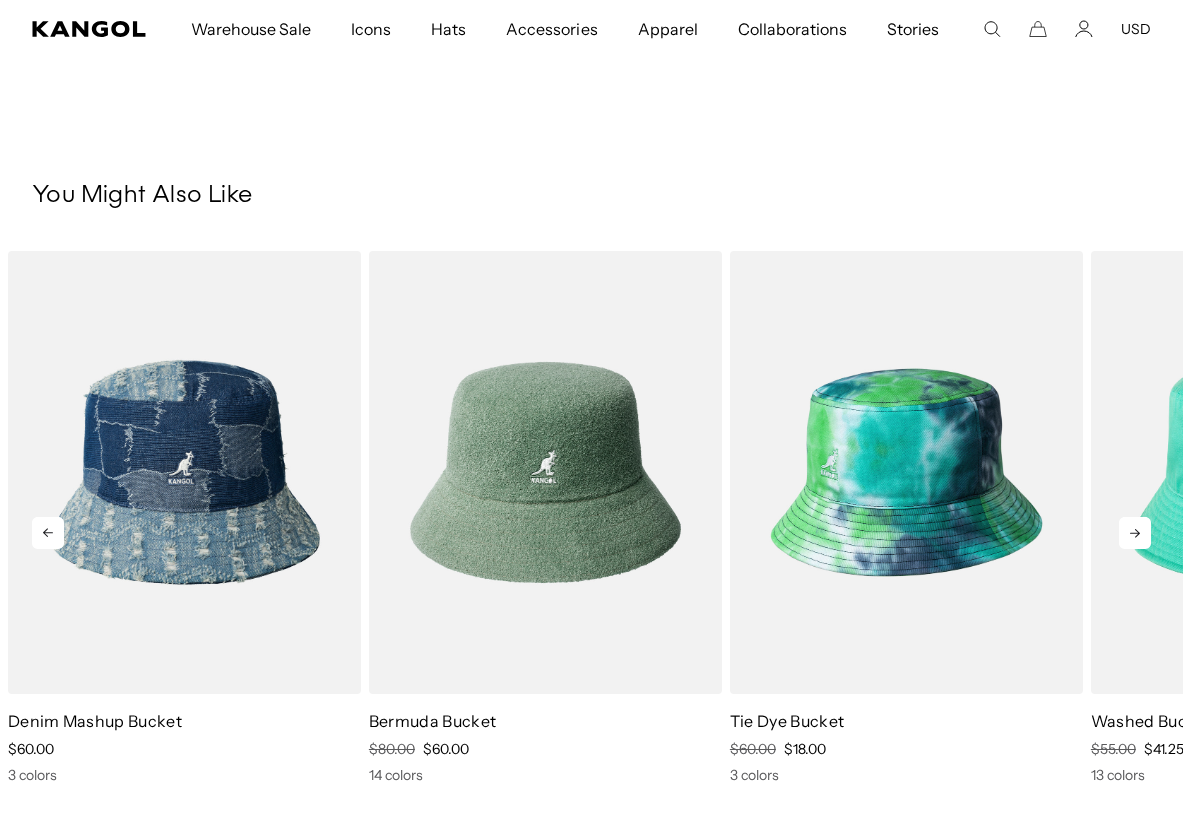 click 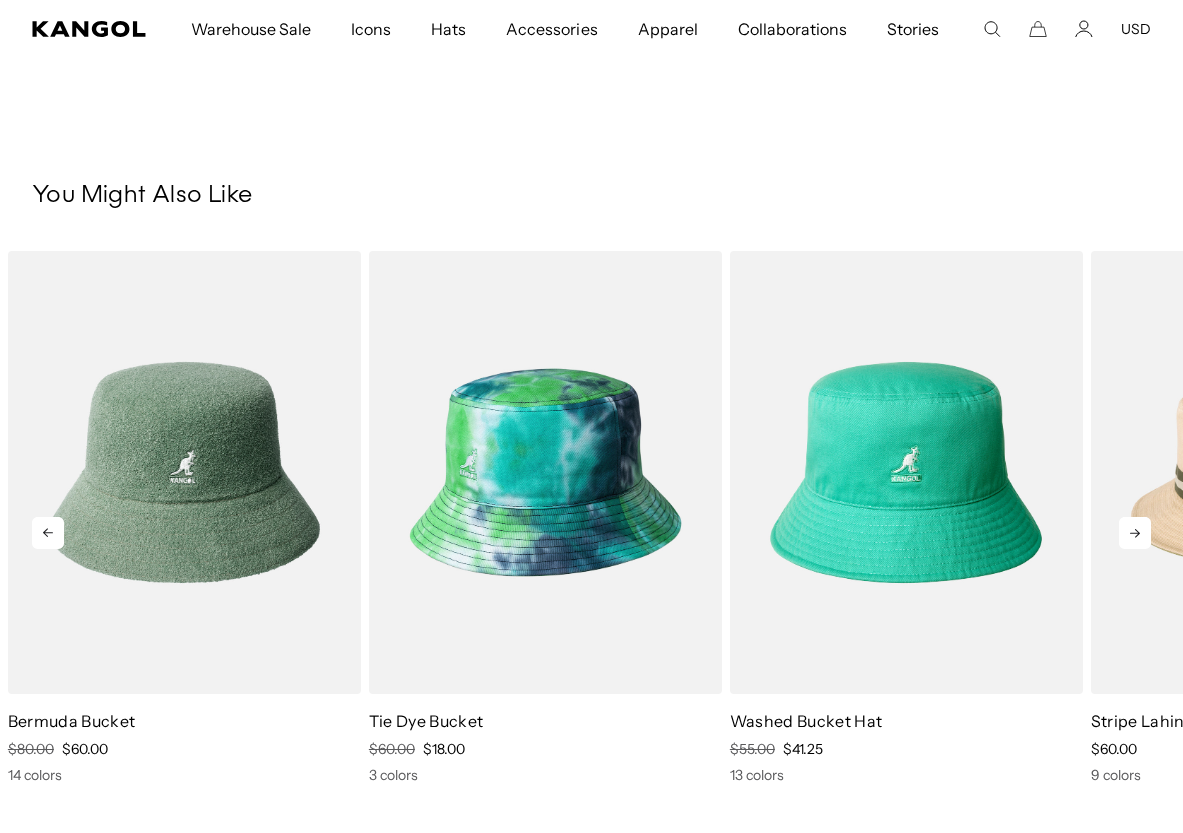 click 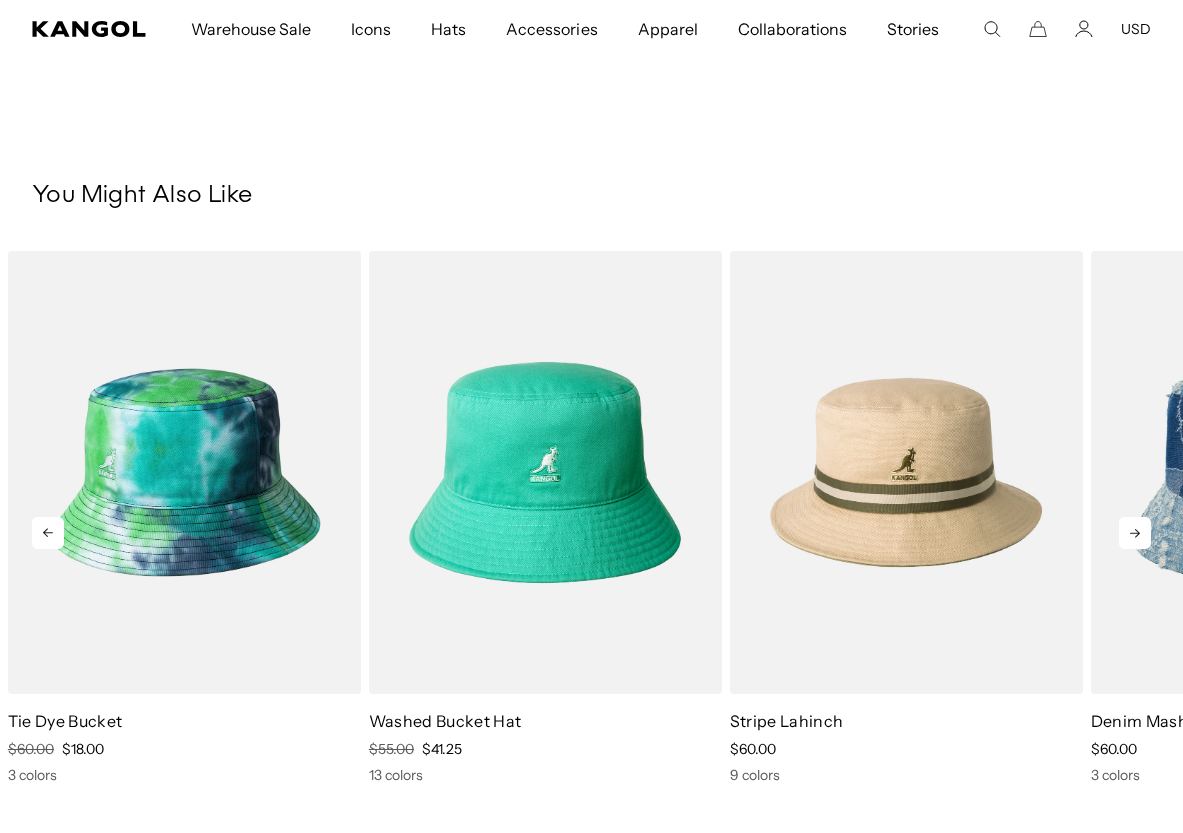 scroll, scrollTop: 0, scrollLeft: 0, axis: both 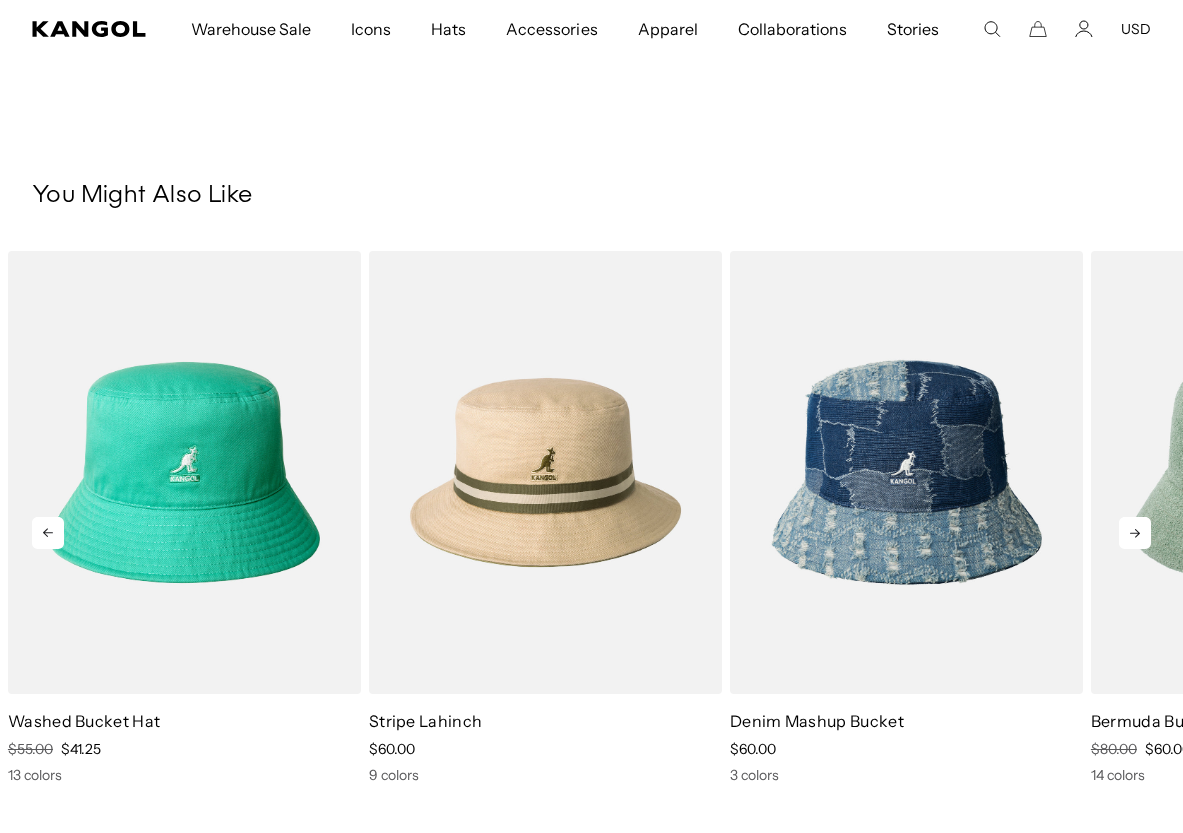 click 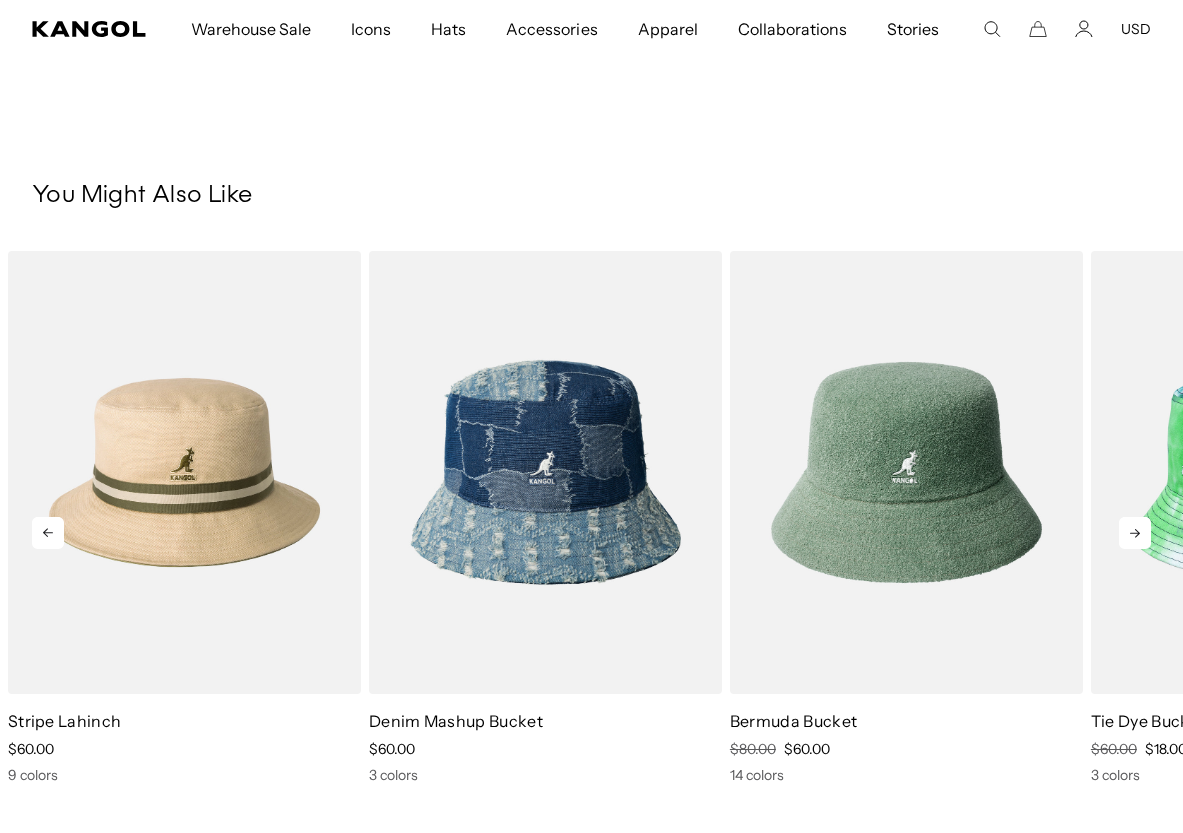 click 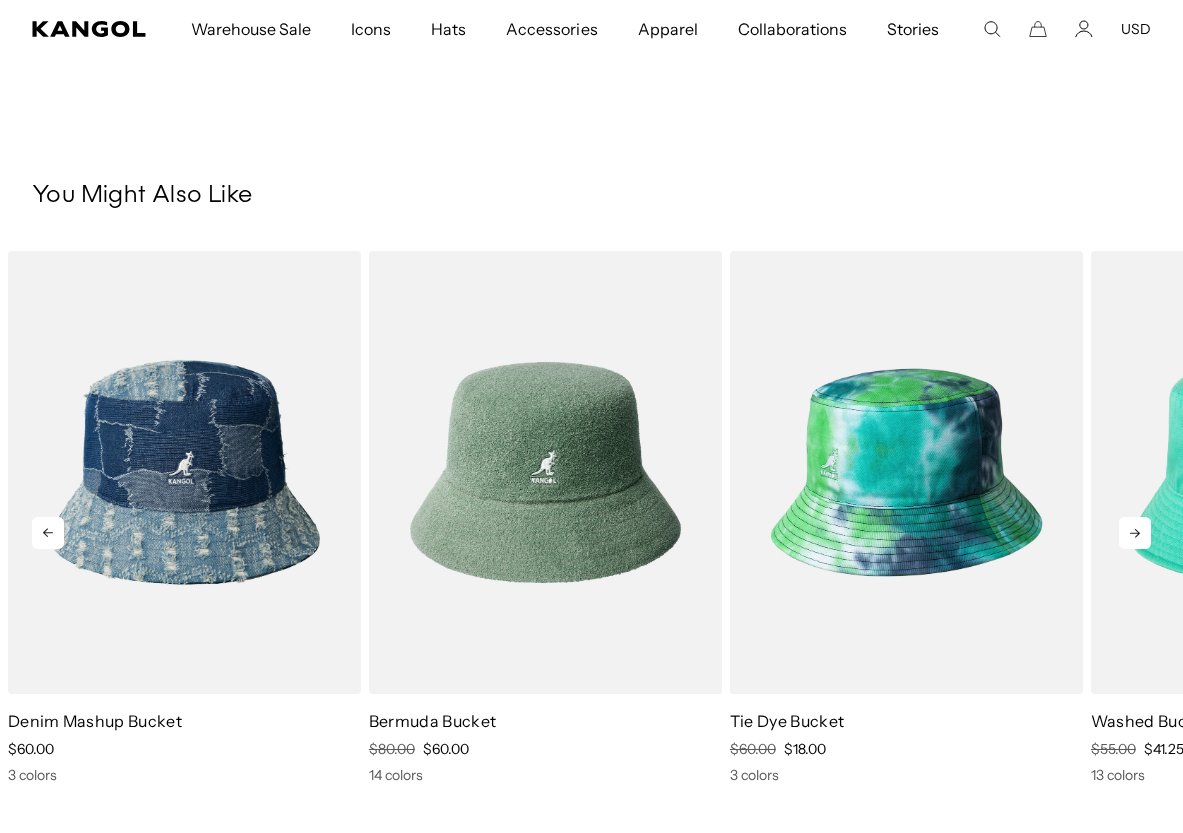 scroll, scrollTop: 0, scrollLeft: 412, axis: horizontal 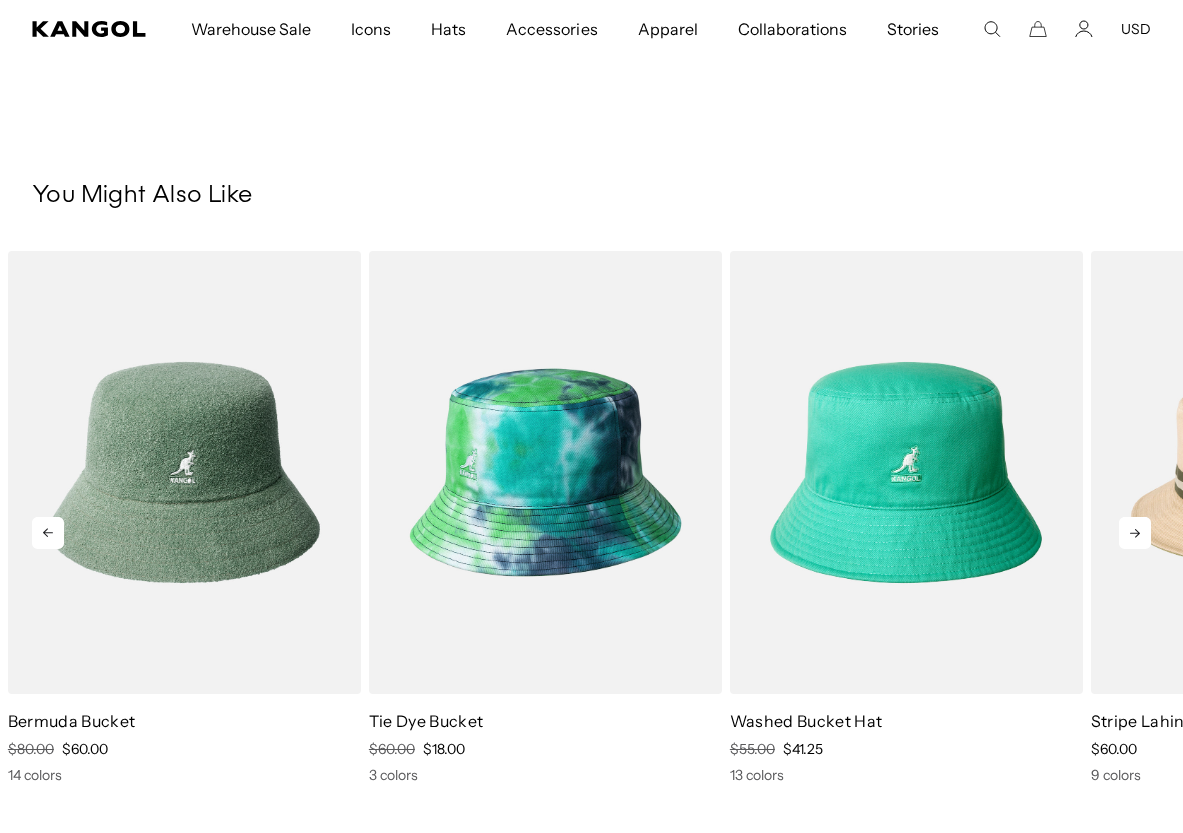 click 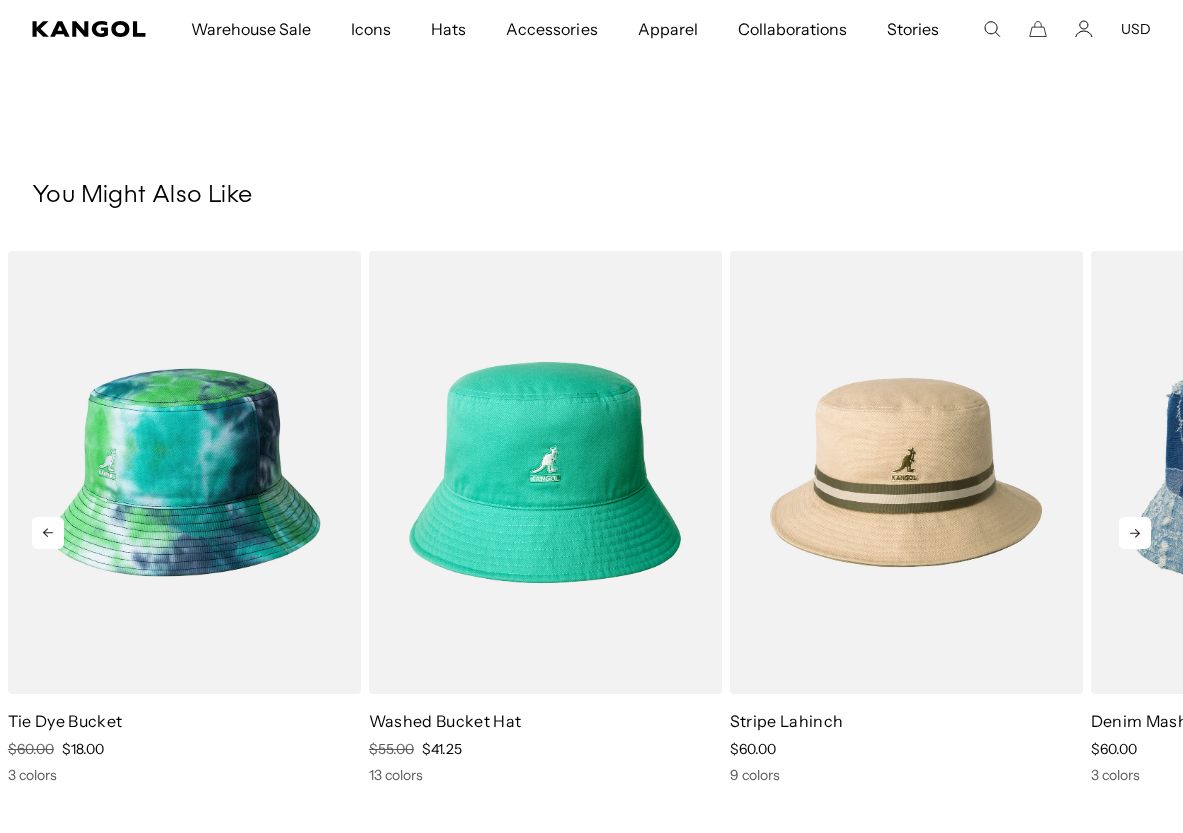 click 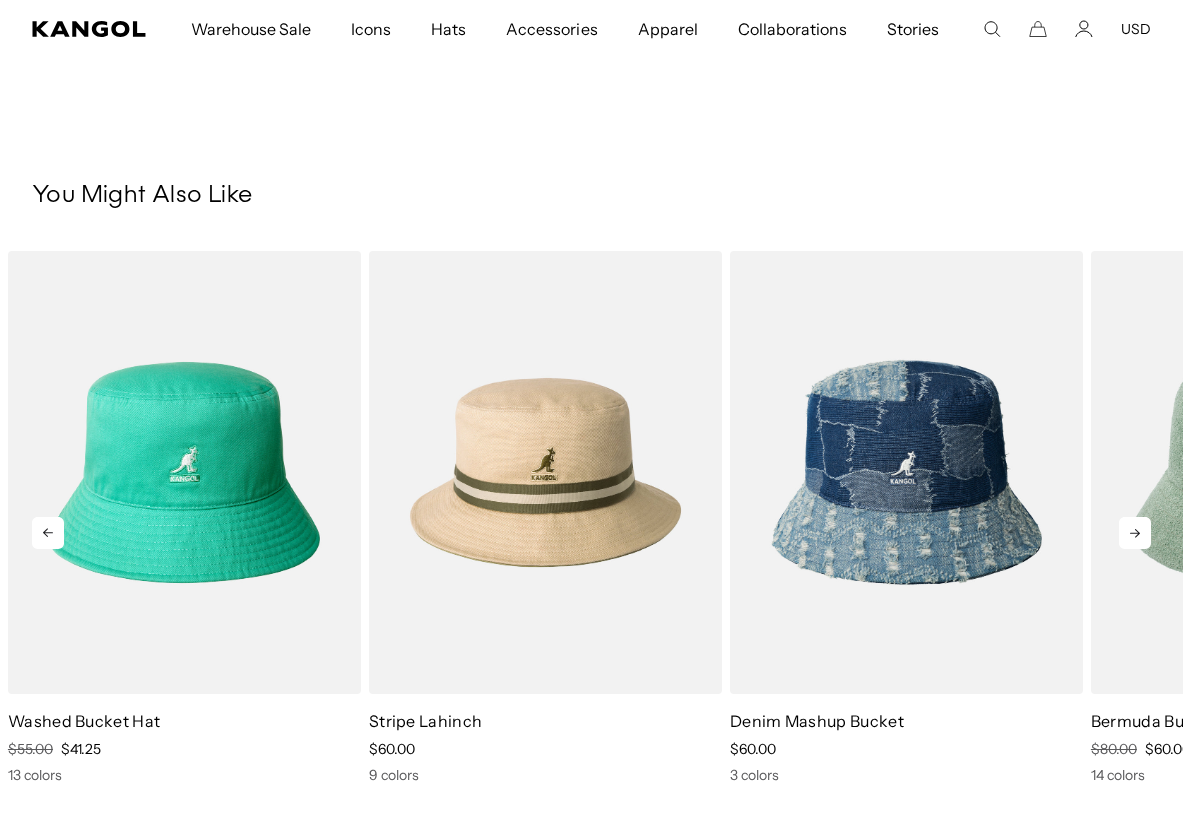 click 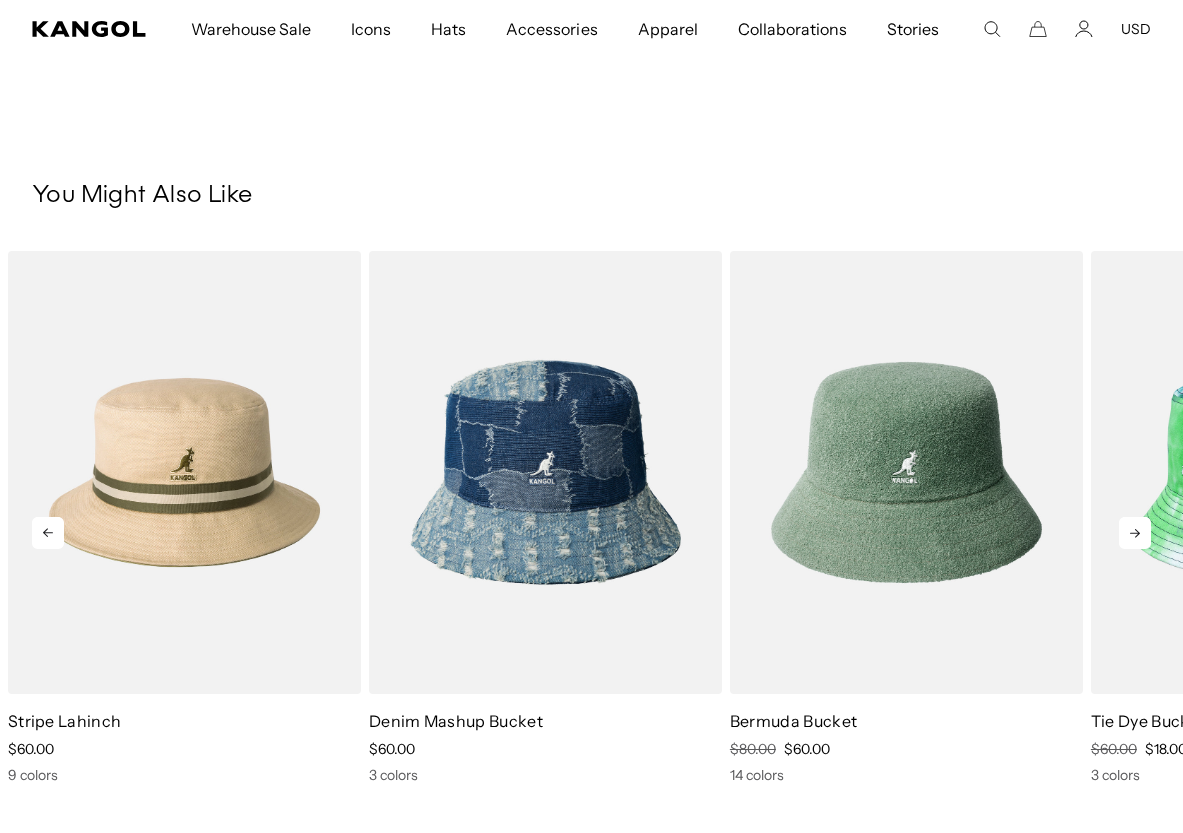 scroll, scrollTop: 0, scrollLeft: 0, axis: both 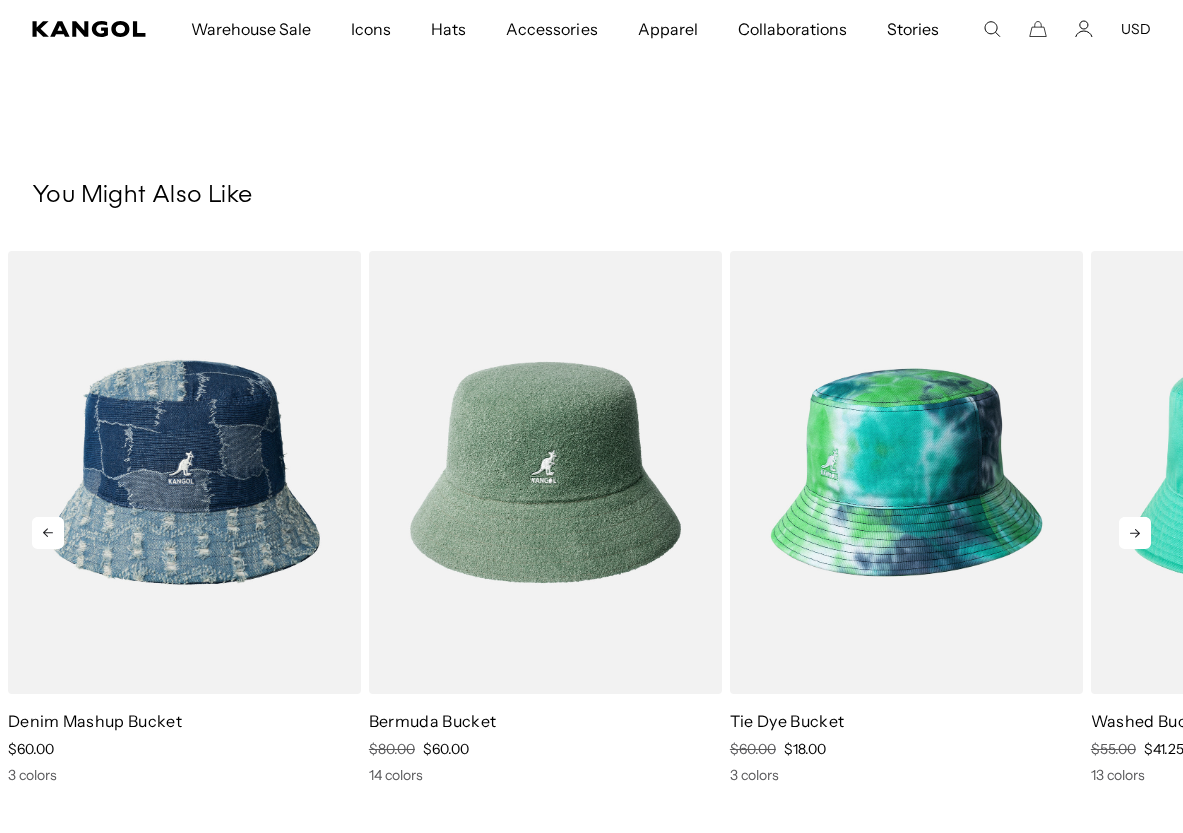 click 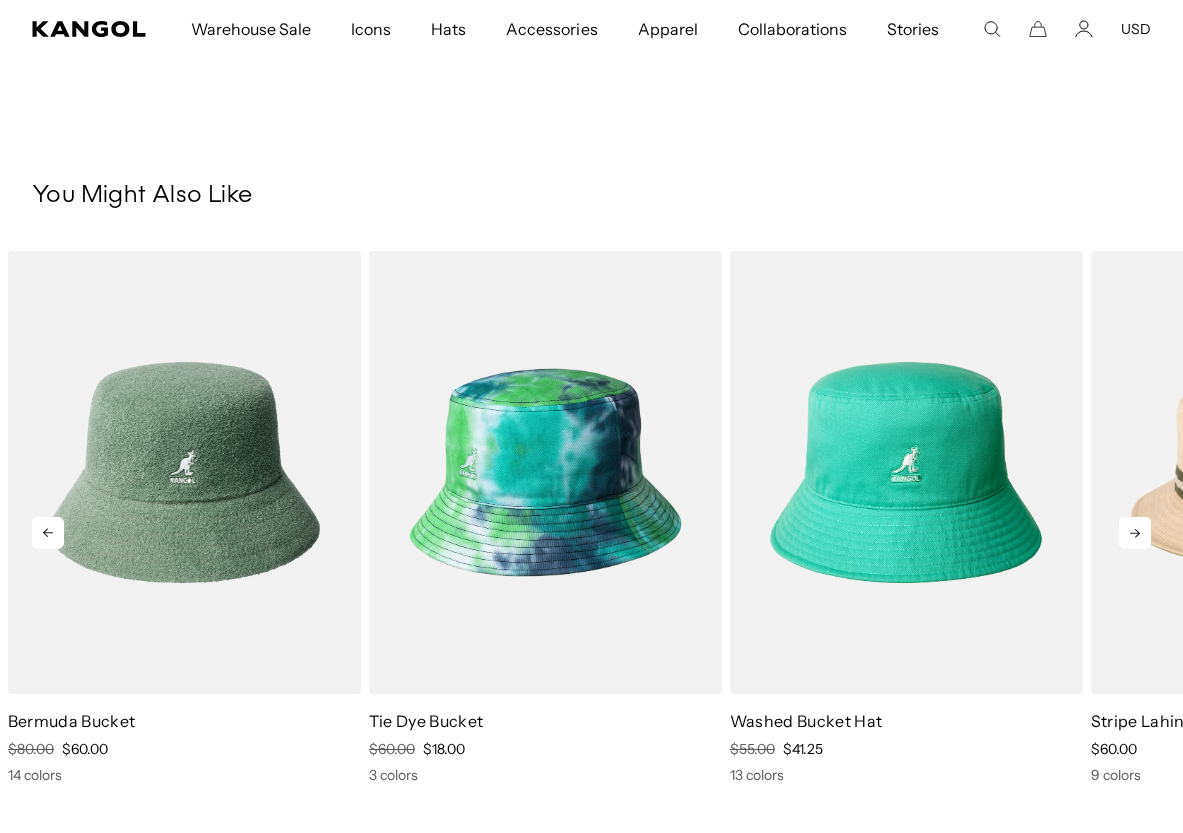 click 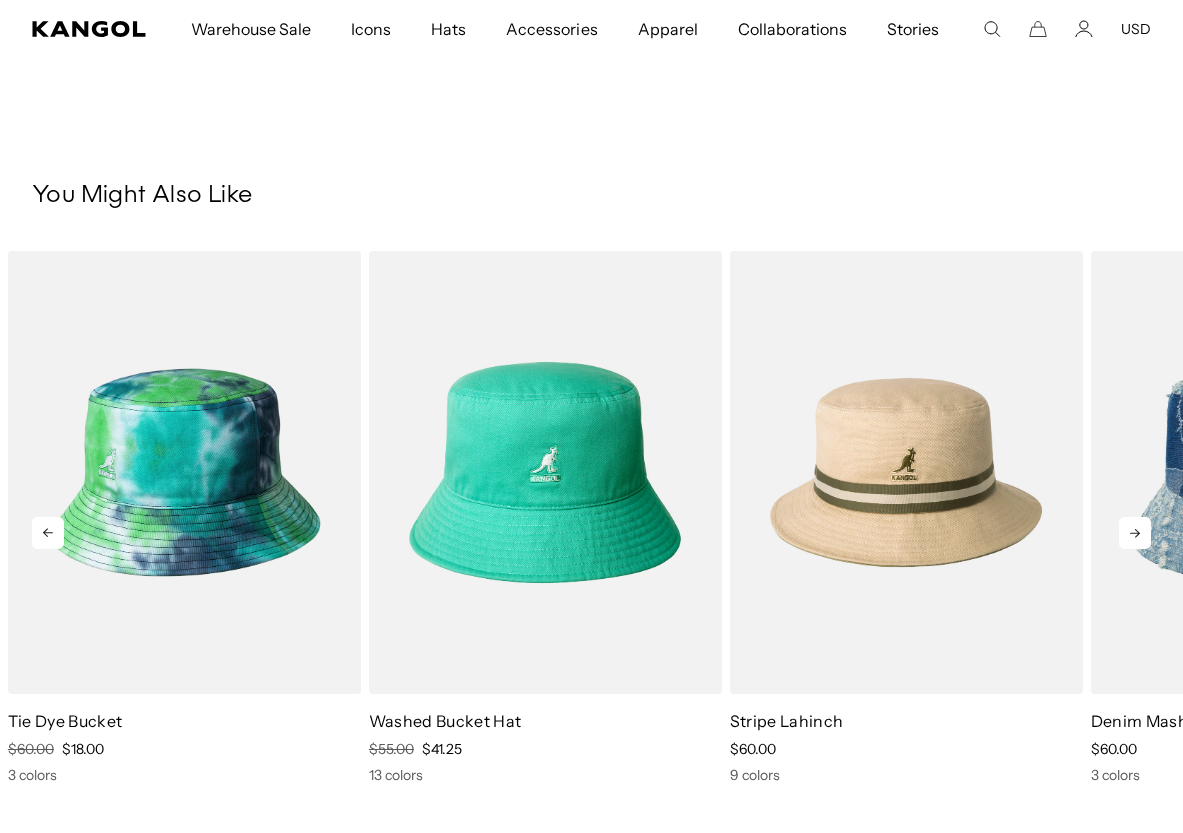 scroll, scrollTop: 0, scrollLeft: 412, axis: horizontal 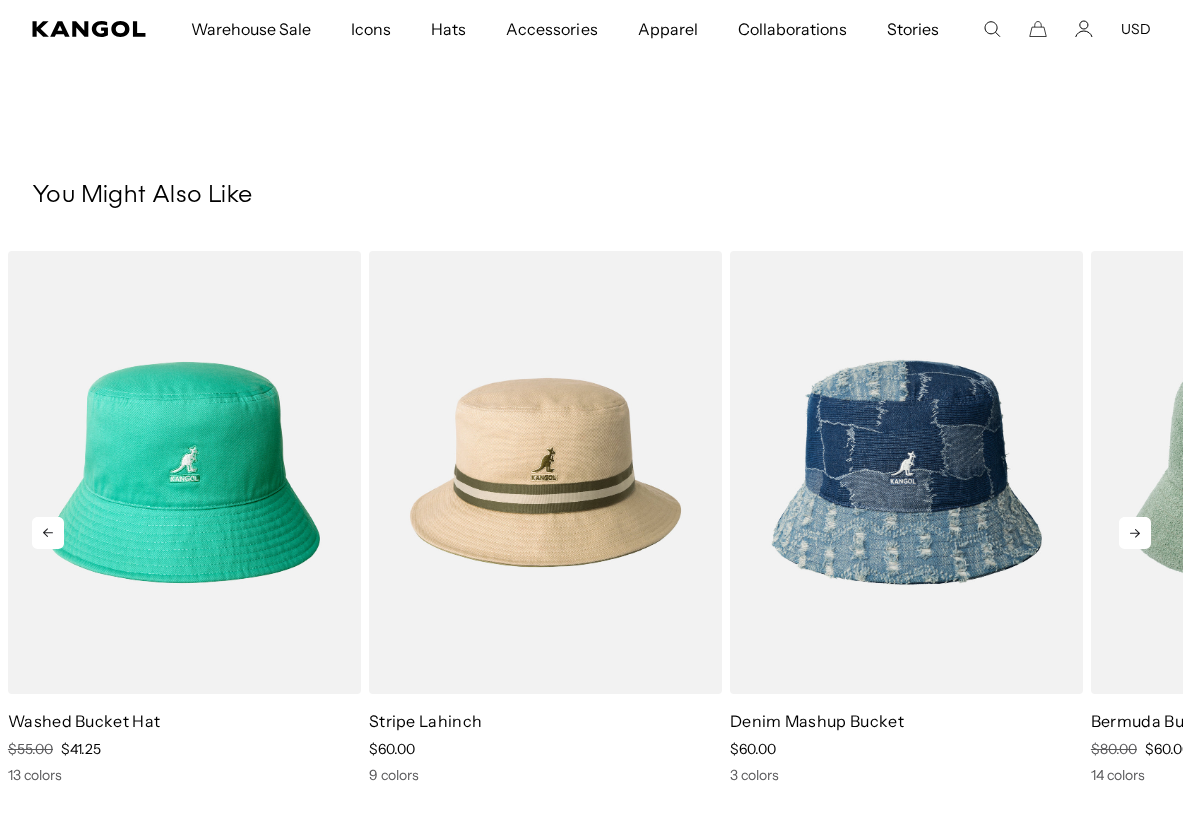 click 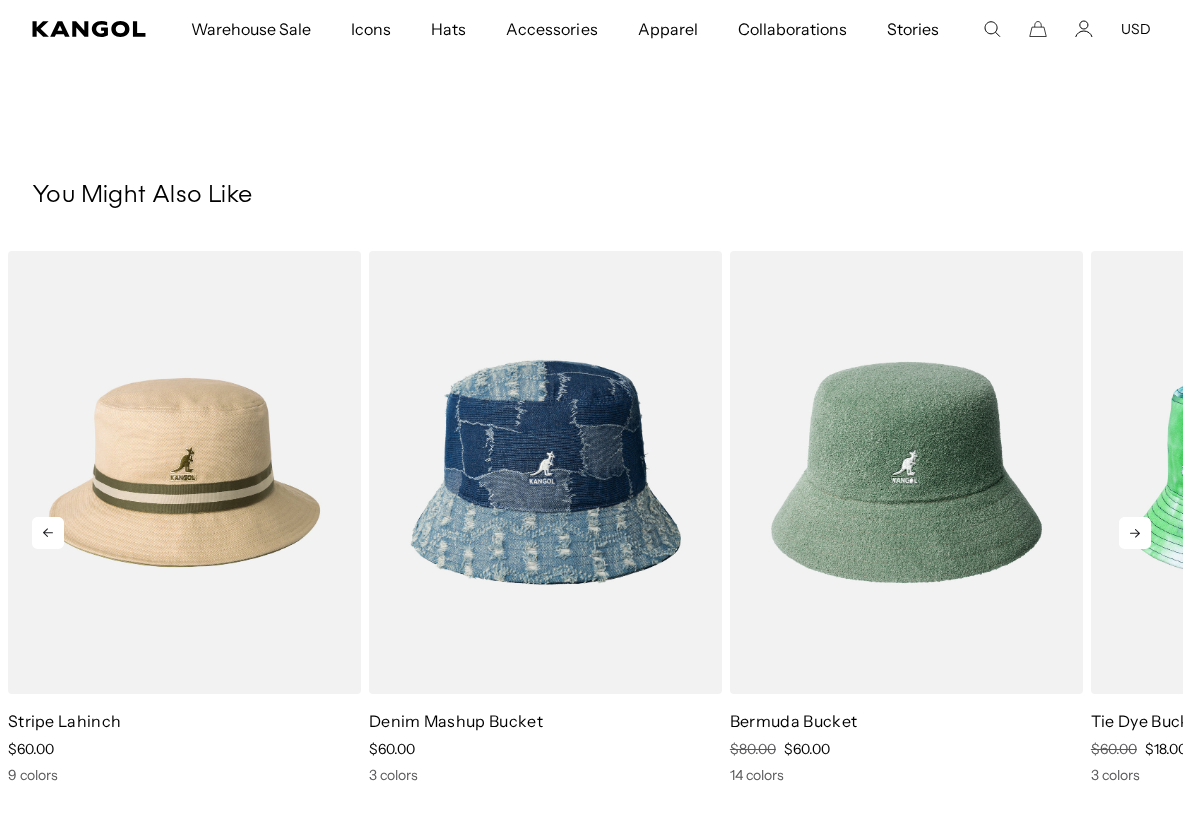 scroll, scrollTop: 0, scrollLeft: 0, axis: both 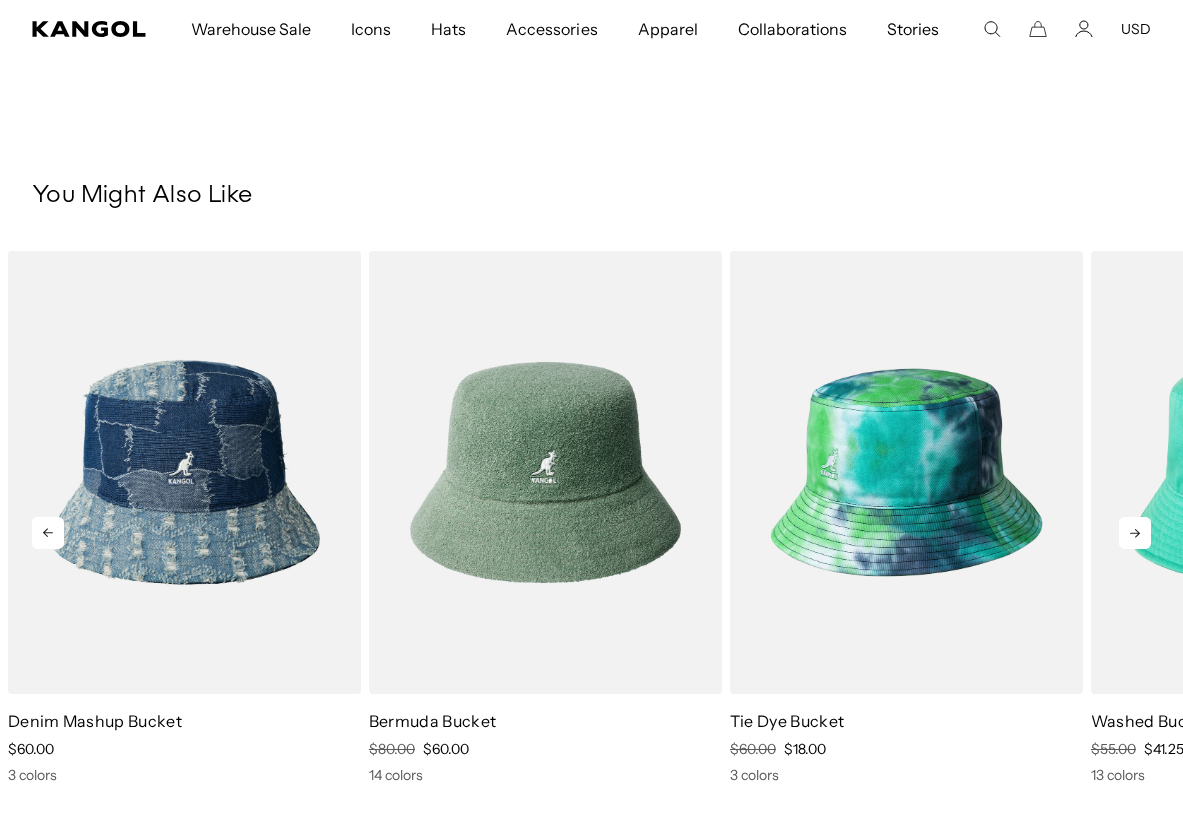 click 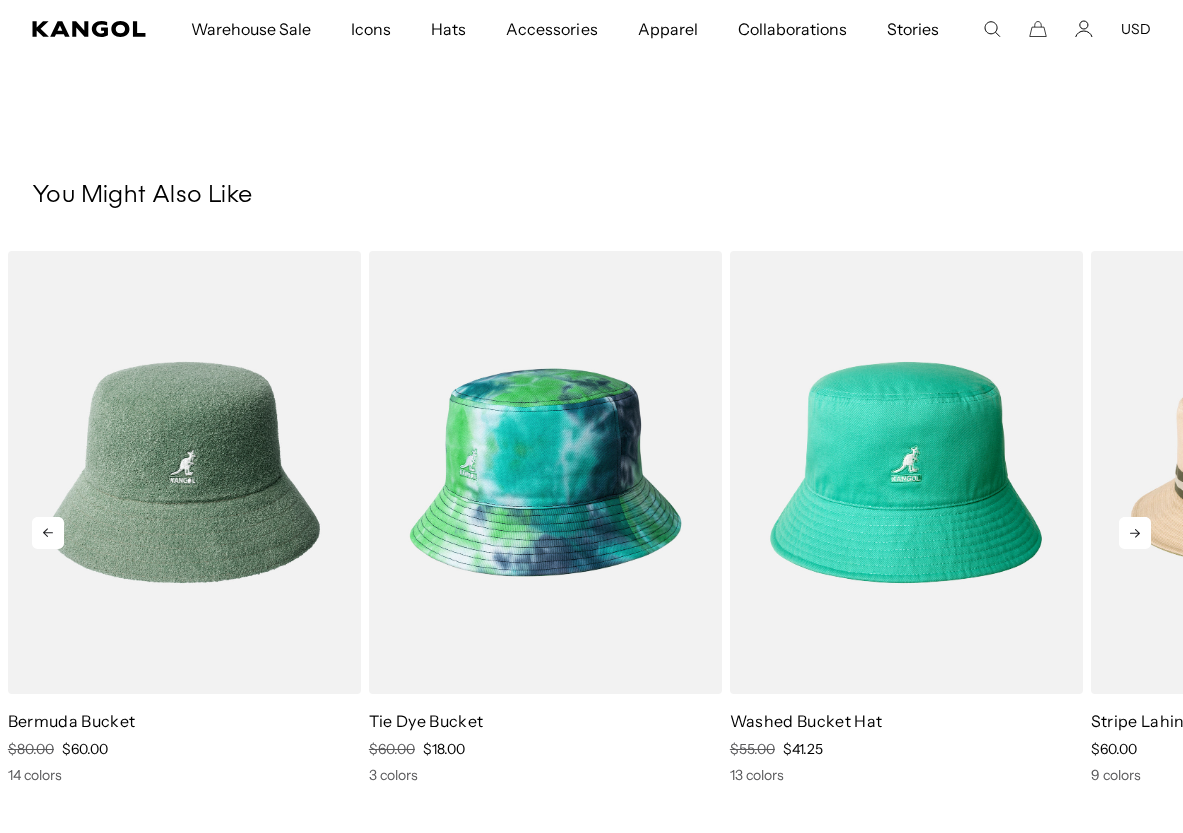 scroll, scrollTop: 0, scrollLeft: 412, axis: horizontal 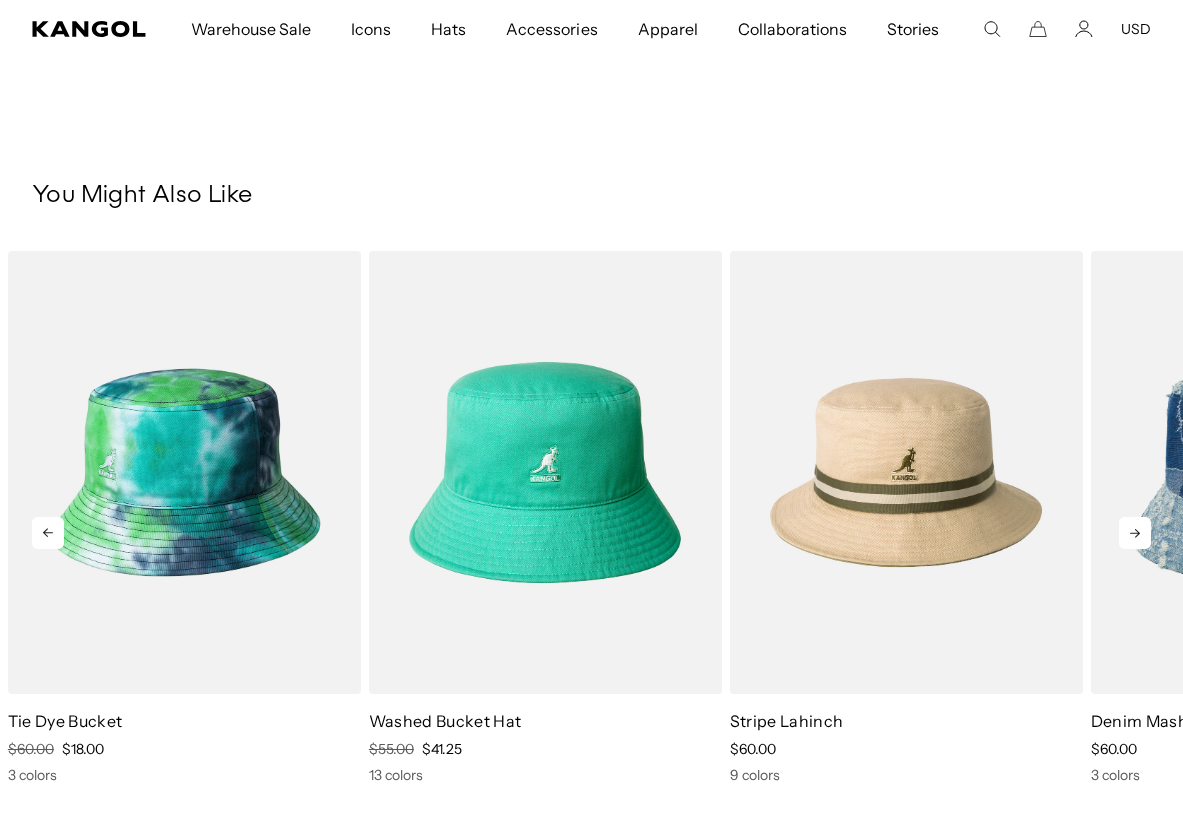 click 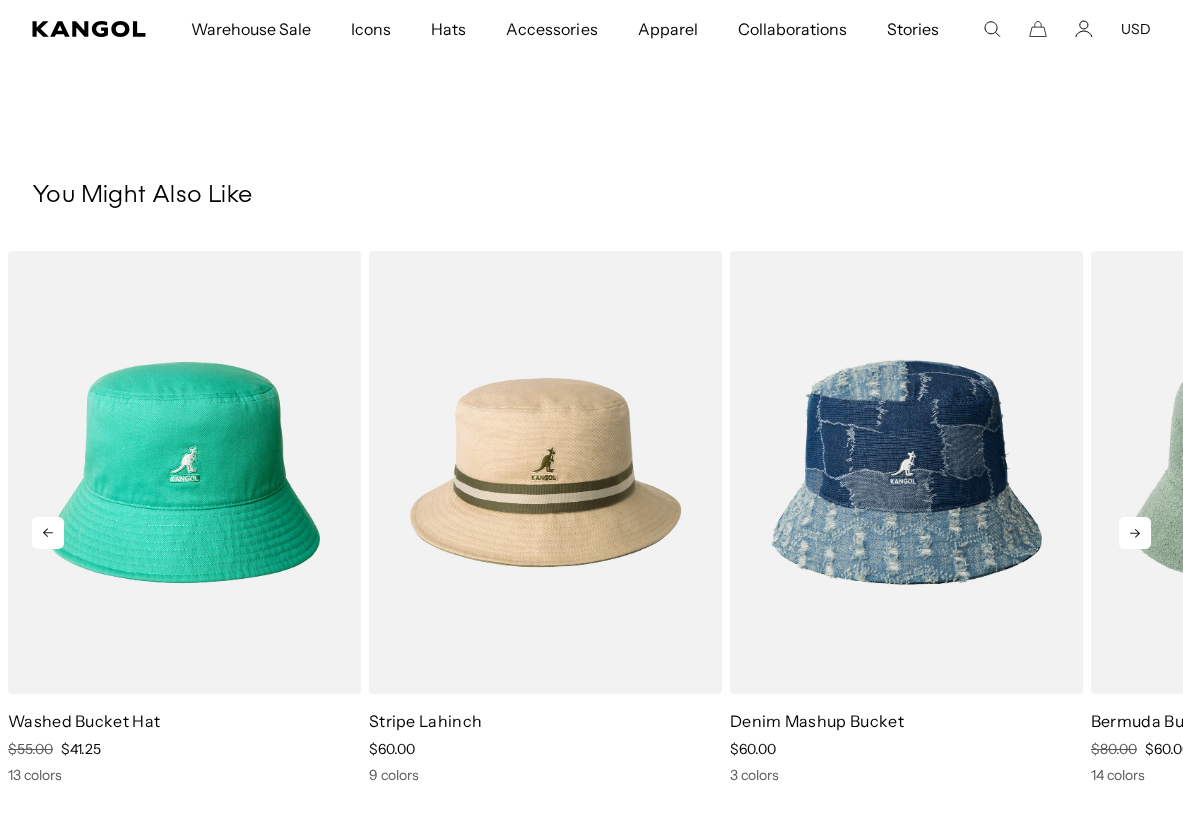 click 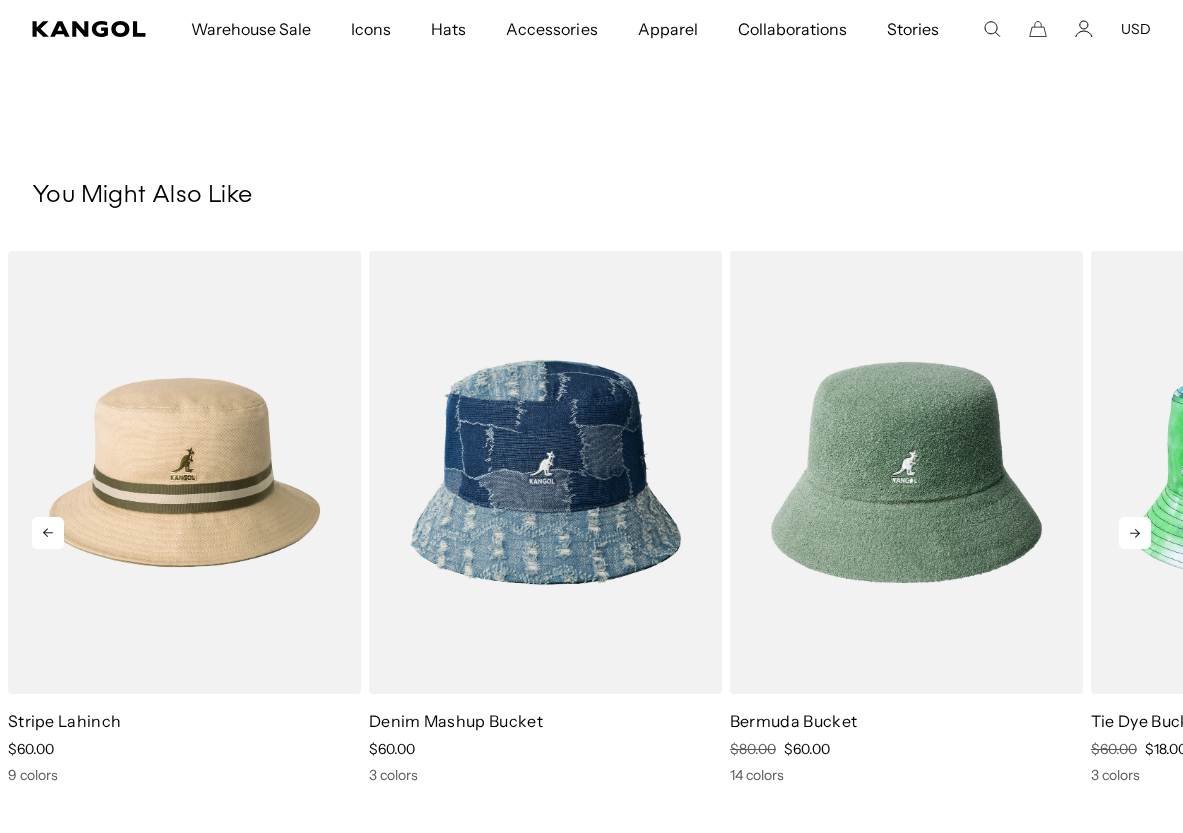 scroll, scrollTop: 0, scrollLeft: 0, axis: both 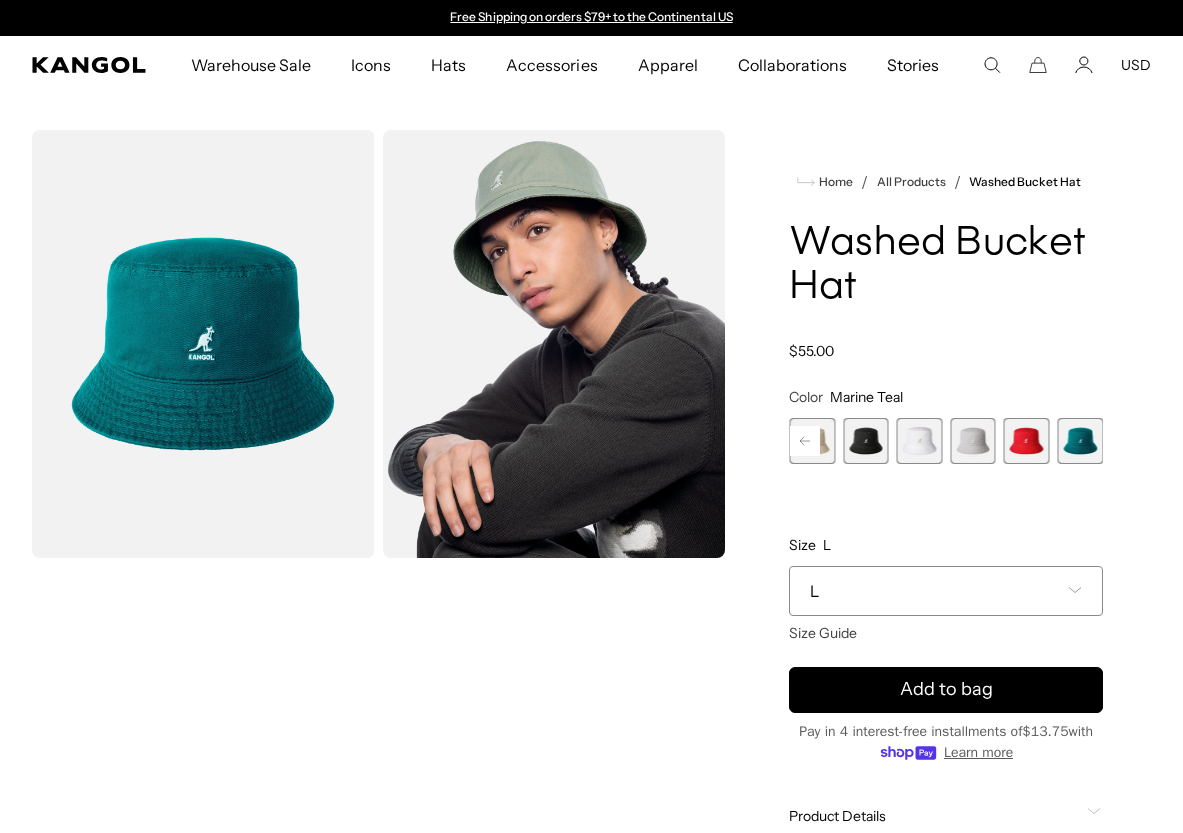 click 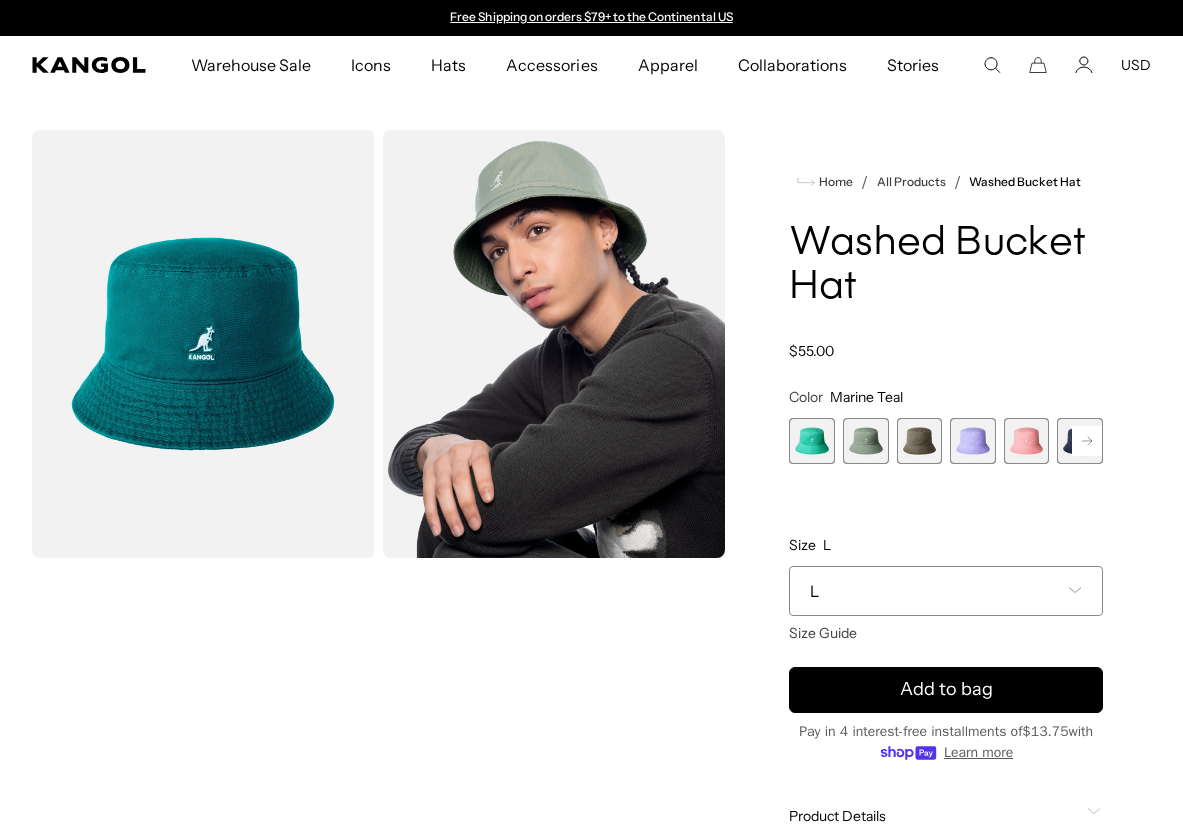 click at bounding box center [812, 441] 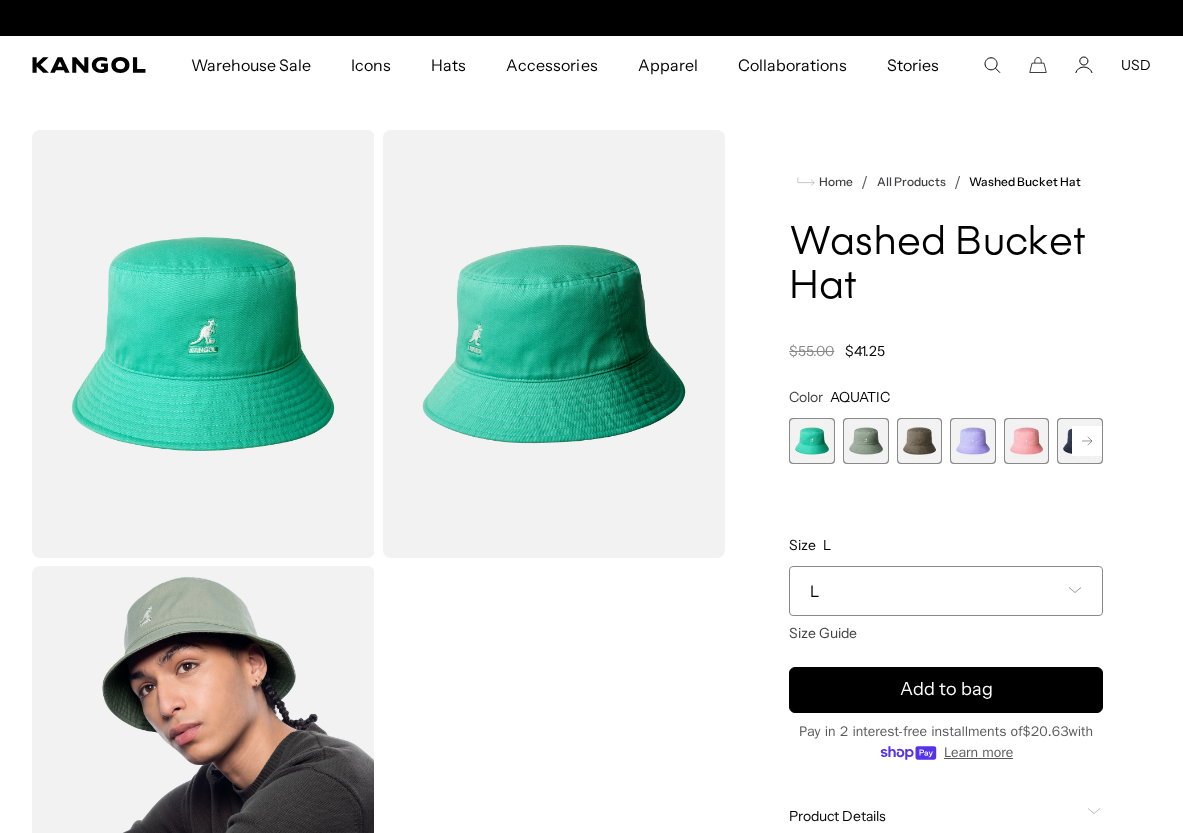 scroll, scrollTop: 0, scrollLeft: 412, axis: horizontal 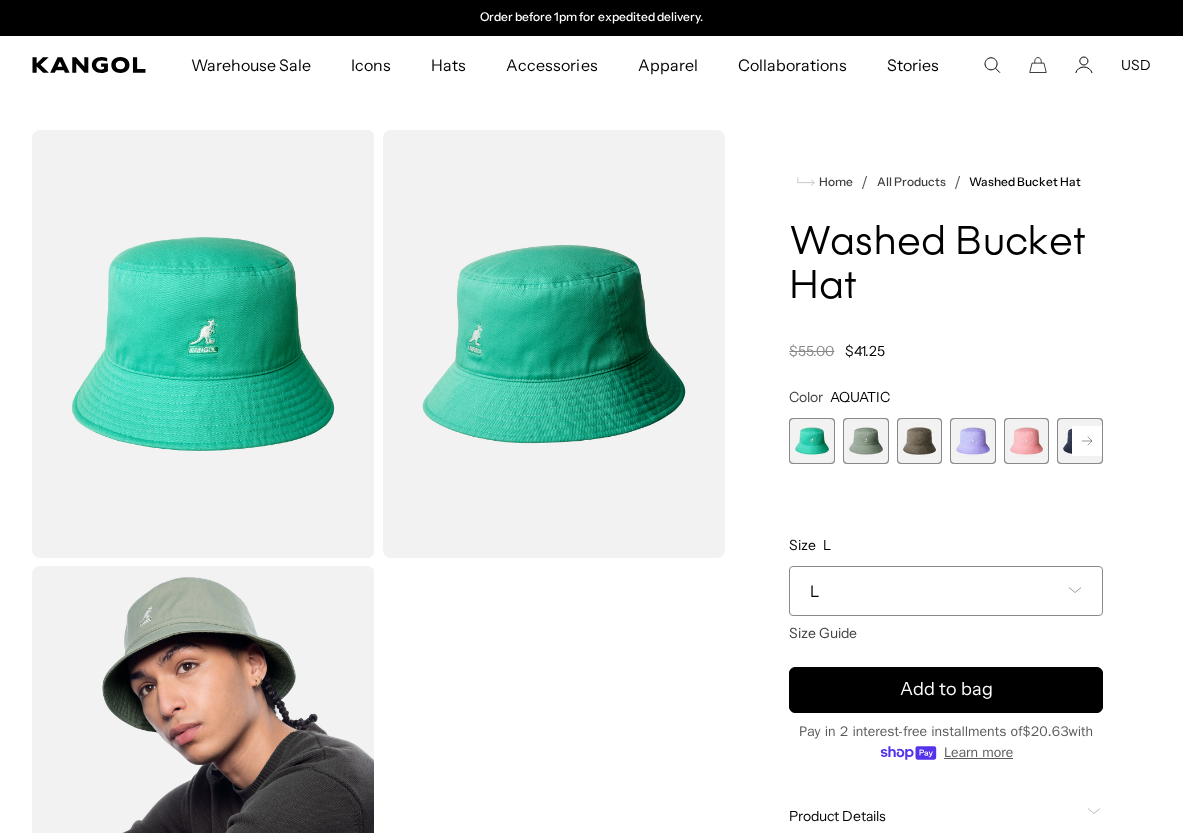 click at bounding box center [866, 441] 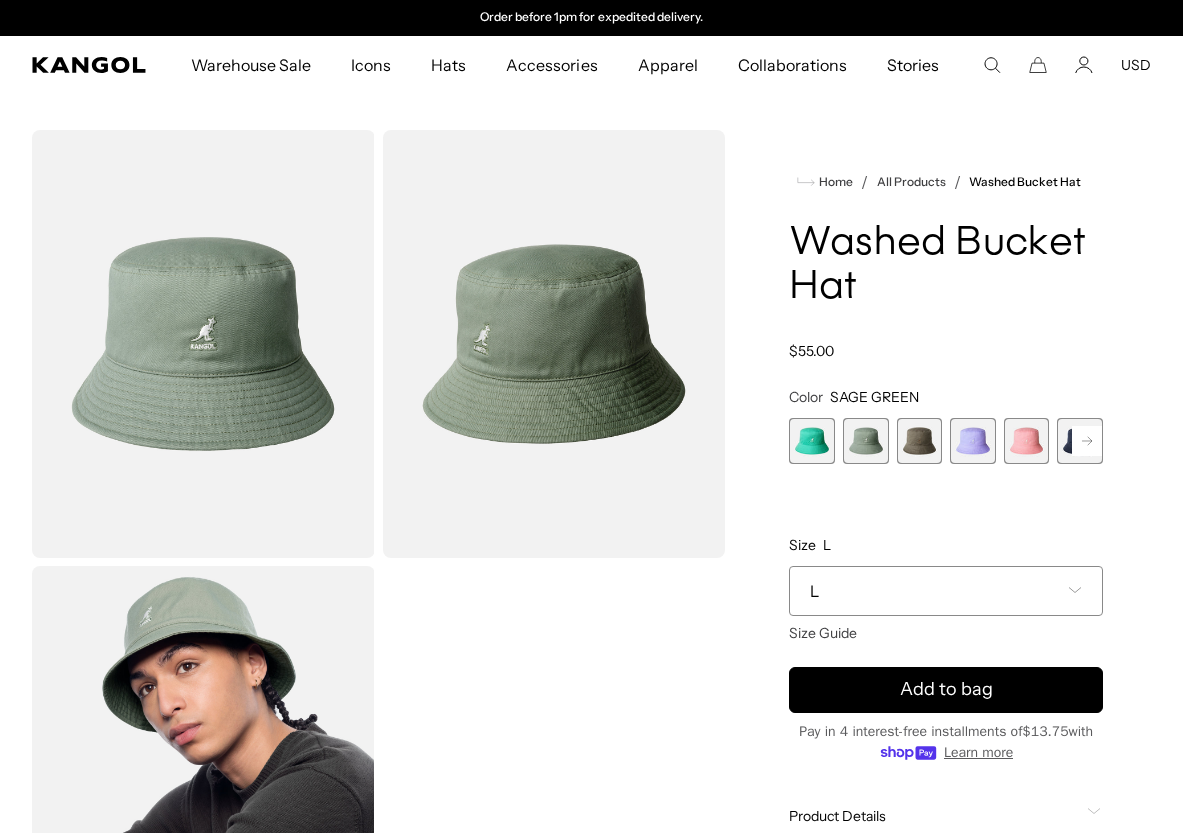 click at bounding box center (920, 441) 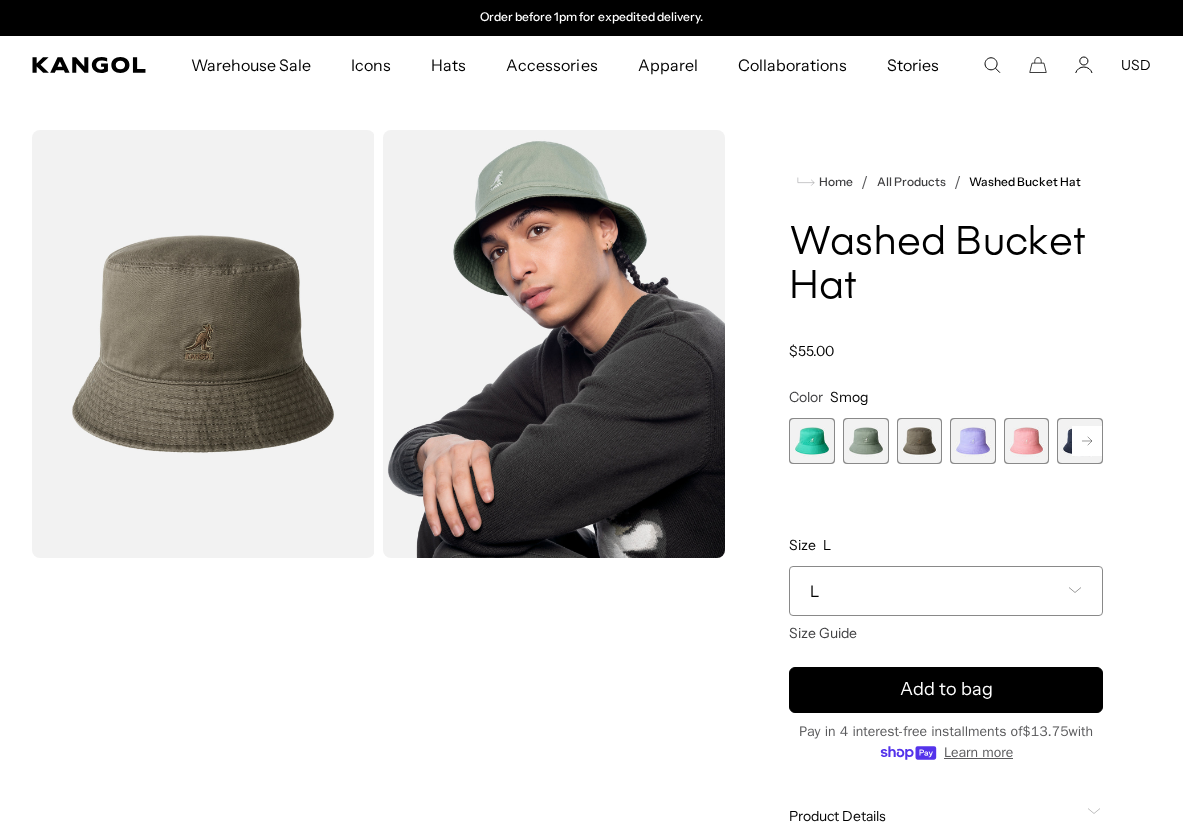 click at bounding box center [973, 441] 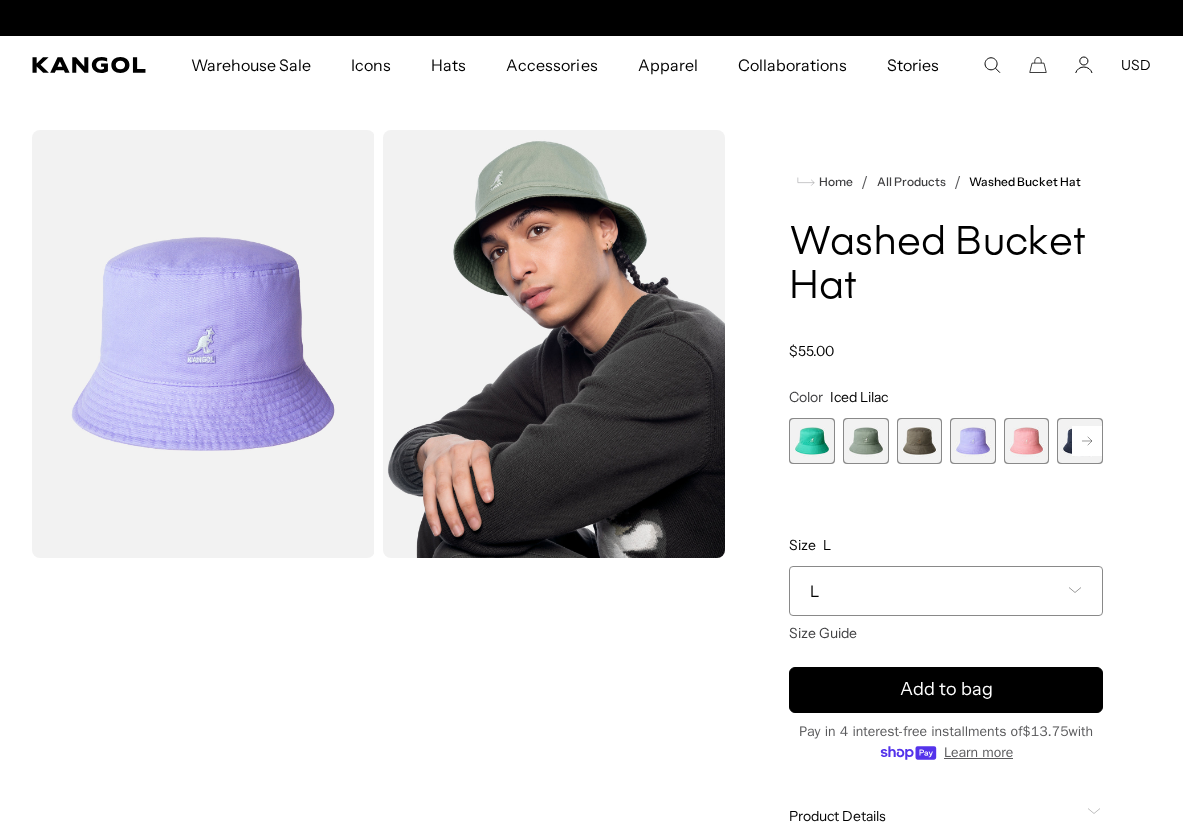 scroll, scrollTop: 0, scrollLeft: 0, axis: both 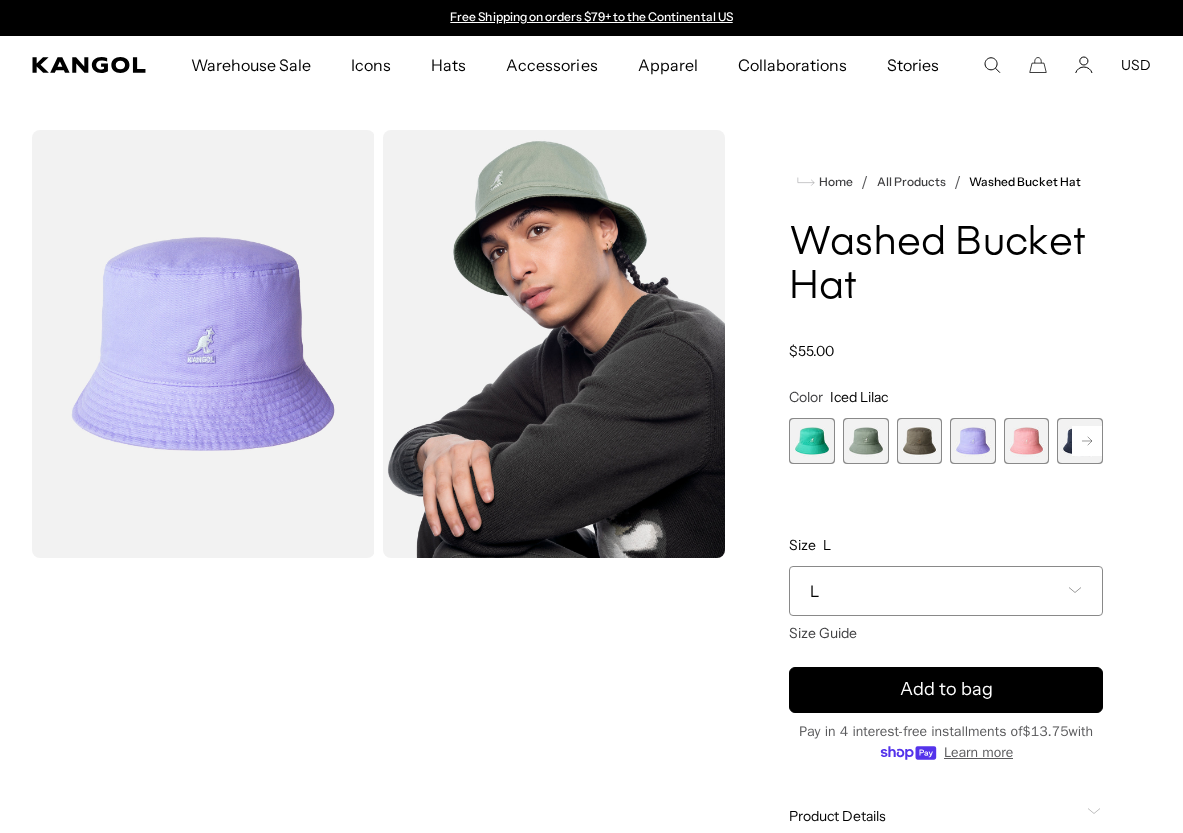 click at bounding box center [1027, 441] 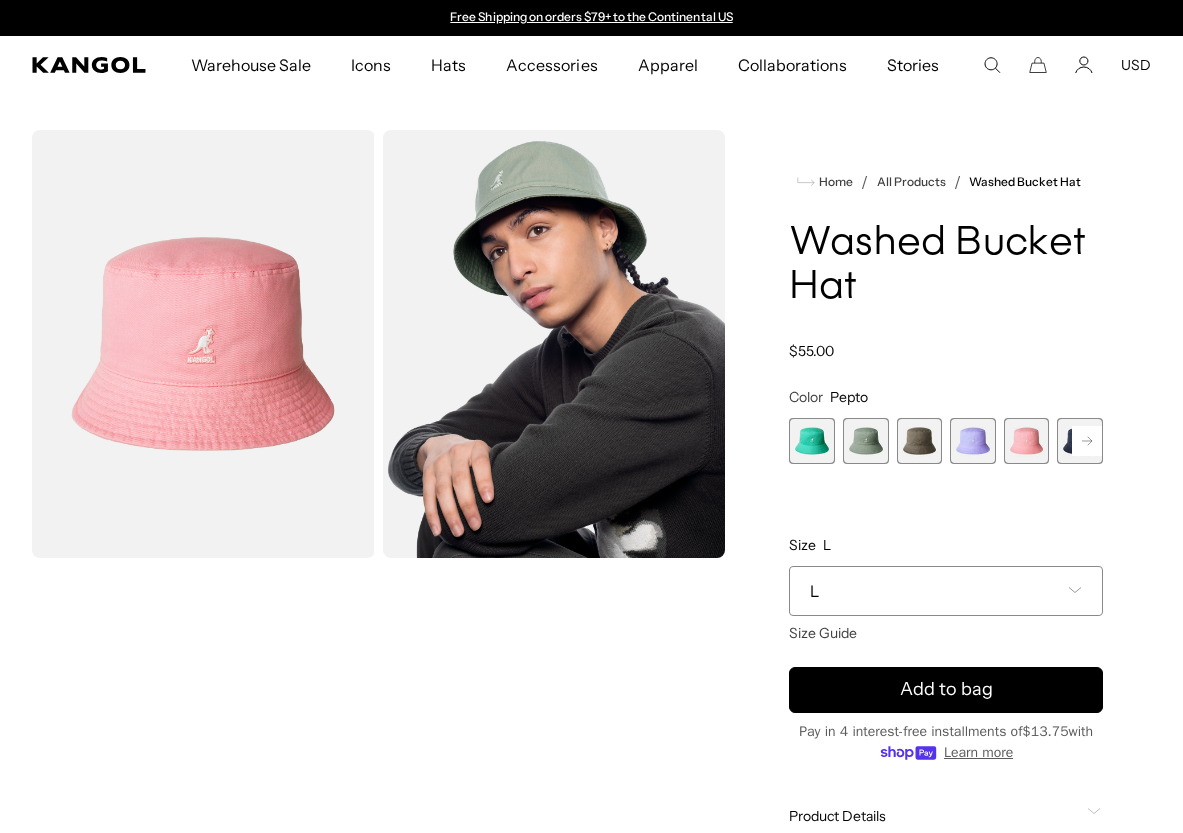 click 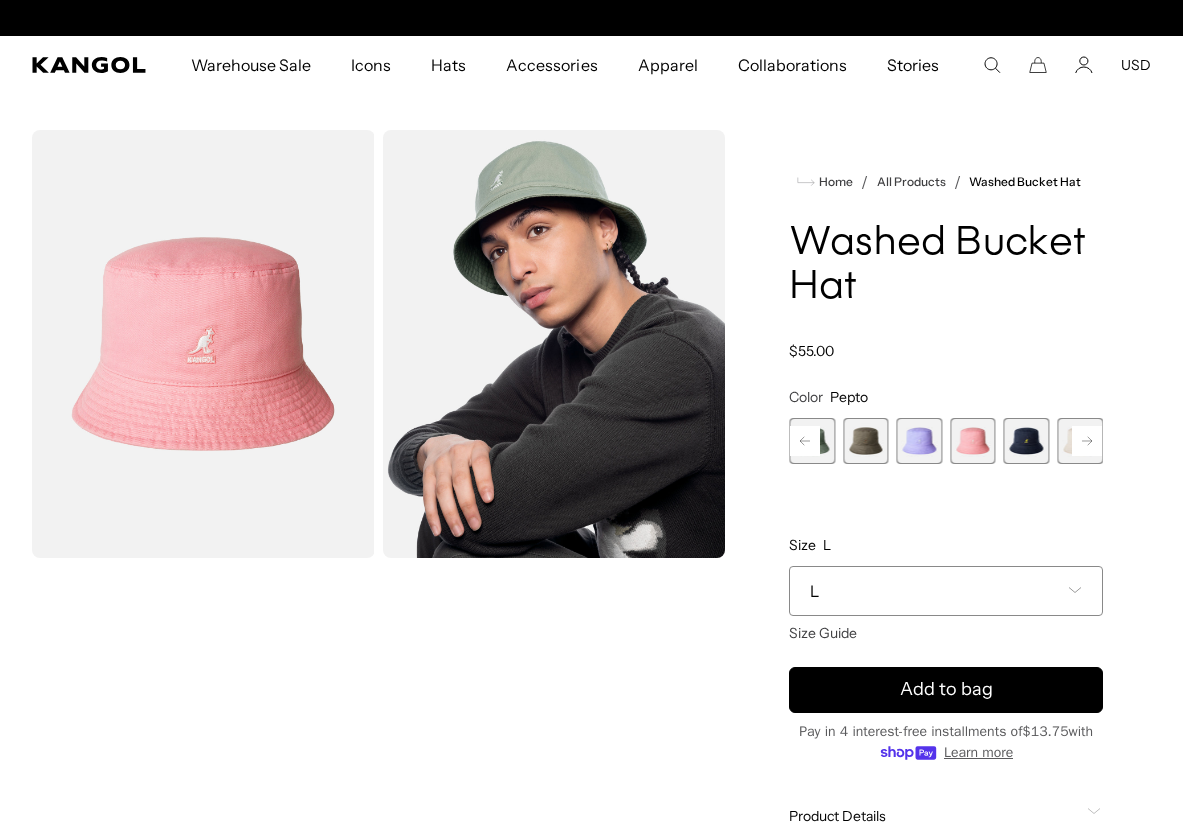 scroll, scrollTop: 0, scrollLeft: 412, axis: horizontal 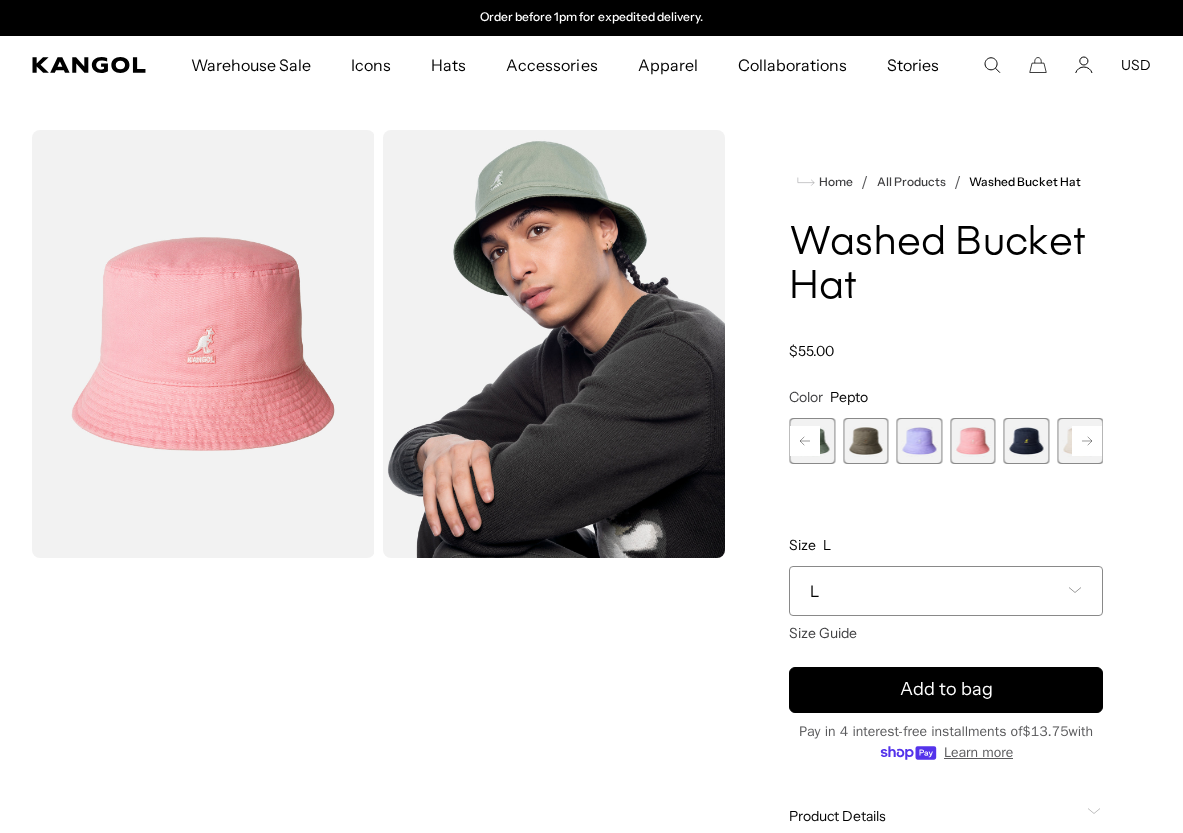 click 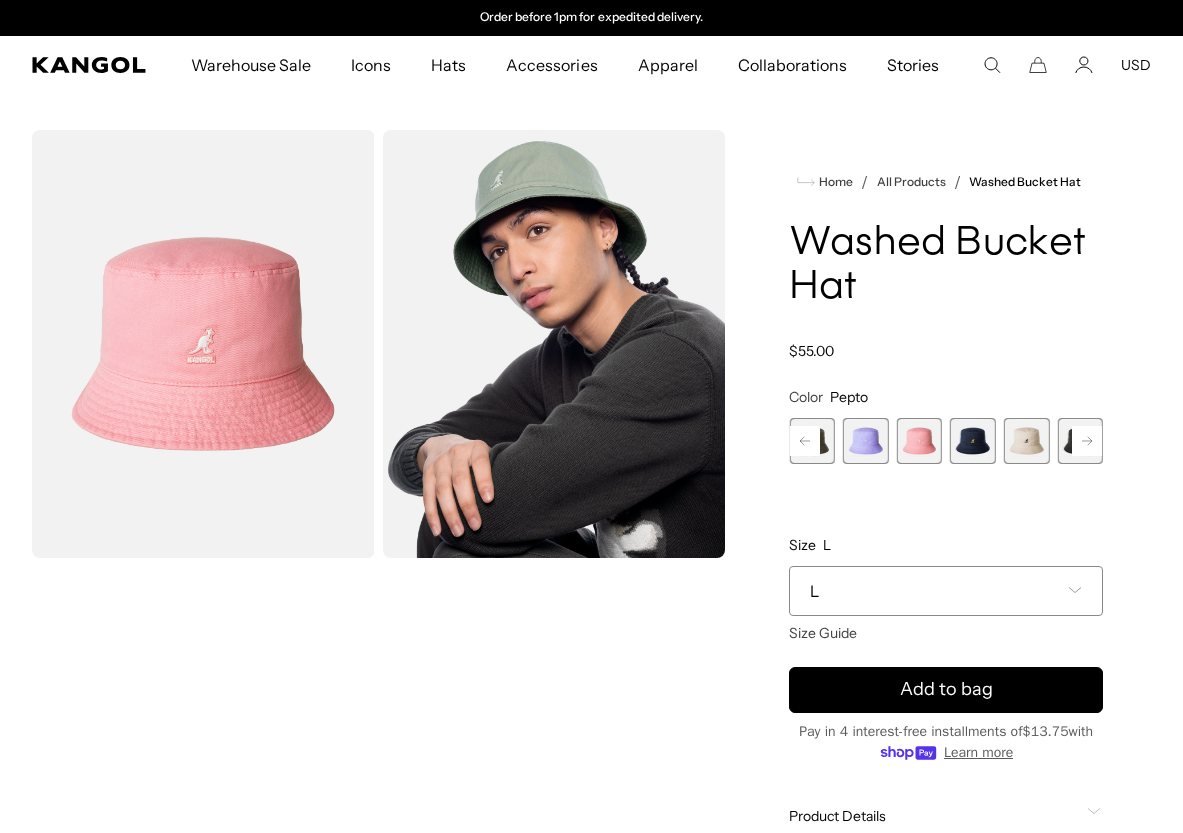 click 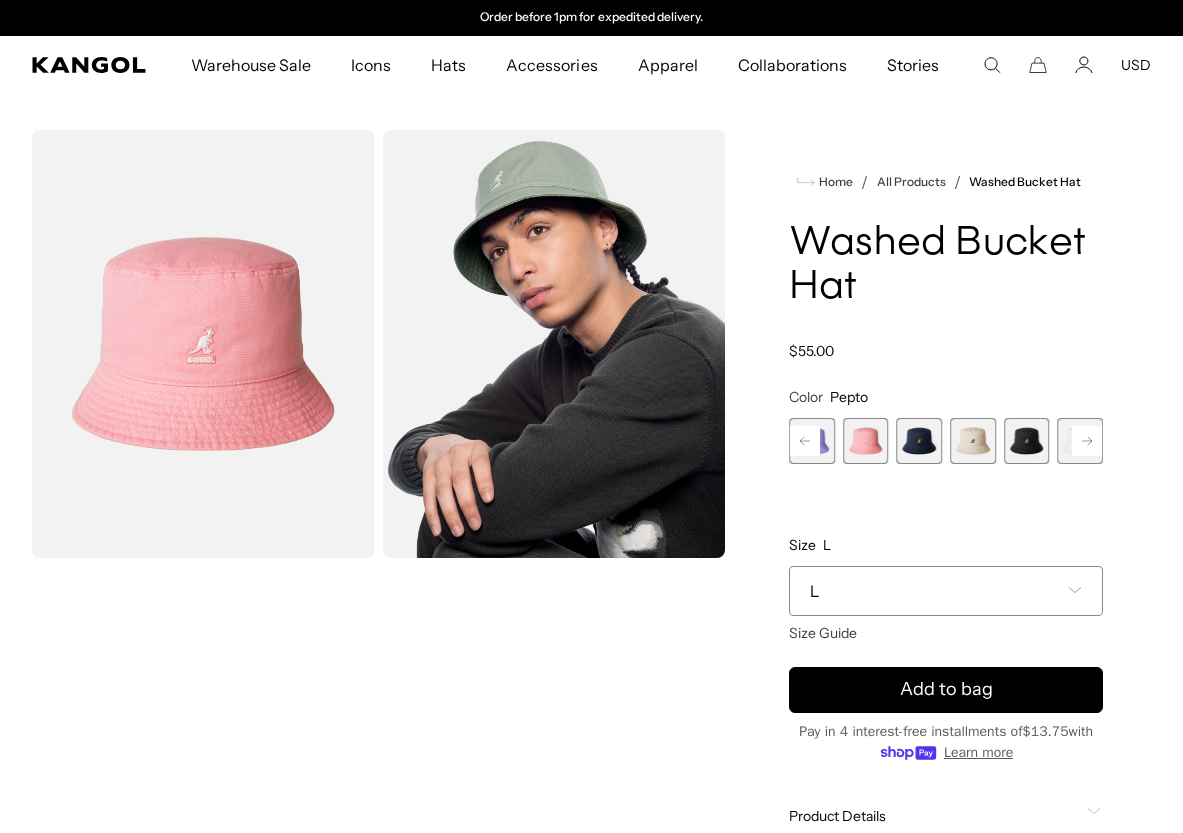 click 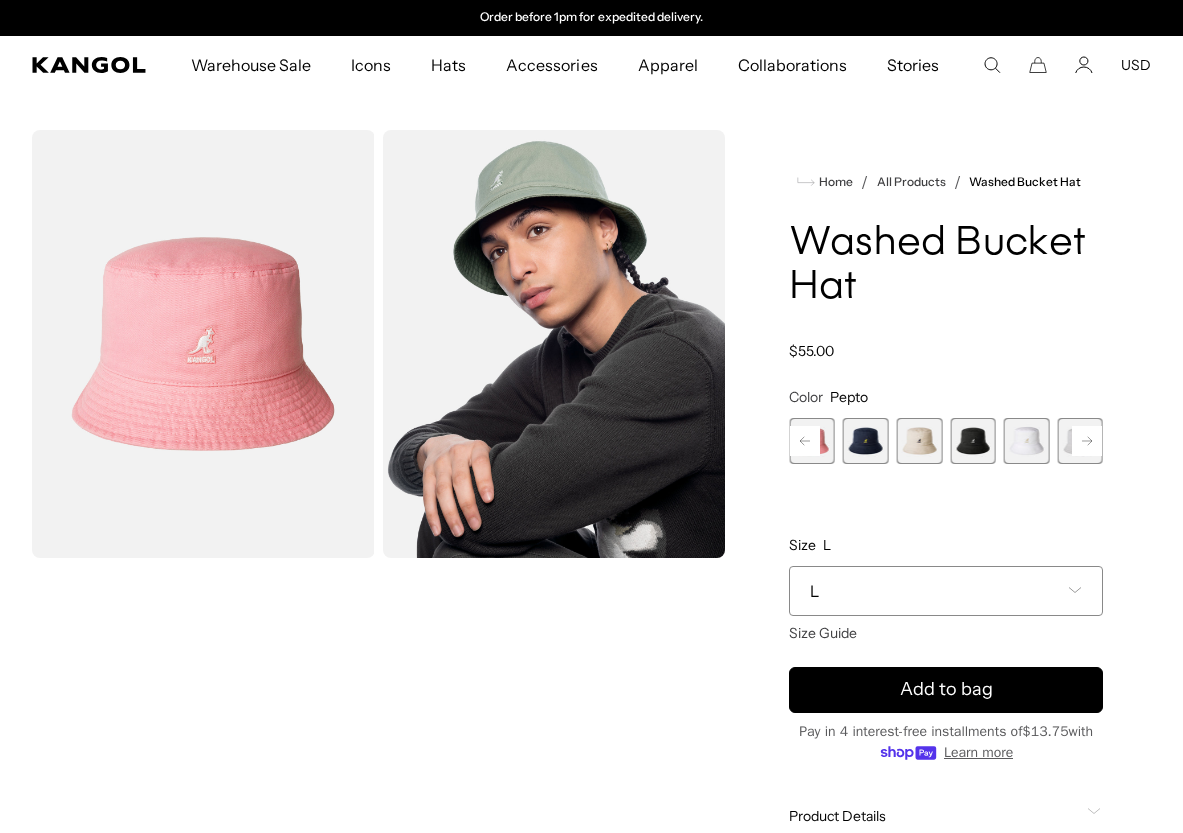 click 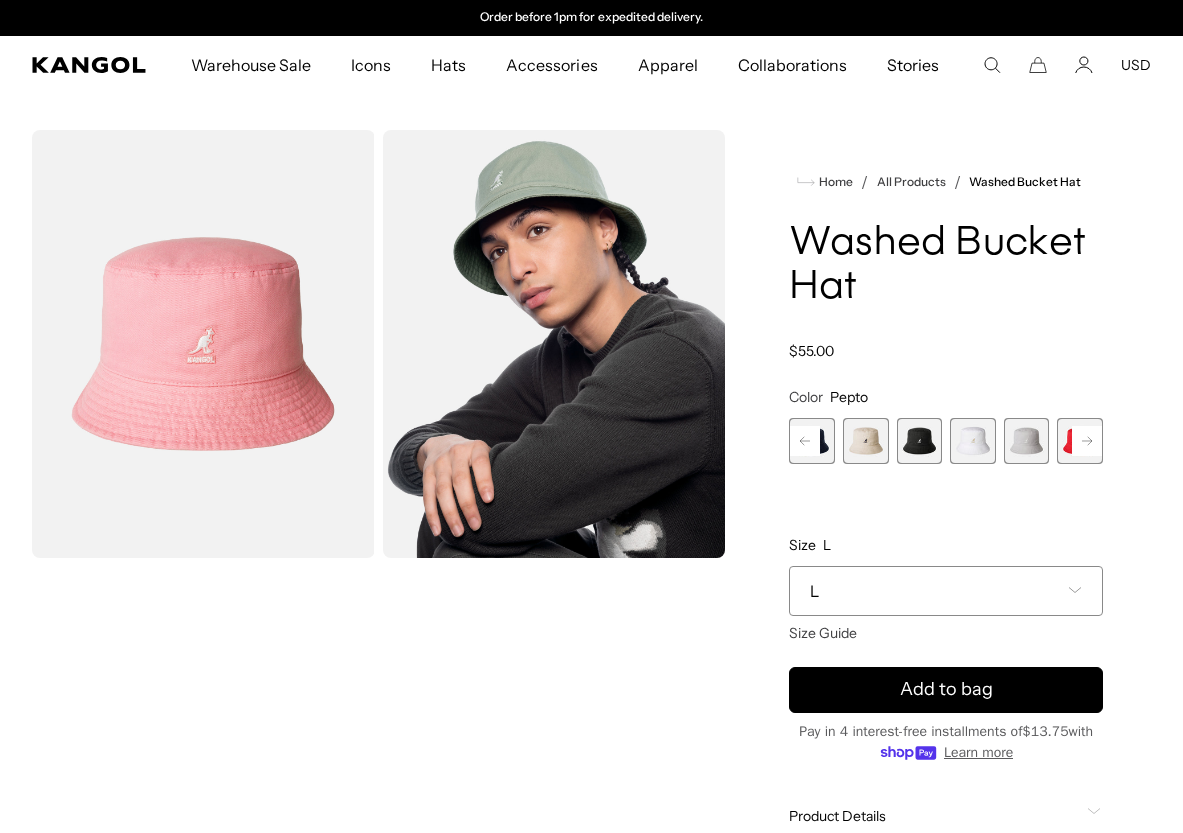 click 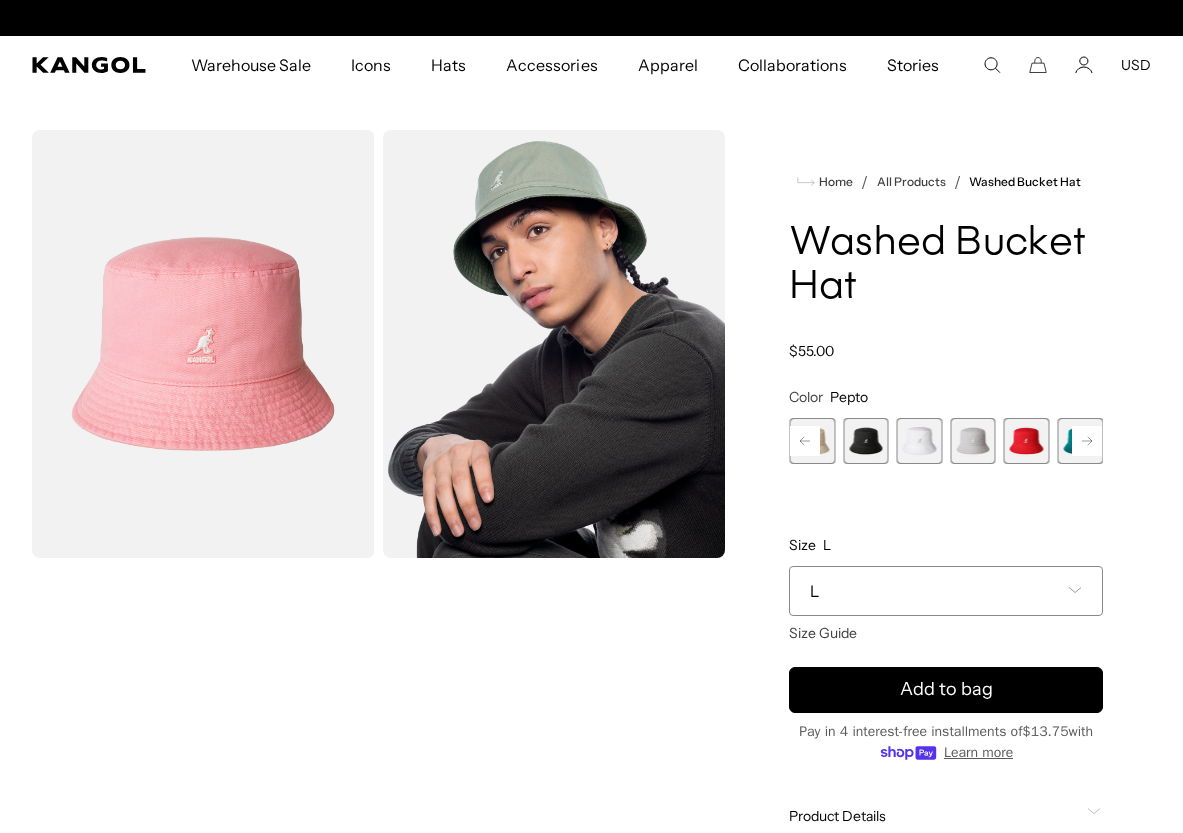 click at bounding box center (1080, 441) 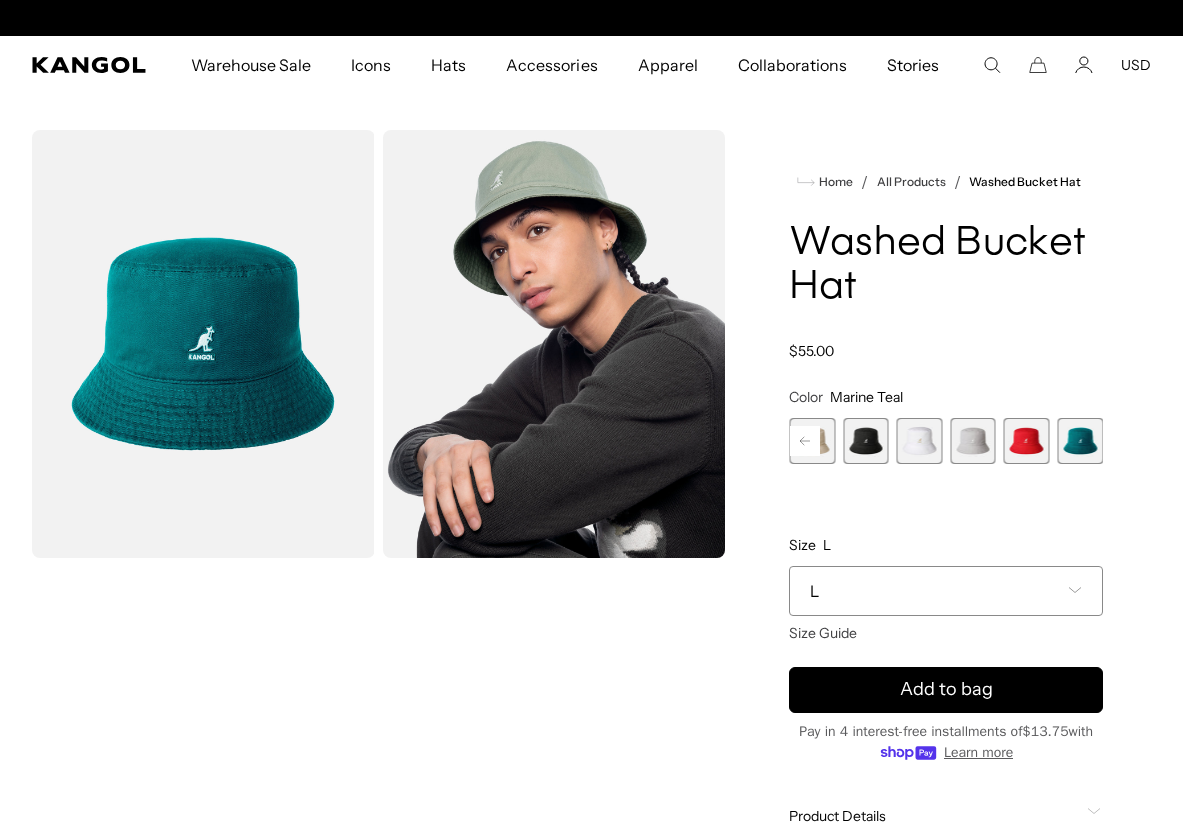 scroll, scrollTop: 0, scrollLeft: 412, axis: horizontal 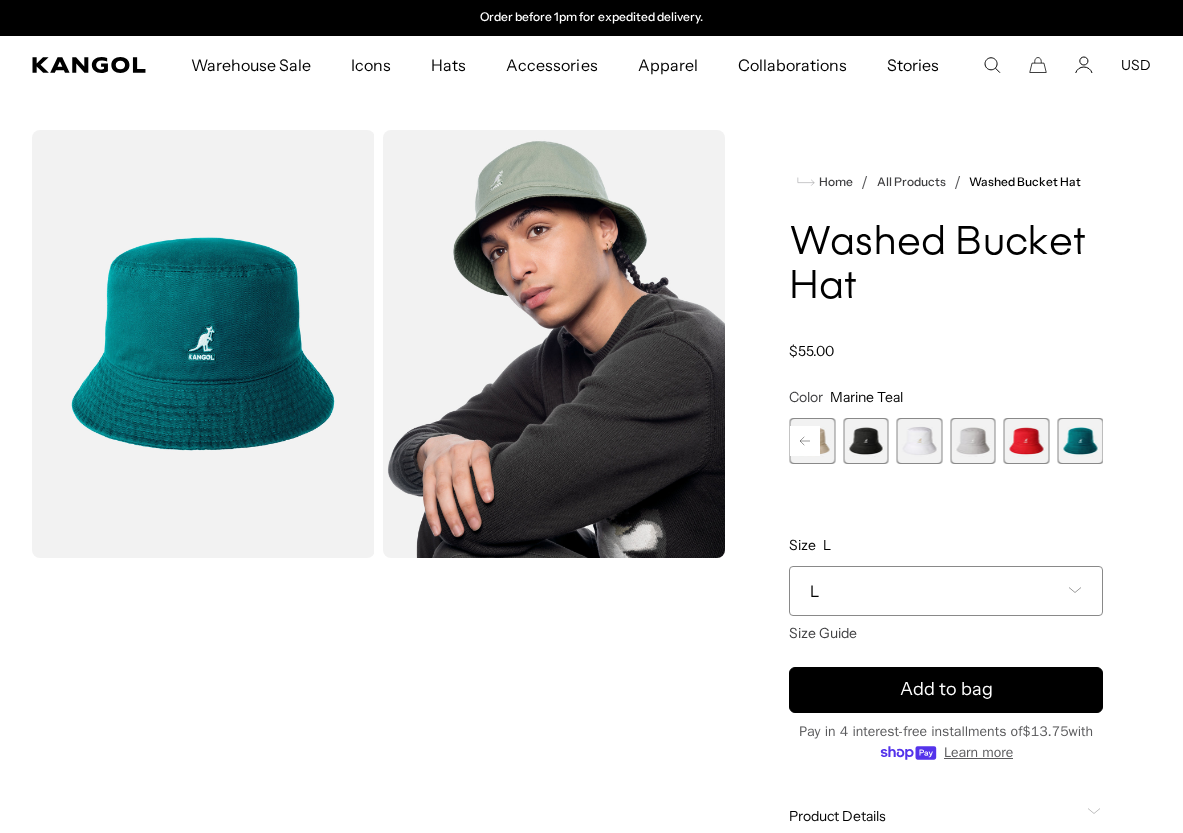 click at bounding box center [1027, 441] 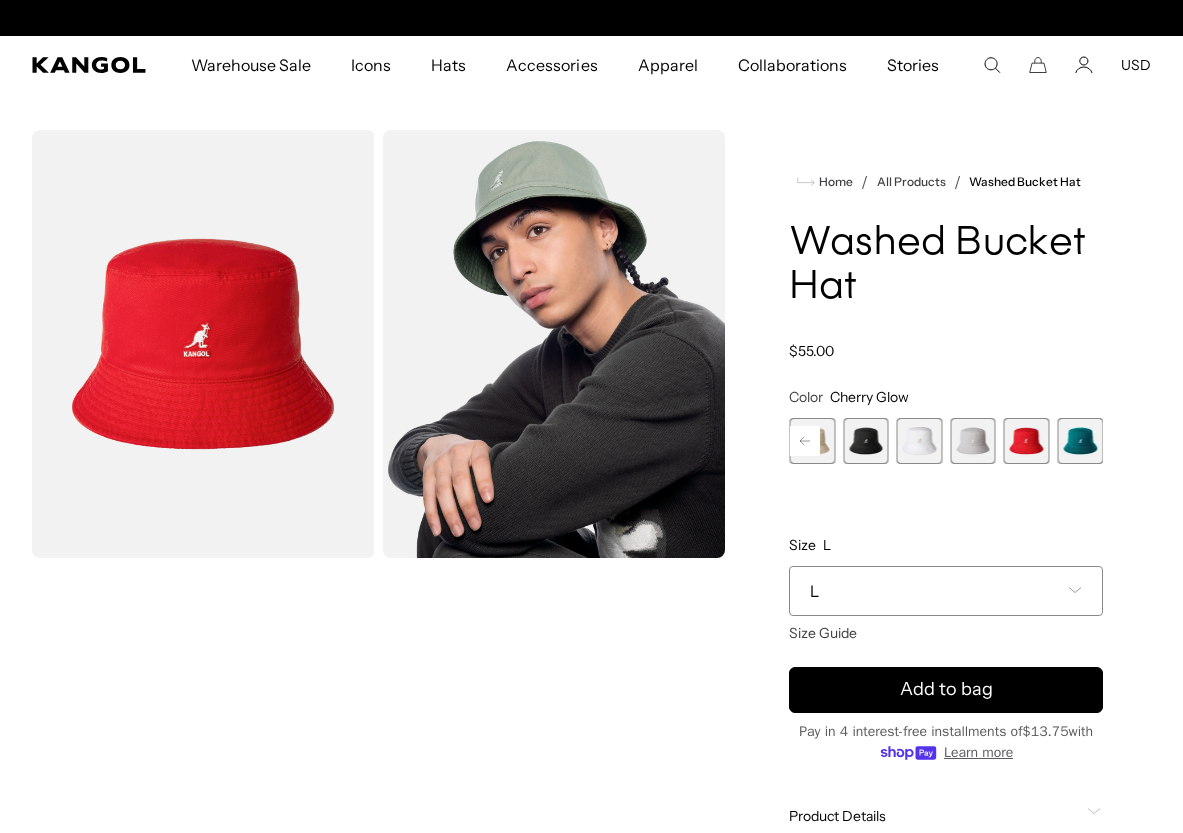 scroll, scrollTop: 0, scrollLeft: 412, axis: horizontal 